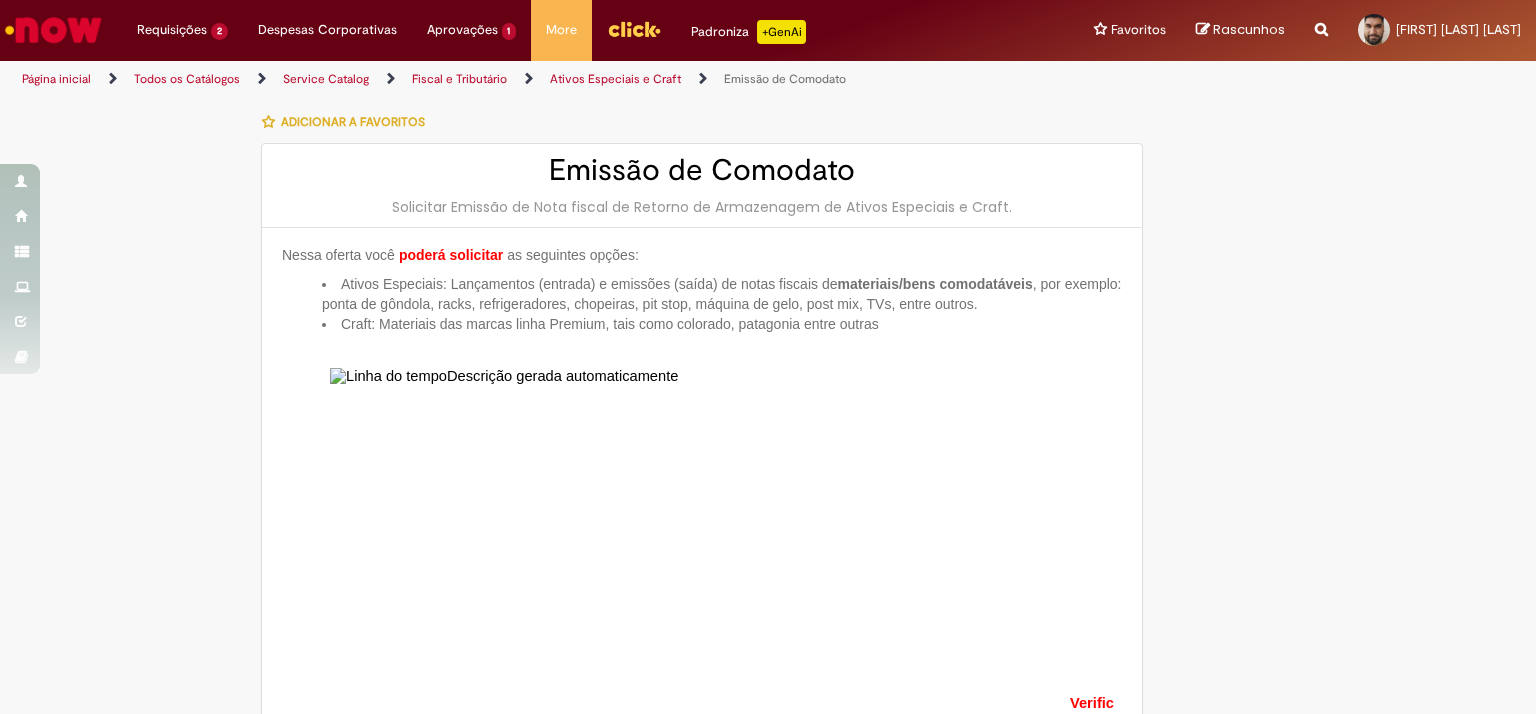 select on "**********" 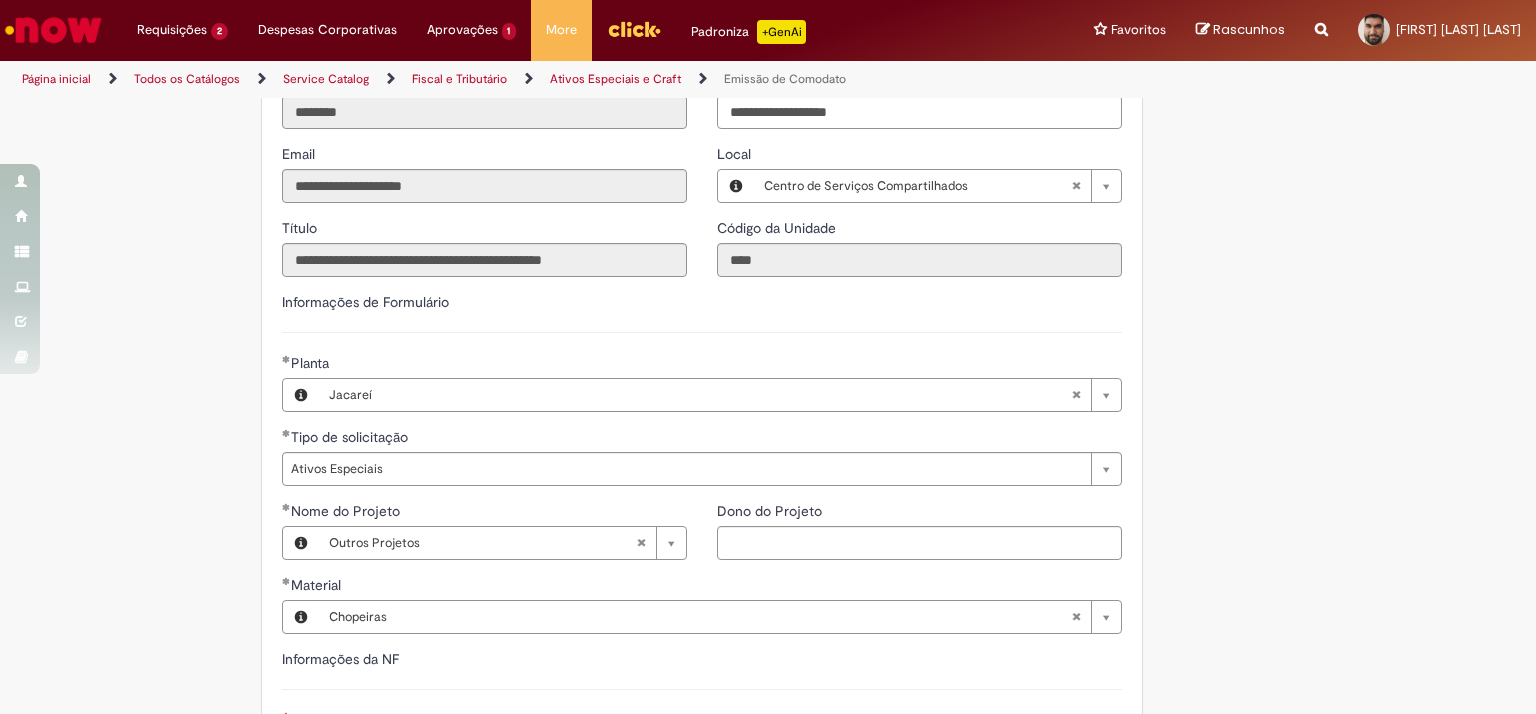 scroll, scrollTop: 1200, scrollLeft: 0, axis: vertical 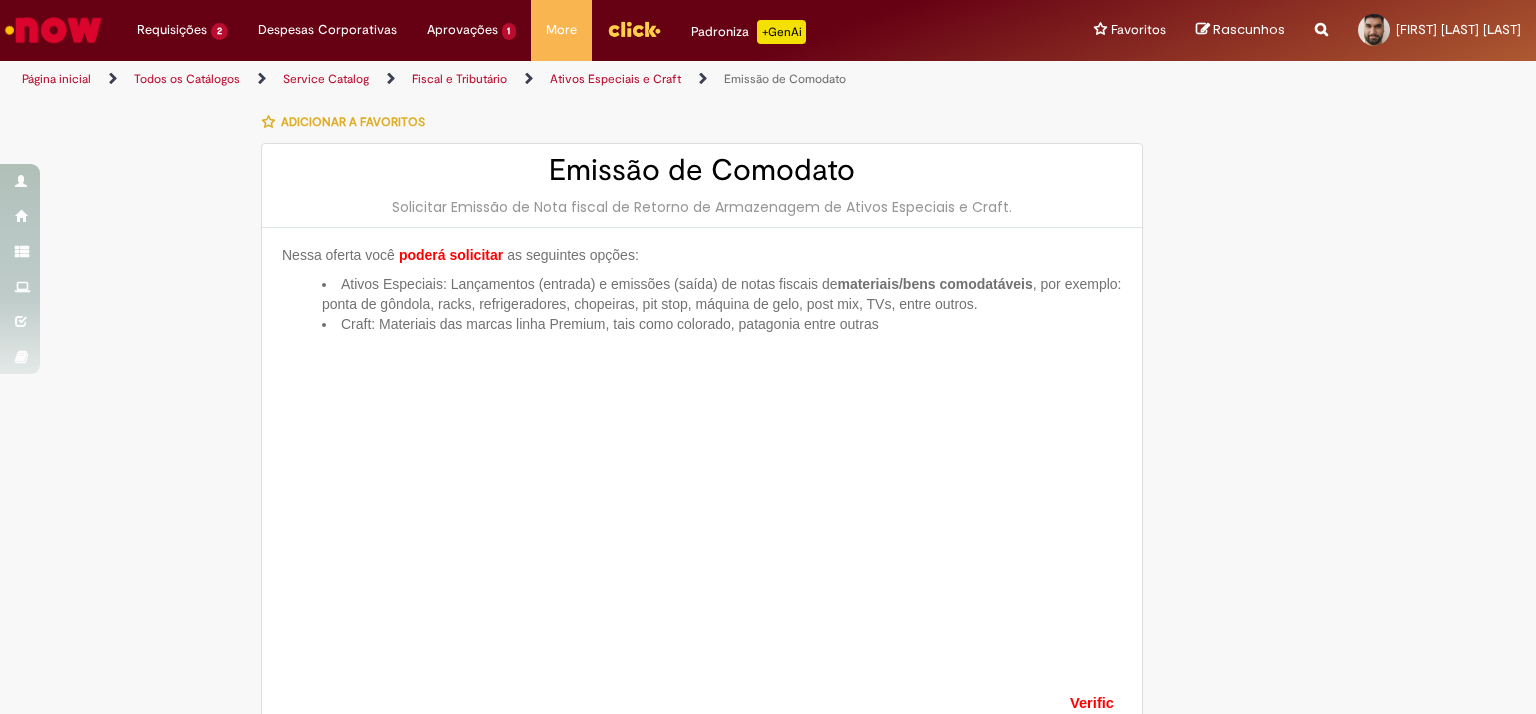 type on "********" 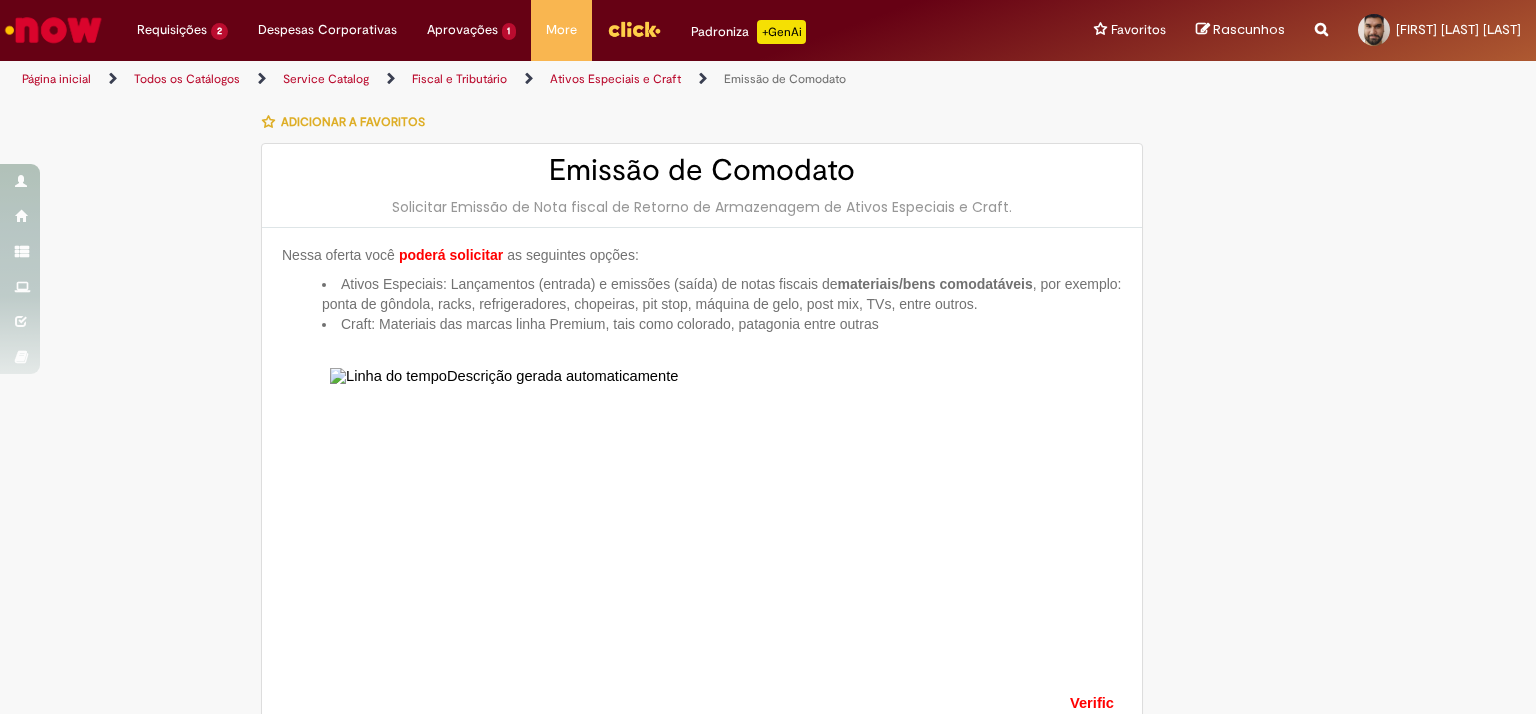 type on "**********" 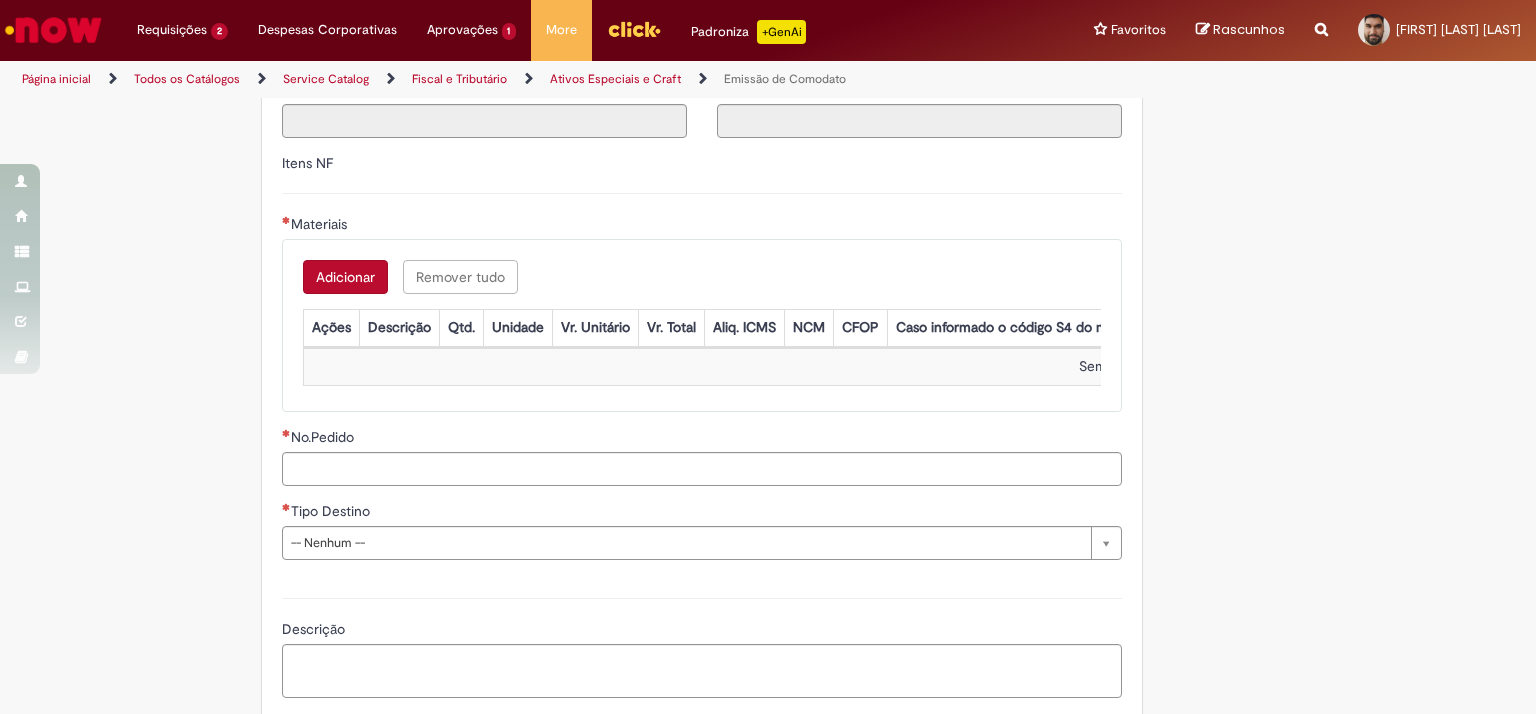 scroll, scrollTop: 2300, scrollLeft: 0, axis: vertical 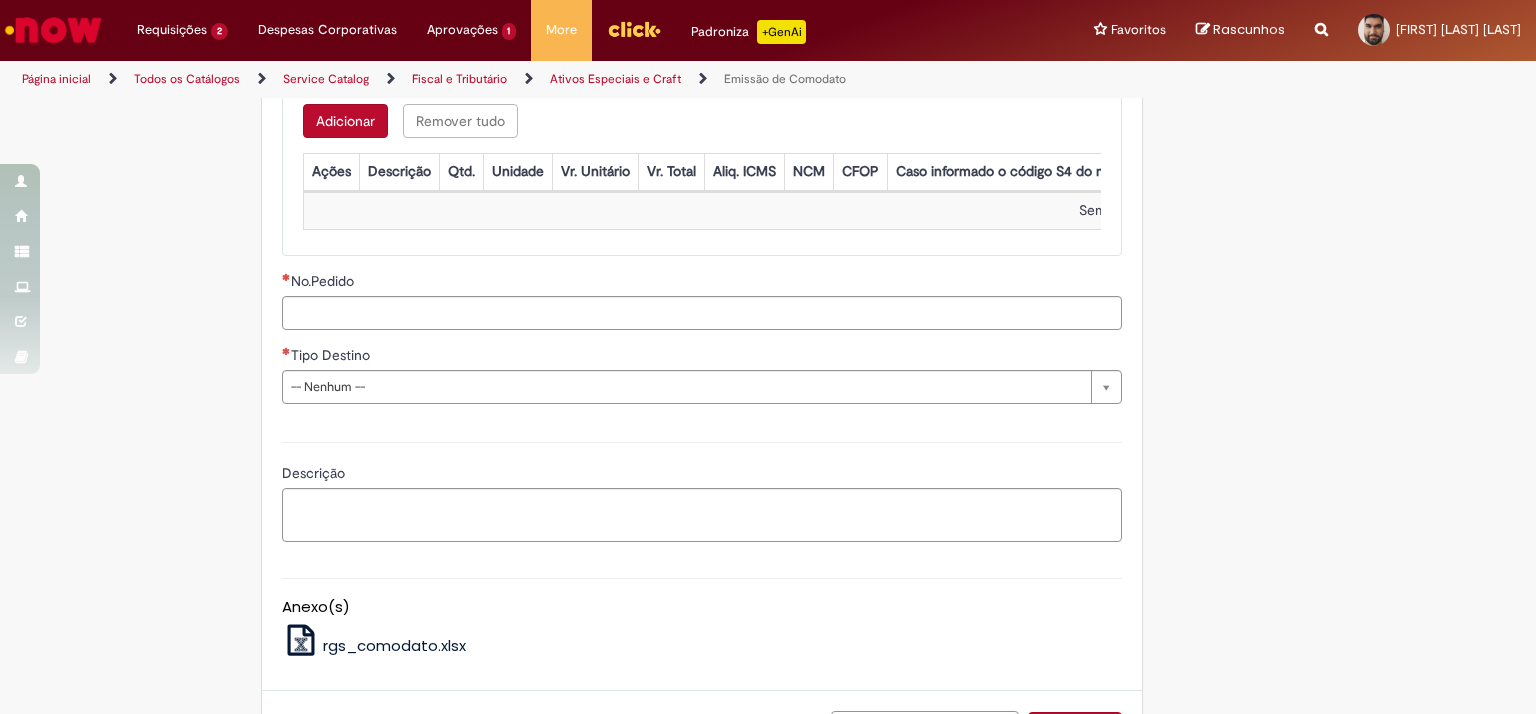 click on "Adicionar a Favoritos
Emissão de Comodato
Solicitar Emissão de Nota fiscal de Retorno de Armazenagem de Ativos Especiais e Craft.
Nessa oferta você   poderá solicitar   as seguintes opções:
Ativos Especiais: Lançamentos (entrada) e emissões (saída) de notas fiscais de  materiais/bens comodatáveis , por exemplo: ponta de gôndola, racks, refrigeradores, chopeiras, pit stop, máquina de gelo, post mix, TVs, entre outros.
Craft: Materiais das marcas linha Premium, tais como colorado, patagonia entre outras
Verificar antes da abertura do chamado:
Se o projeto está alinhado com a Administração Central – AC (gerência);
Se o  código SAP  do material que será comodatado está corretamente cadastrado no sistema;
utilizar campo de descrição/justificativa;
Se o  pedido
processos automatizados
C onnect .
Se  !" at bounding box center (670, -706) 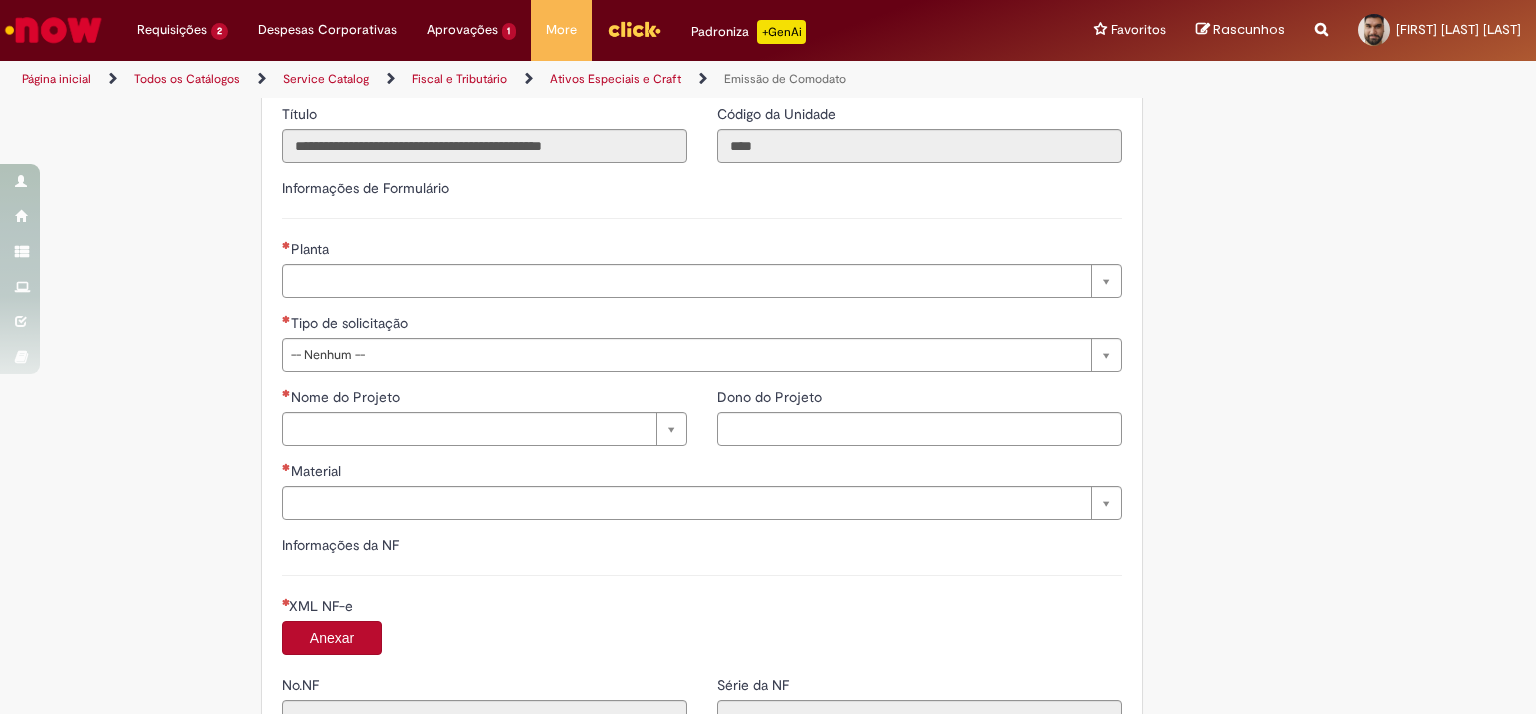 scroll, scrollTop: 1400, scrollLeft: 0, axis: vertical 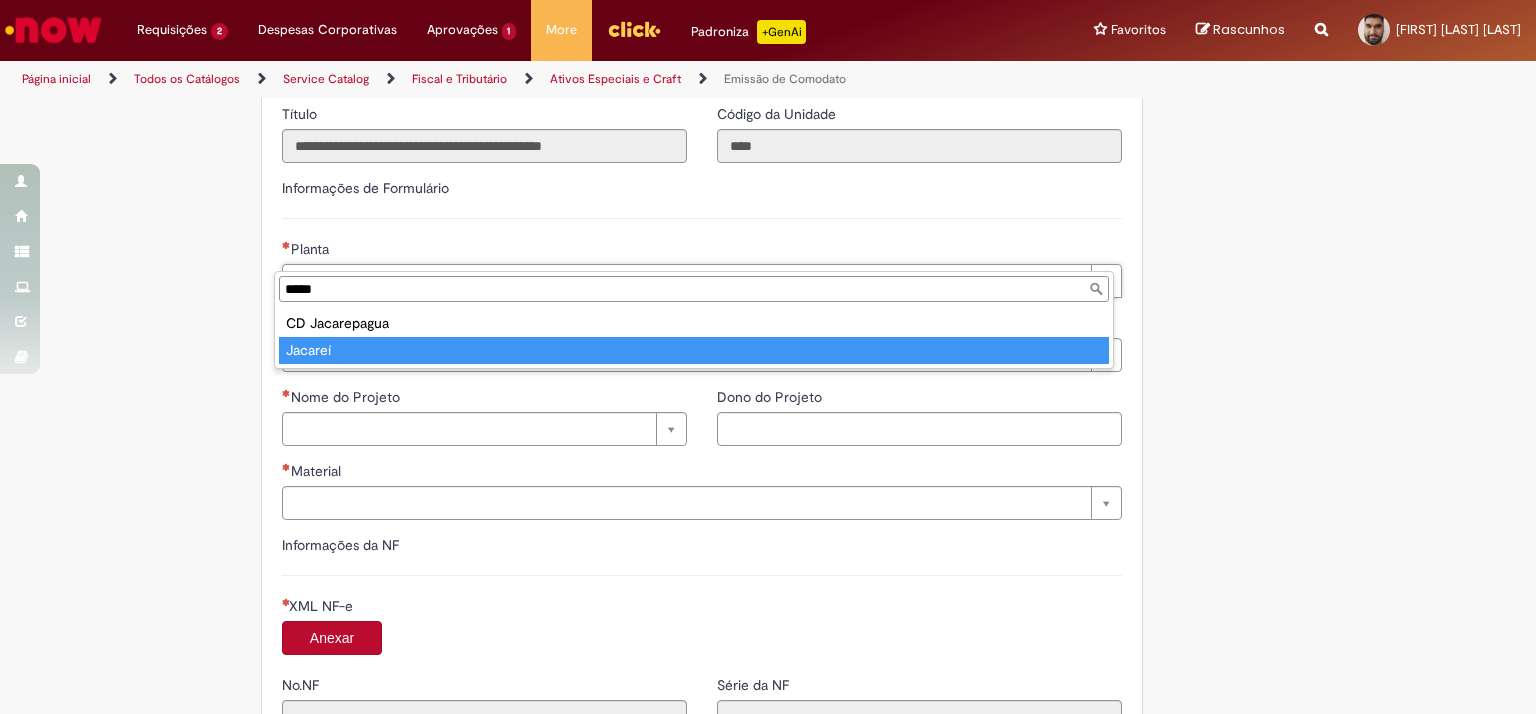 type on "*****" 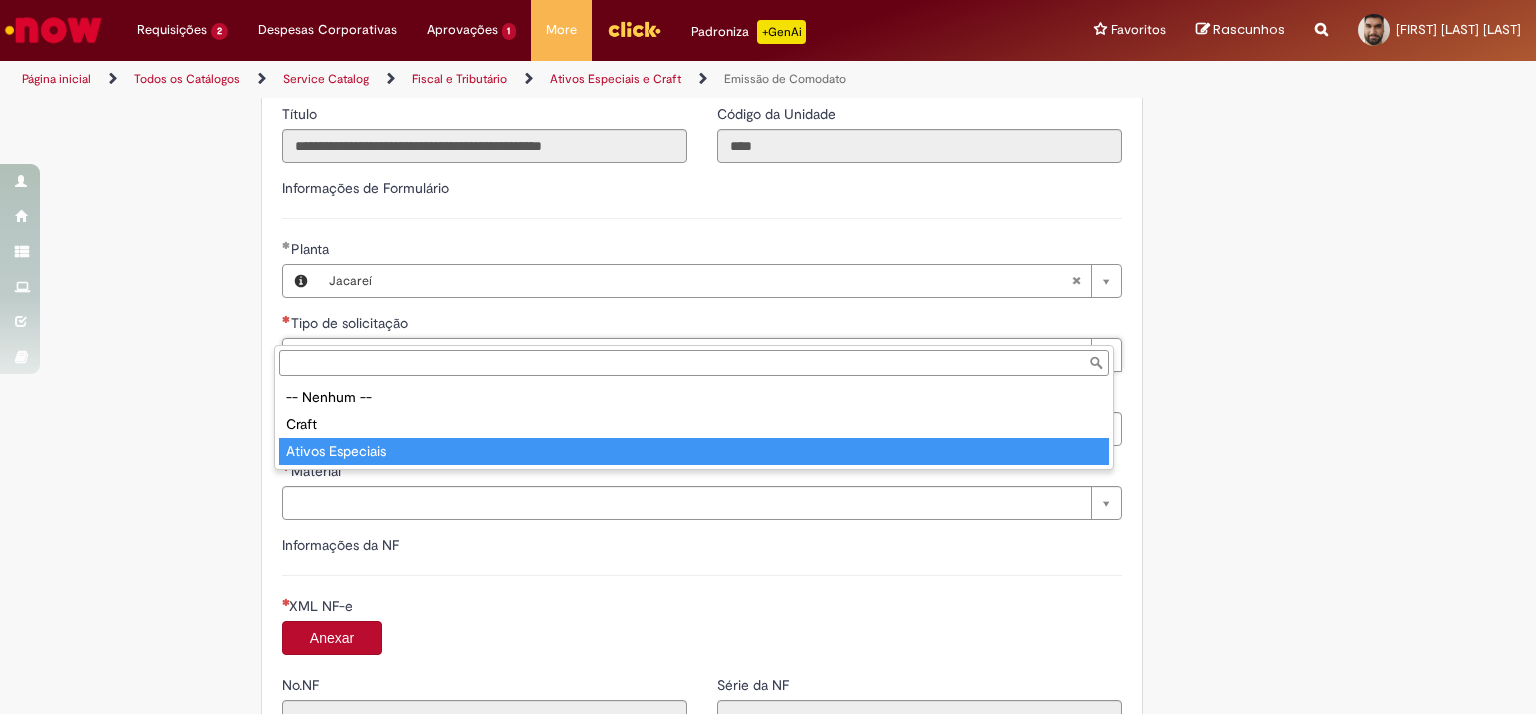 type on "**********" 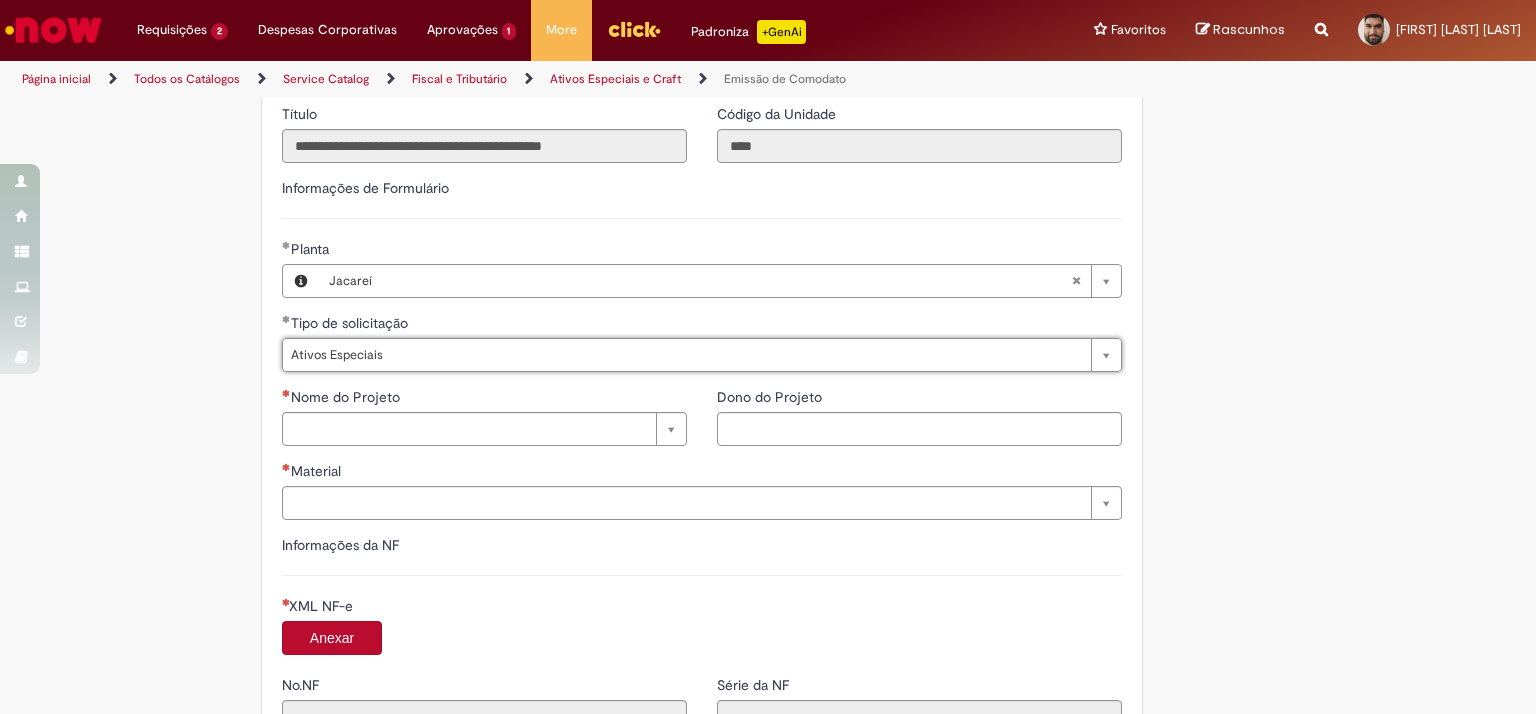click on "Tire dúvidas com LupiAssist    +GenAI
Oi! Eu sou LupiAssist, uma Inteligência Artificial Generativa em constante aprendizado   Meu conteúdo é monitorado para trazer uma melhor experiência
Dúvidas comuns:
Só mais um instante, estou consultando nossas bases de conhecimento  e escrevendo a melhor resposta pra você!
Title
Lorem ipsum dolor sit amet    Fazer uma nova pergunta
Gerei esta resposta utilizando IA Generativa em conjunto com os nossos padrões. Em caso de divergência, os documentos oficiais prevalecerão.
Saiba mais em:
Ou ligue para:
E aí, te ajudei?
Sim, obrigado!" at bounding box center (768, 195) 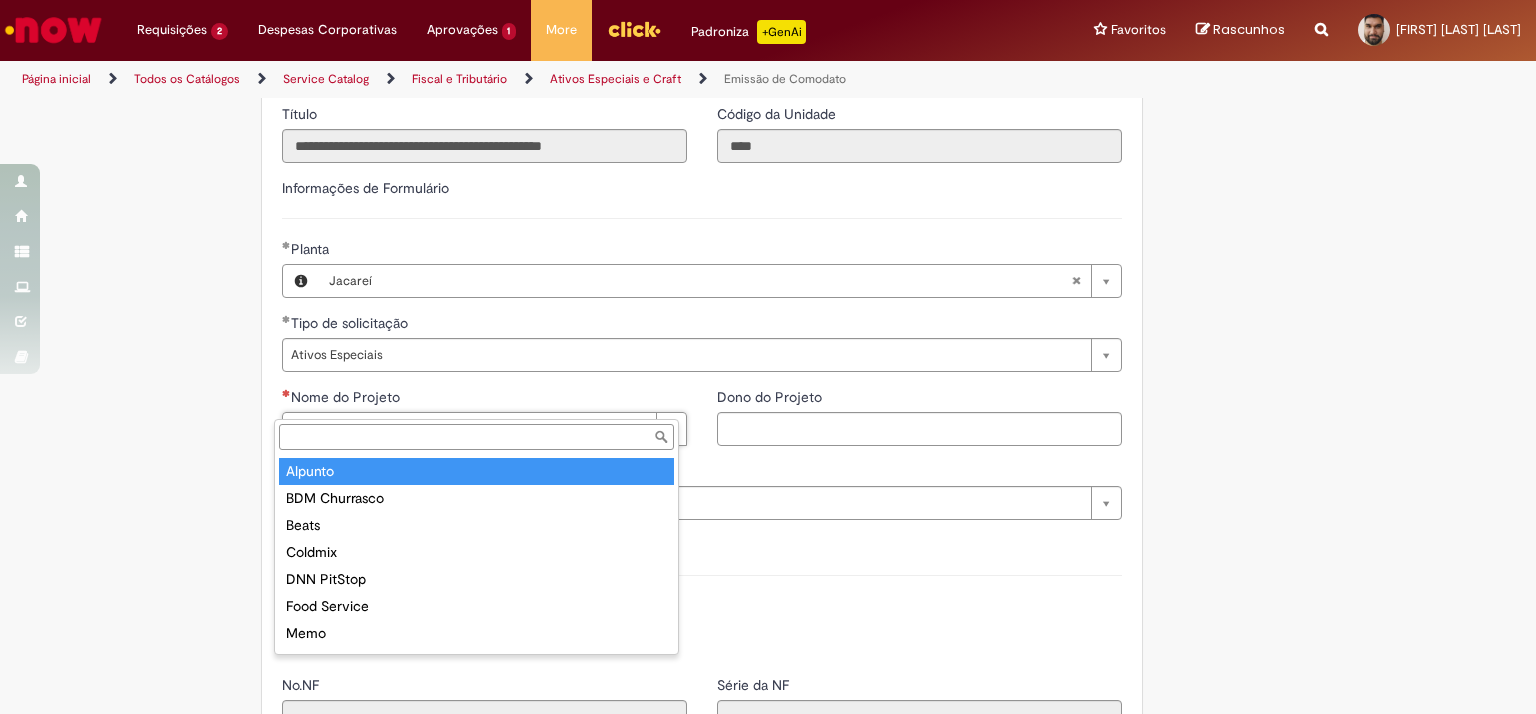 scroll, scrollTop: 100, scrollLeft: 0, axis: vertical 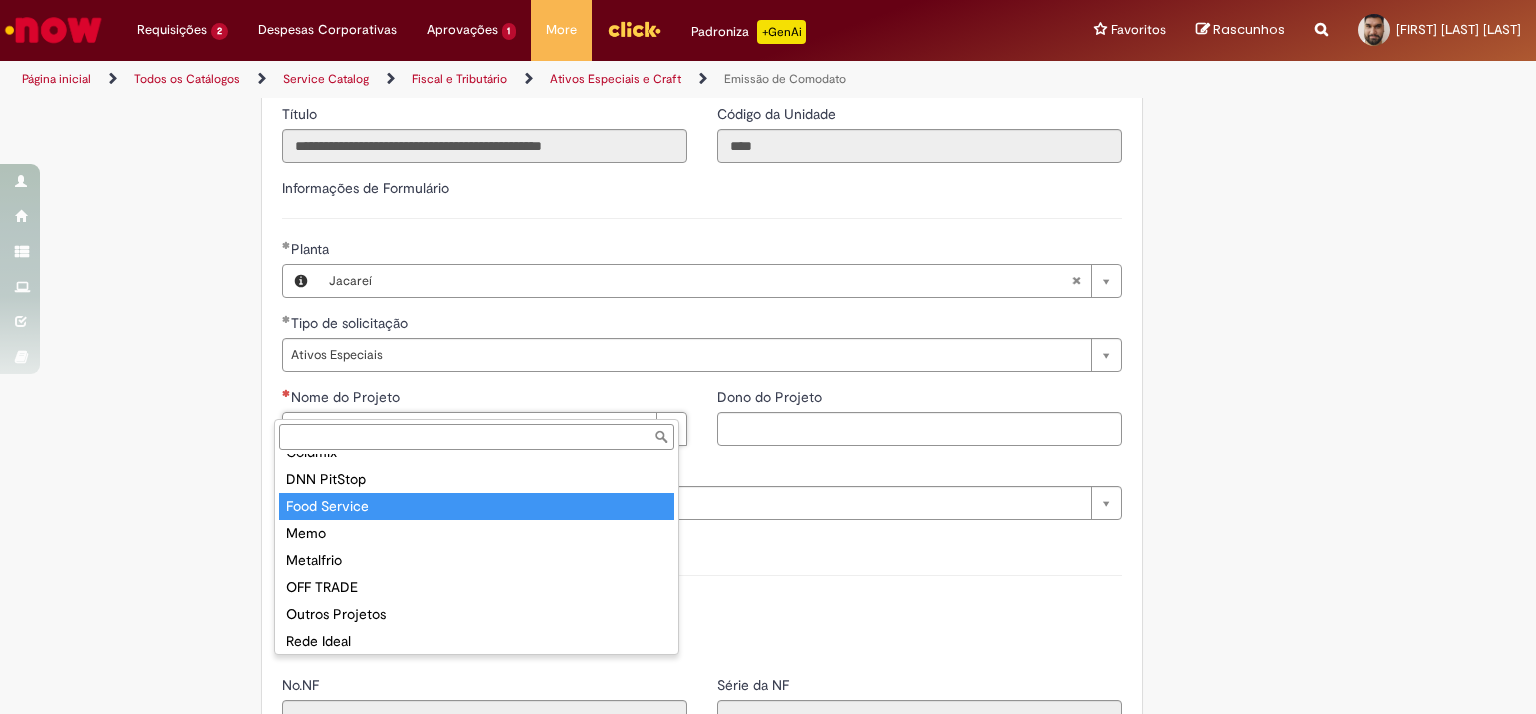 type on "**********" 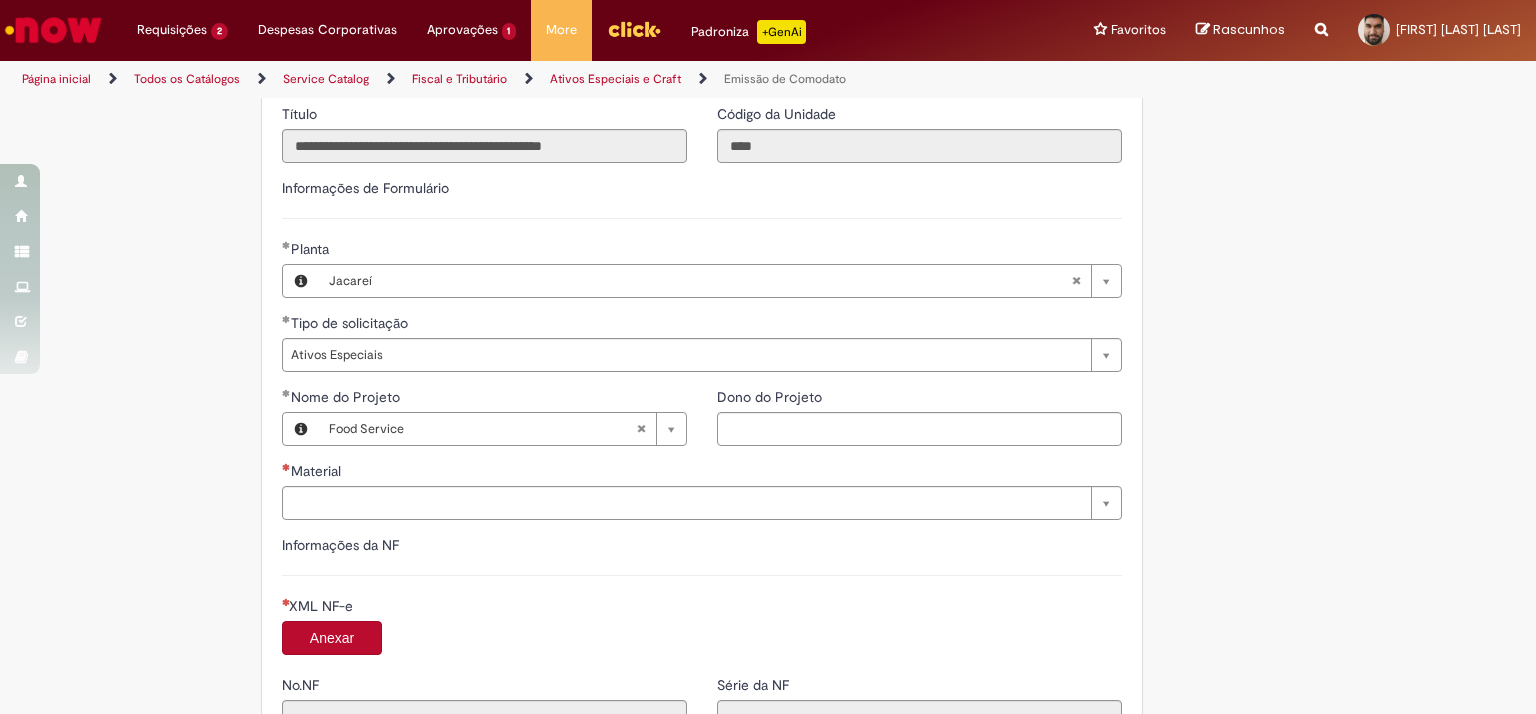 click on "Tire dúvidas com LupiAssist    +GenAI
Oi! Eu sou LupiAssist, uma Inteligência Artificial Generativa em constante aprendizado   Meu conteúdo é monitorado para trazer uma melhor experiência
Dúvidas comuns:
Só mais um instante, estou consultando nossas bases de conhecimento  e escrevendo a melhor resposta pra você!
Title
Lorem ipsum dolor sit amet    Fazer uma nova pergunta
Gerei esta resposta utilizando IA Generativa em conjunto com os nossos padrões. Em caso de divergência, os documentos oficiais prevalecerão.
Saiba mais em:
Ou ligue para:
E aí, te ajudei?
Sim, obrigado!" at bounding box center (768, 195) 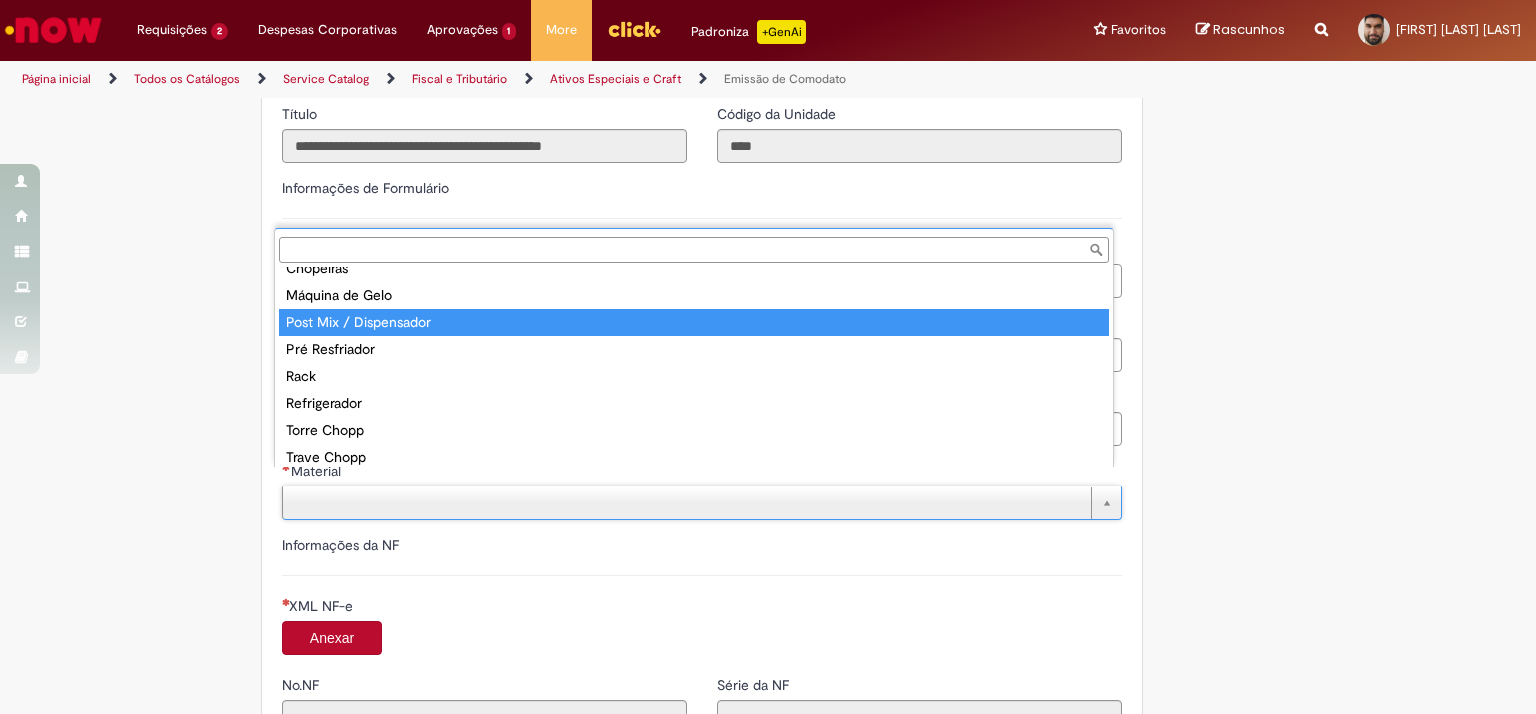 scroll, scrollTop: 0, scrollLeft: 0, axis: both 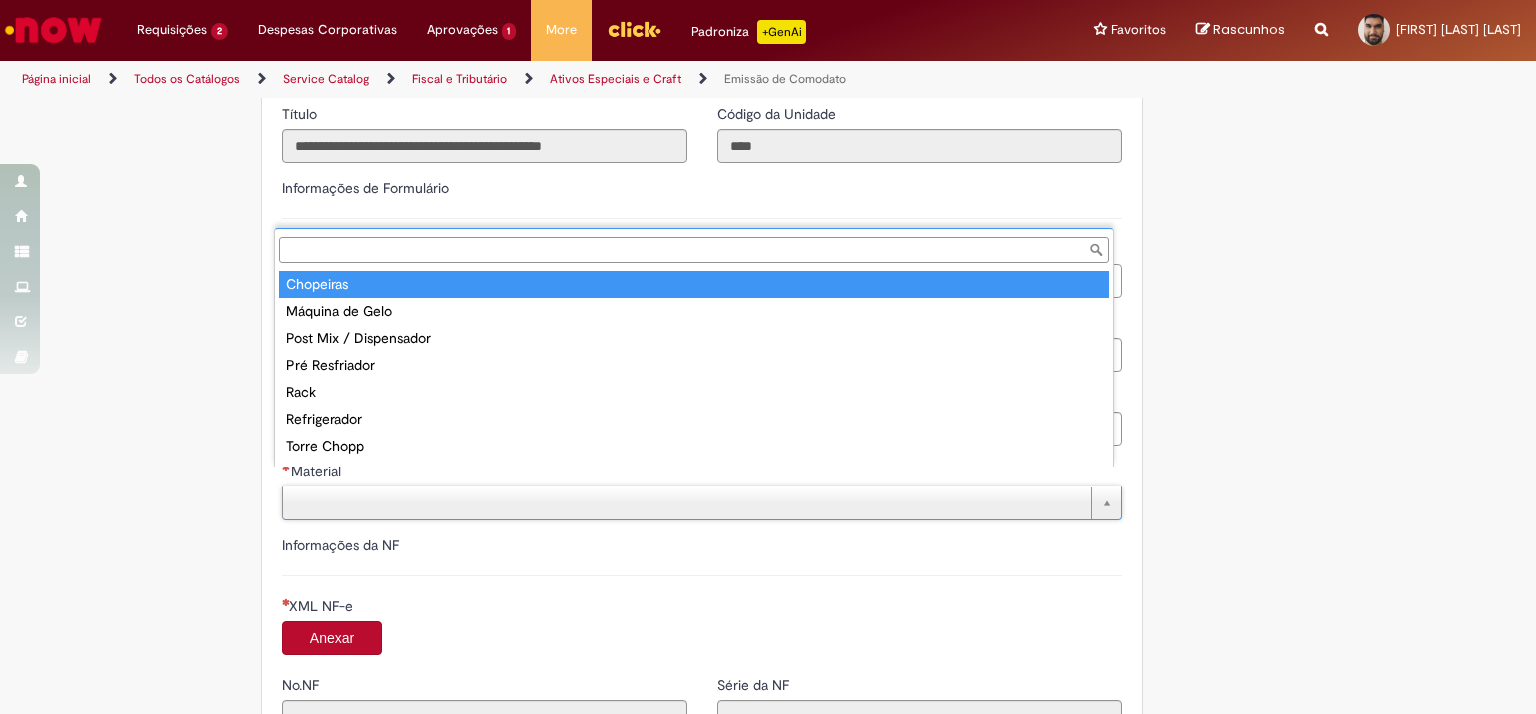 type on "*********" 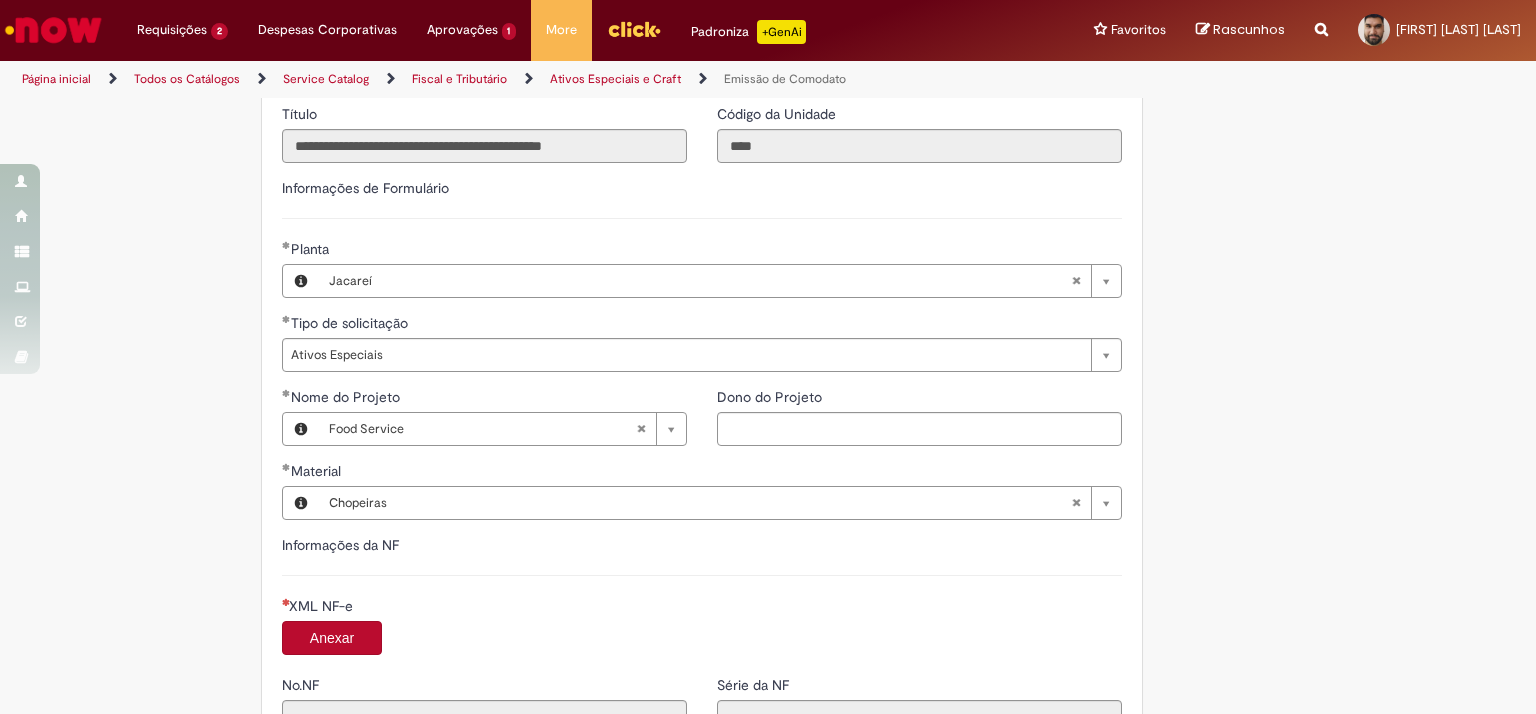click on "Tire dúvidas com LupiAssist    +GenAI
Oi! Eu sou LupiAssist, uma Inteligência Artificial Generativa em constante aprendizado   Meu conteúdo é monitorado para trazer uma melhor experiência
Dúvidas comuns:
Só mais um instante, estou consultando nossas bases de conhecimento  e escrevendo a melhor resposta pra você!
Title
Lorem ipsum dolor sit amet    Fazer uma nova pergunta
Gerei esta resposta utilizando IA Generativa em conjunto com os nossos padrões. Em caso de divergência, os documentos oficiais prevalecerão.
Saiba mais em:
Ou ligue para:
E aí, te ajudei?
Sim, obrigado!" at bounding box center [768, 195] 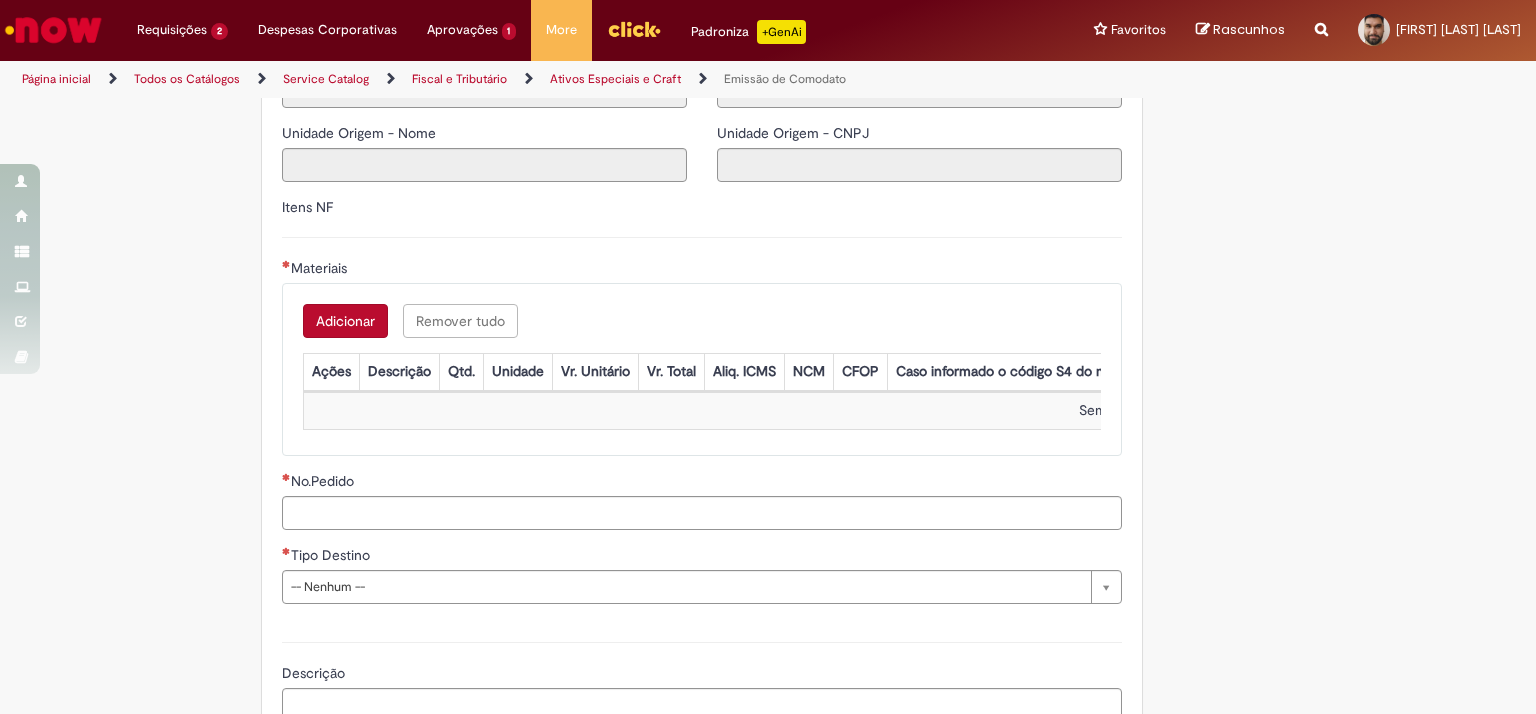 scroll, scrollTop: 2300, scrollLeft: 0, axis: vertical 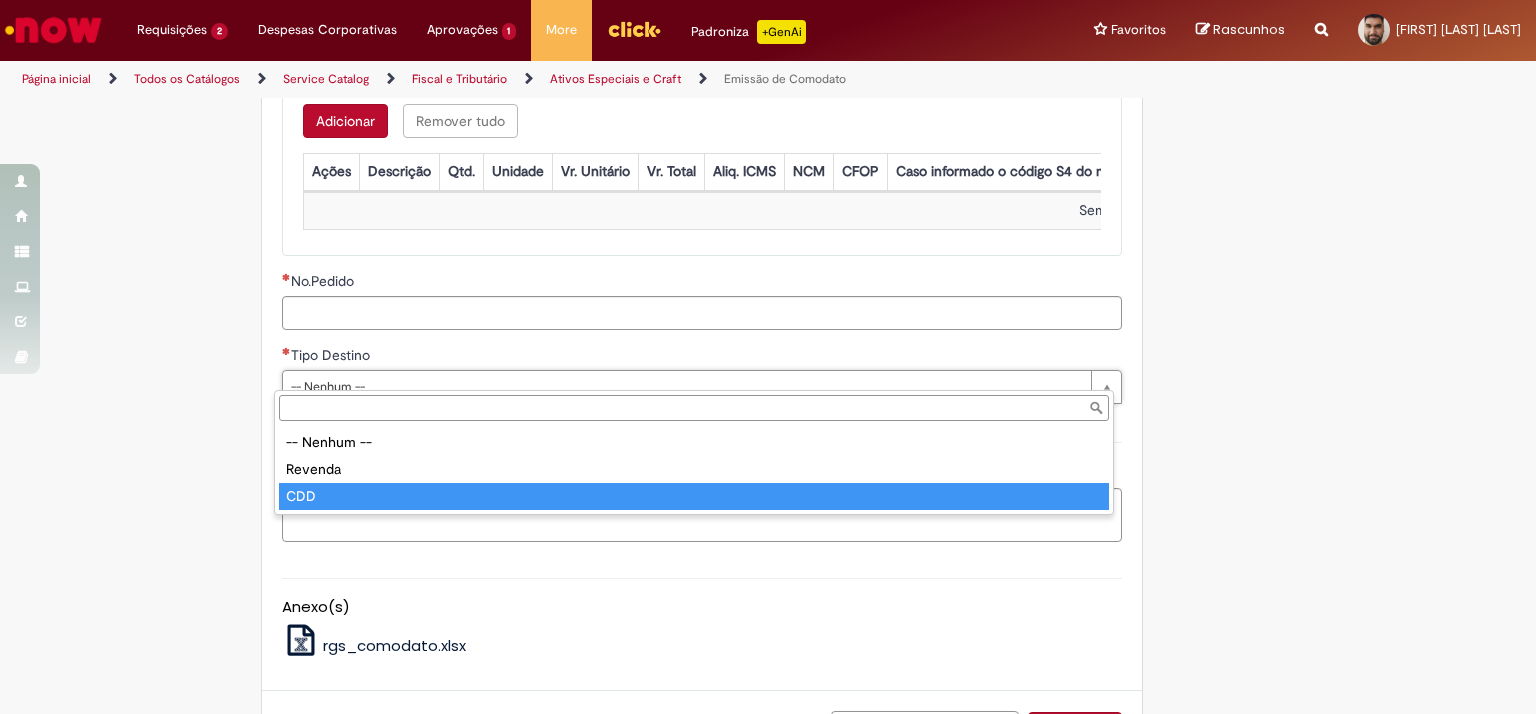 type on "***" 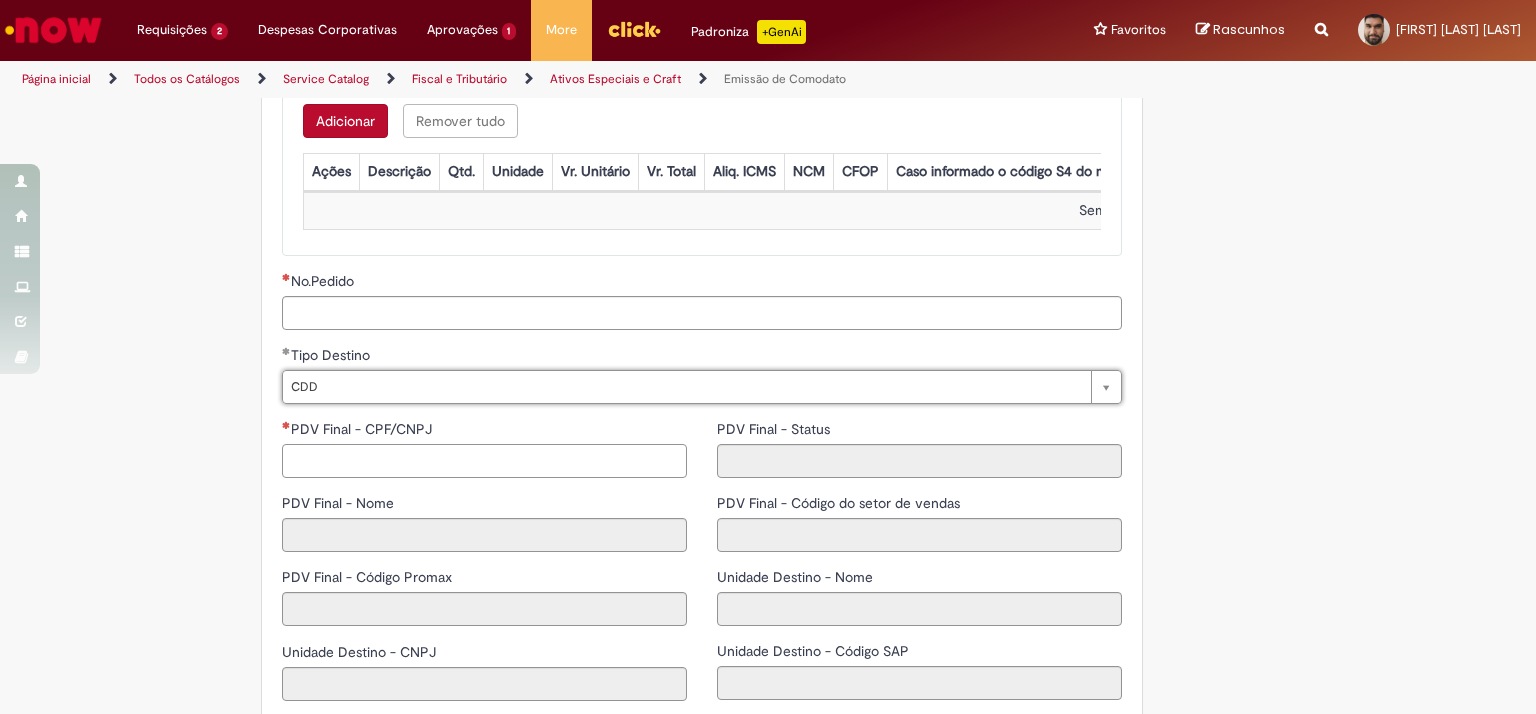 click on "PDV Final - CPF/CNPJ" at bounding box center [484, 461] 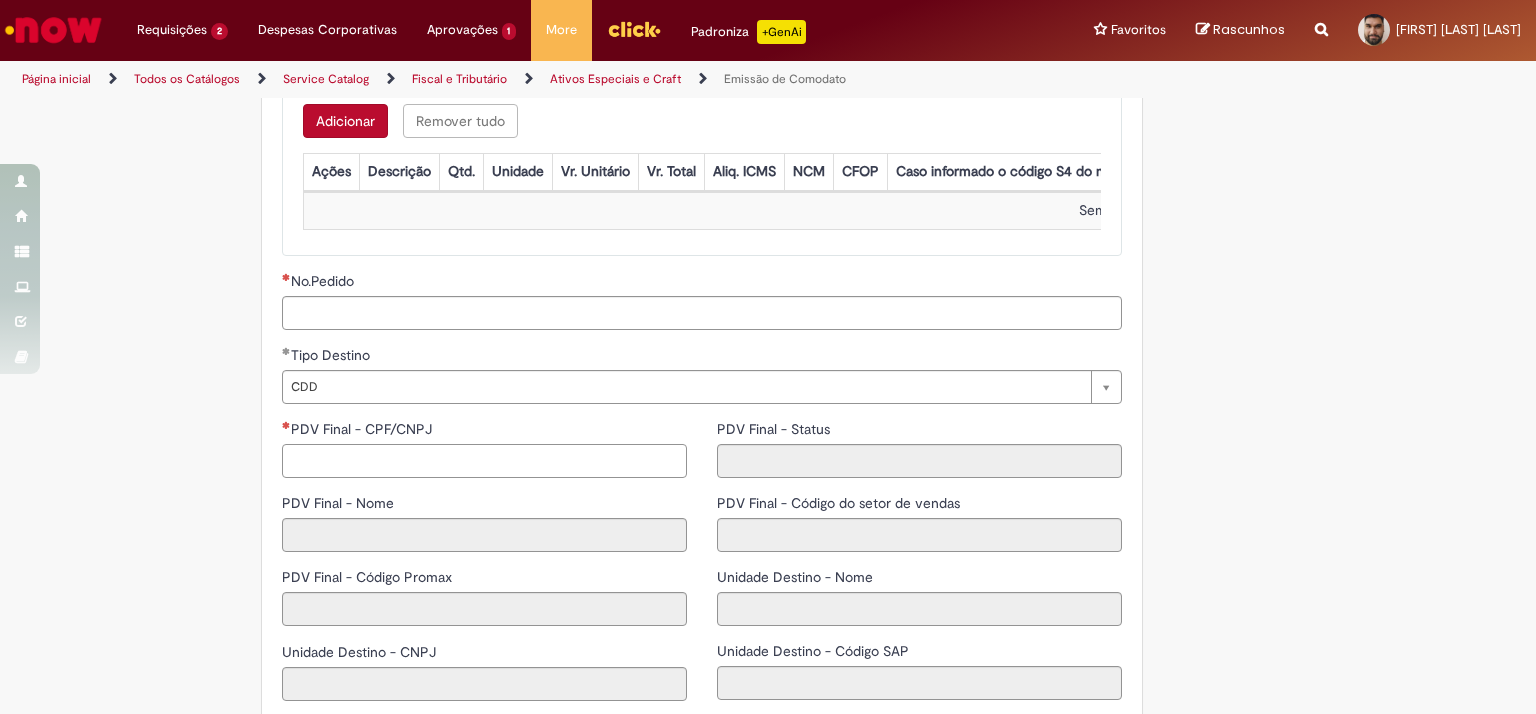 paste on "**********" 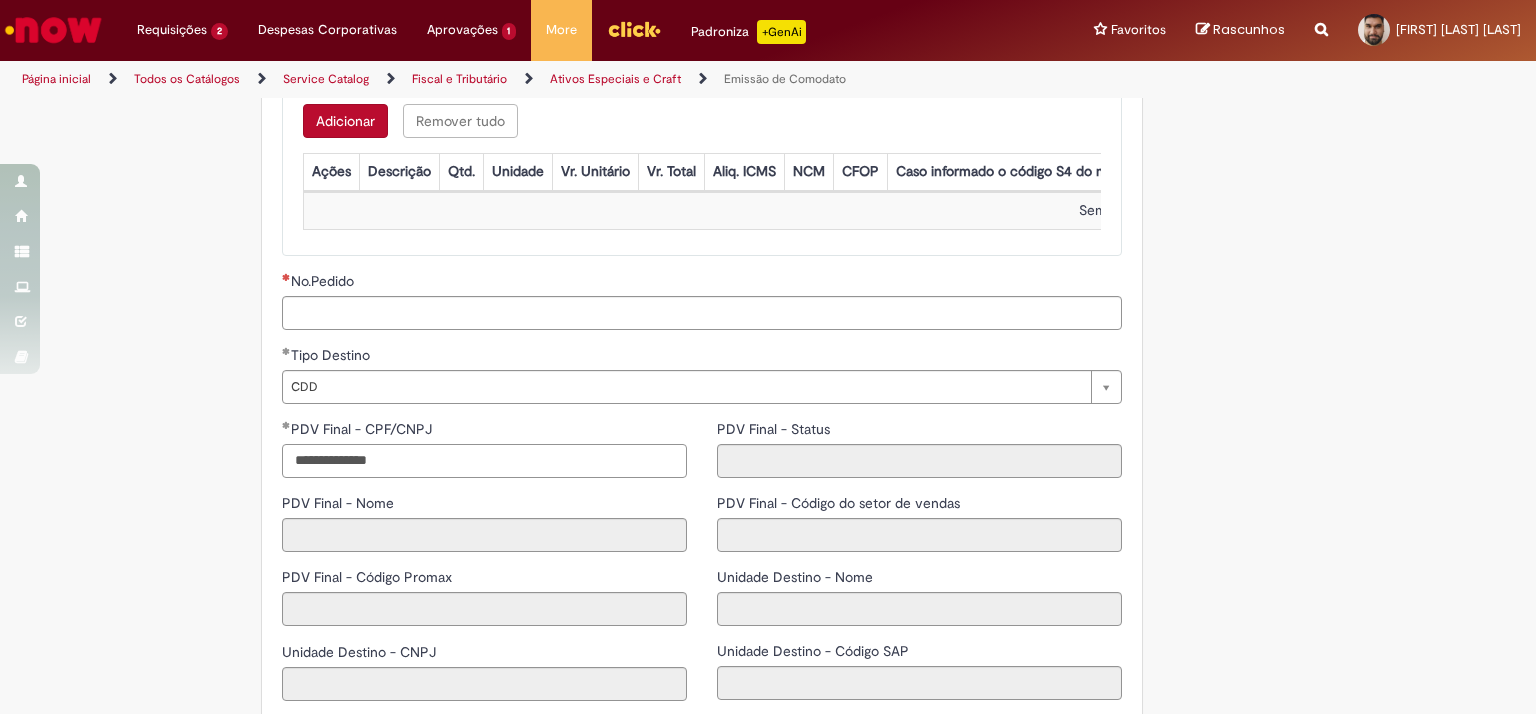 type on "**********" 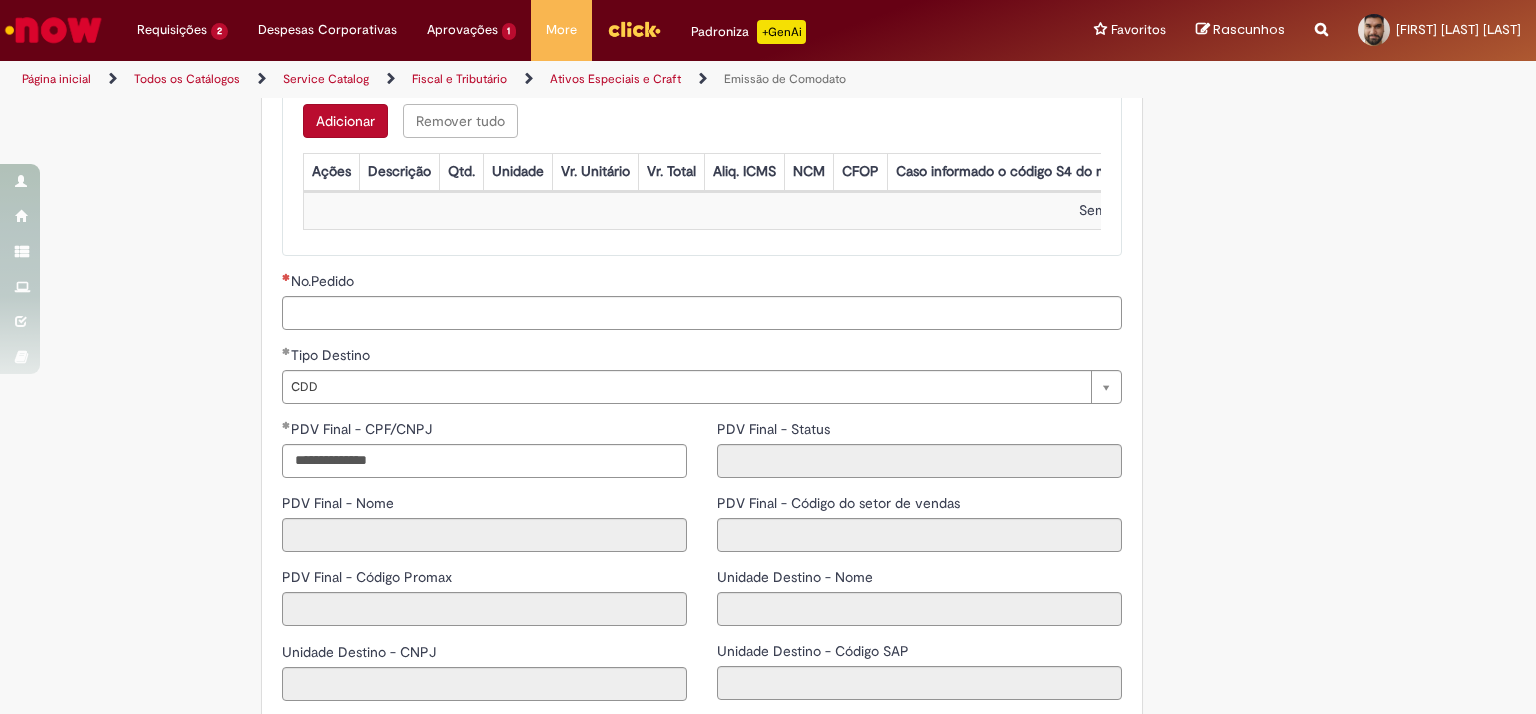 click on "Tire dúvidas com LupiAssist    +GenAI
Oi! Eu sou LupiAssist, uma Inteligência Artificial Generativa em constante aprendizado   Meu conteúdo é monitorado para trazer uma melhor experiência
Dúvidas comuns:
Só mais um instante, estou consultando nossas bases de conhecimento  e escrevendo a melhor resposta pra você!
Title
Lorem ipsum dolor sit amet    Fazer uma nova pergunta
Gerei esta resposta utilizando IA Generativa em conjunto com os nossos padrões. Em caso de divergência, os documentos oficiais prevalecerão.
Saiba mais em:
Ou ligue para:
E aí, te ajudei?
Sim, obrigado!" at bounding box center (768, -371) 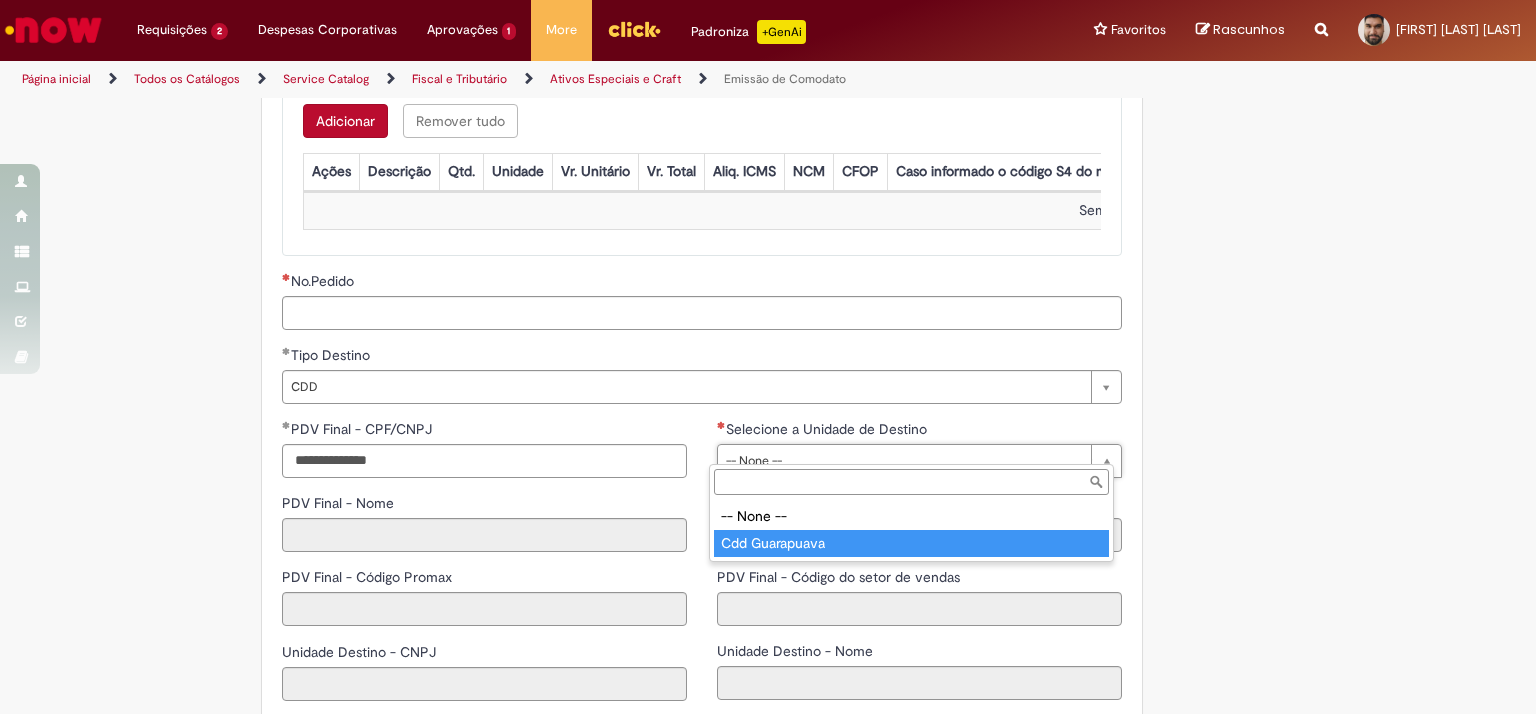 type on "**********" 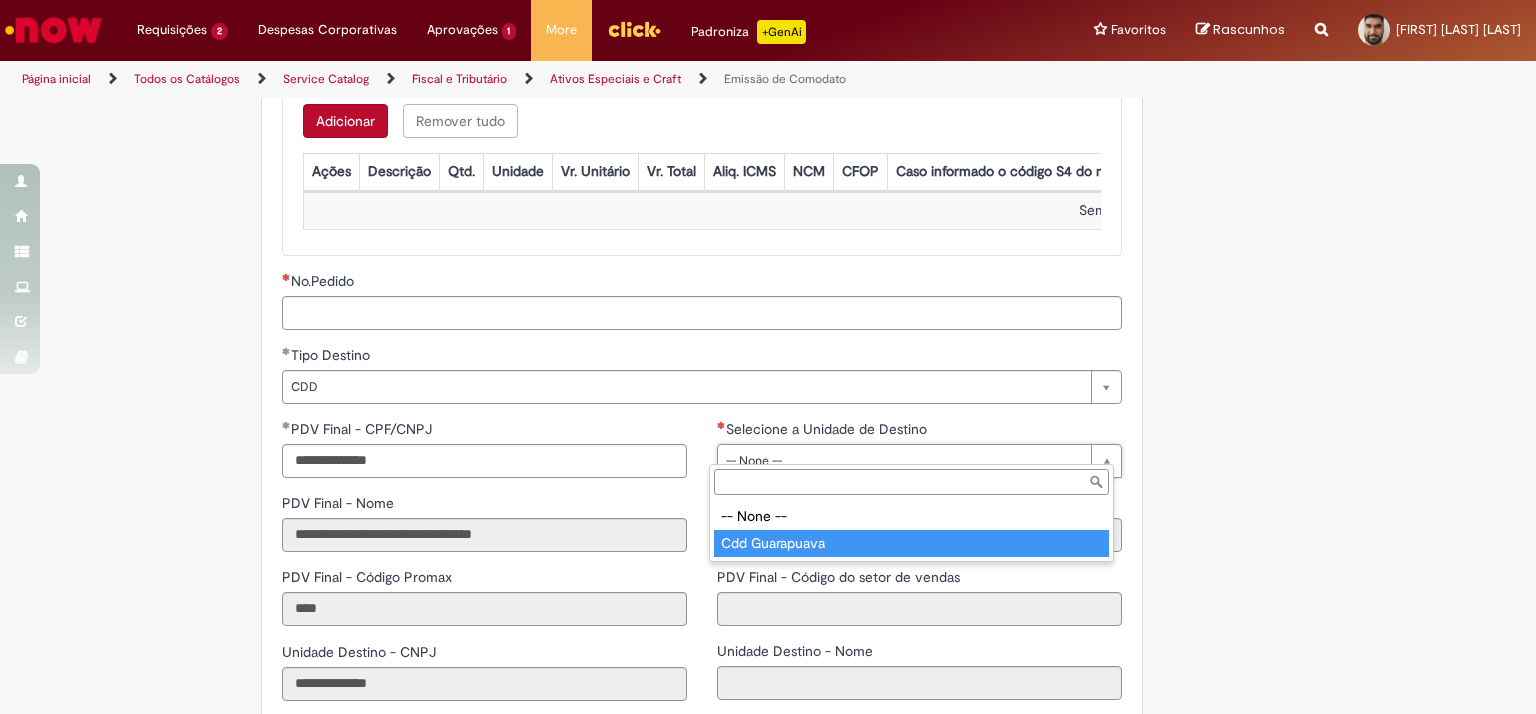 type on "******" 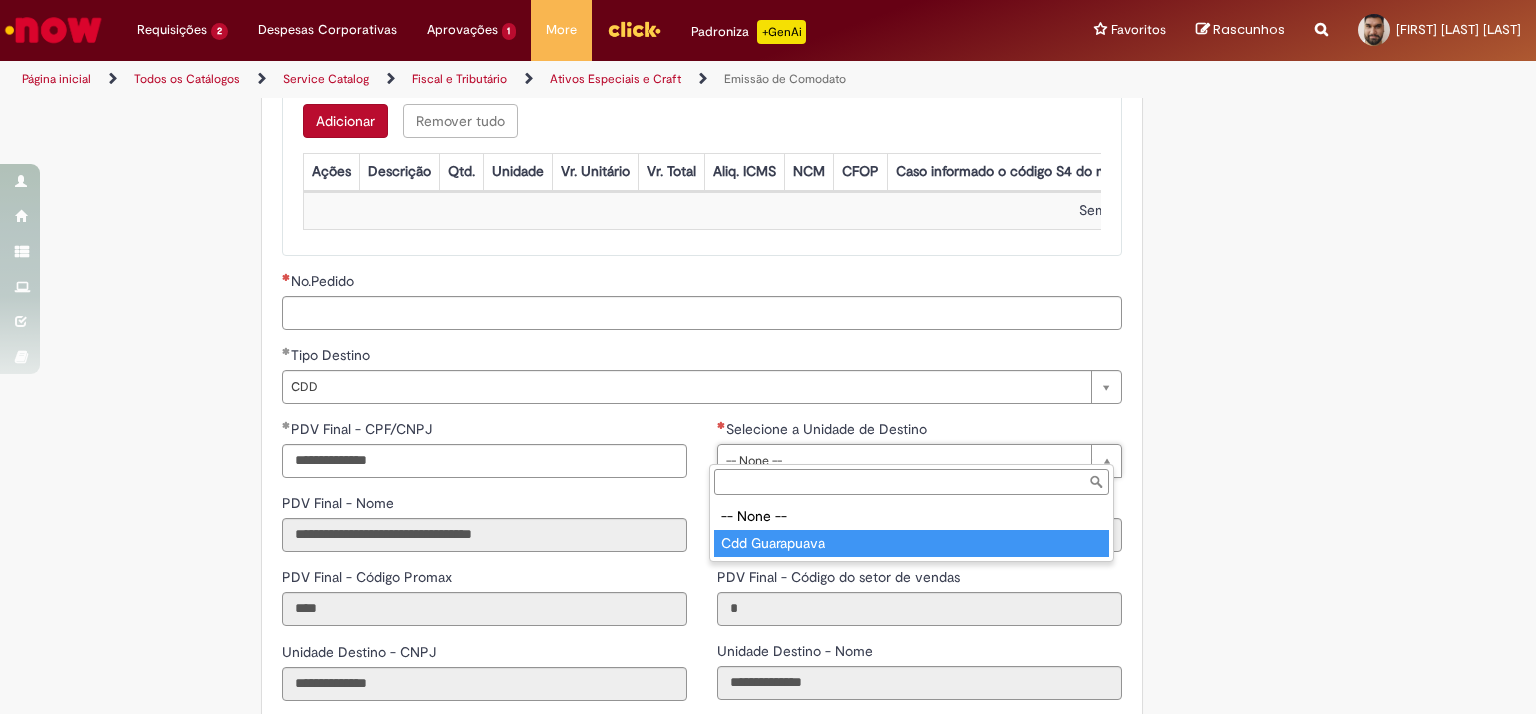 type 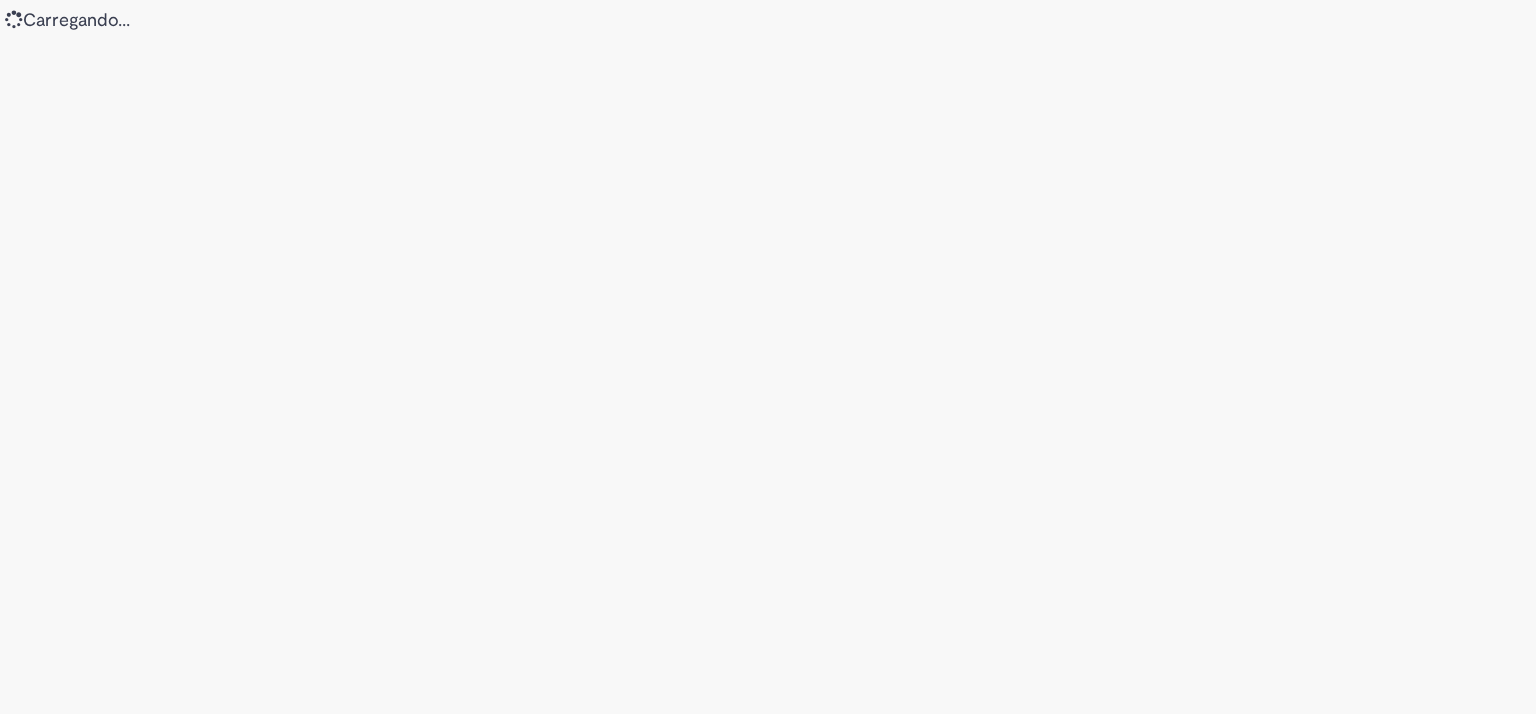 scroll, scrollTop: 0, scrollLeft: 0, axis: both 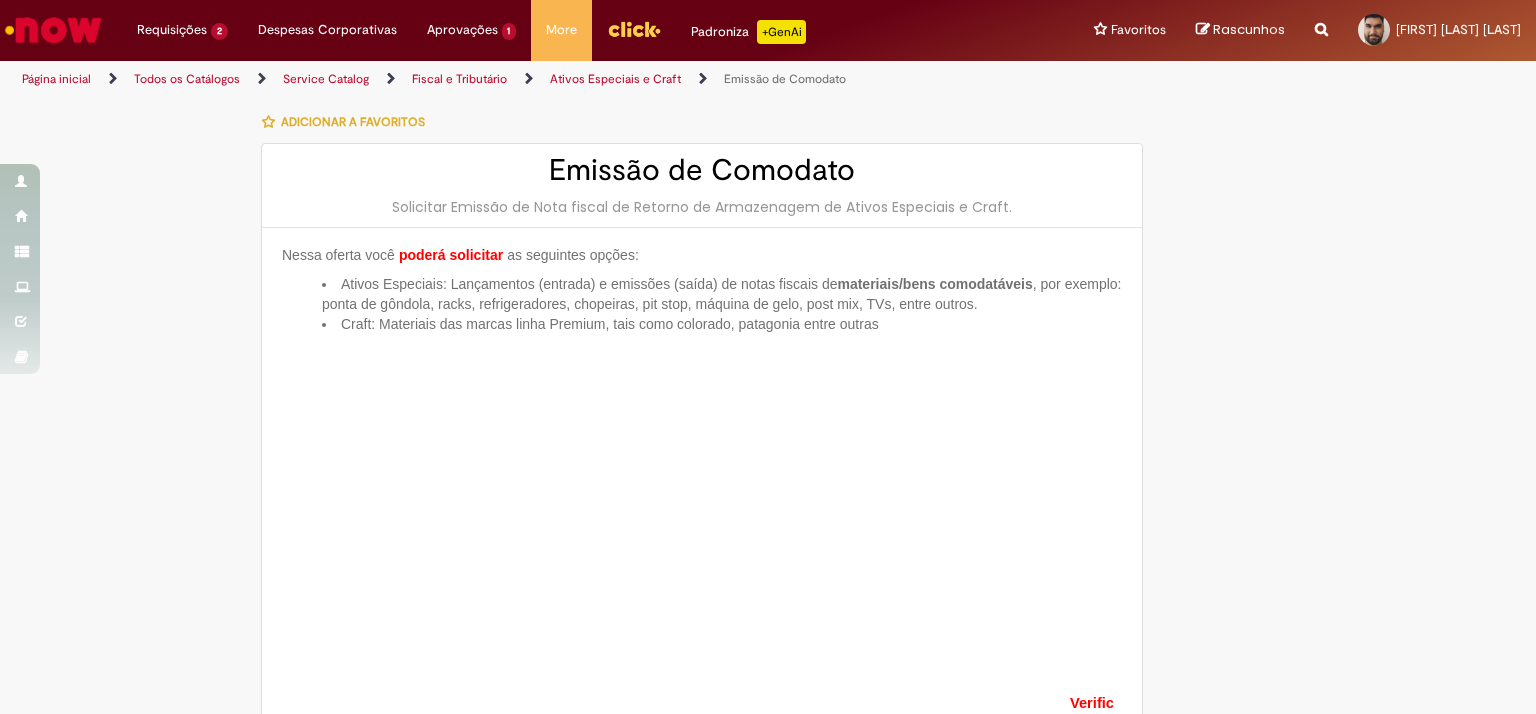 type on "********" 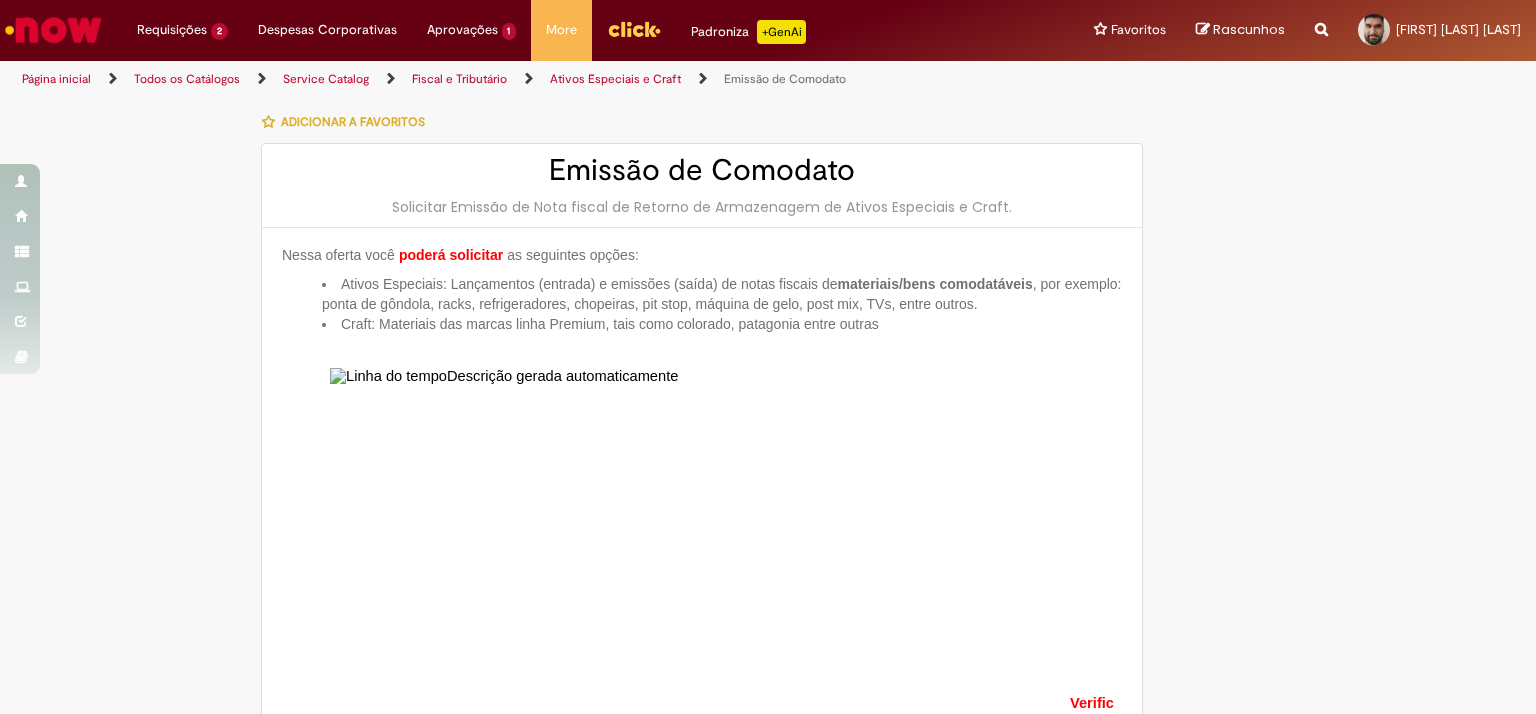 type on "**********" 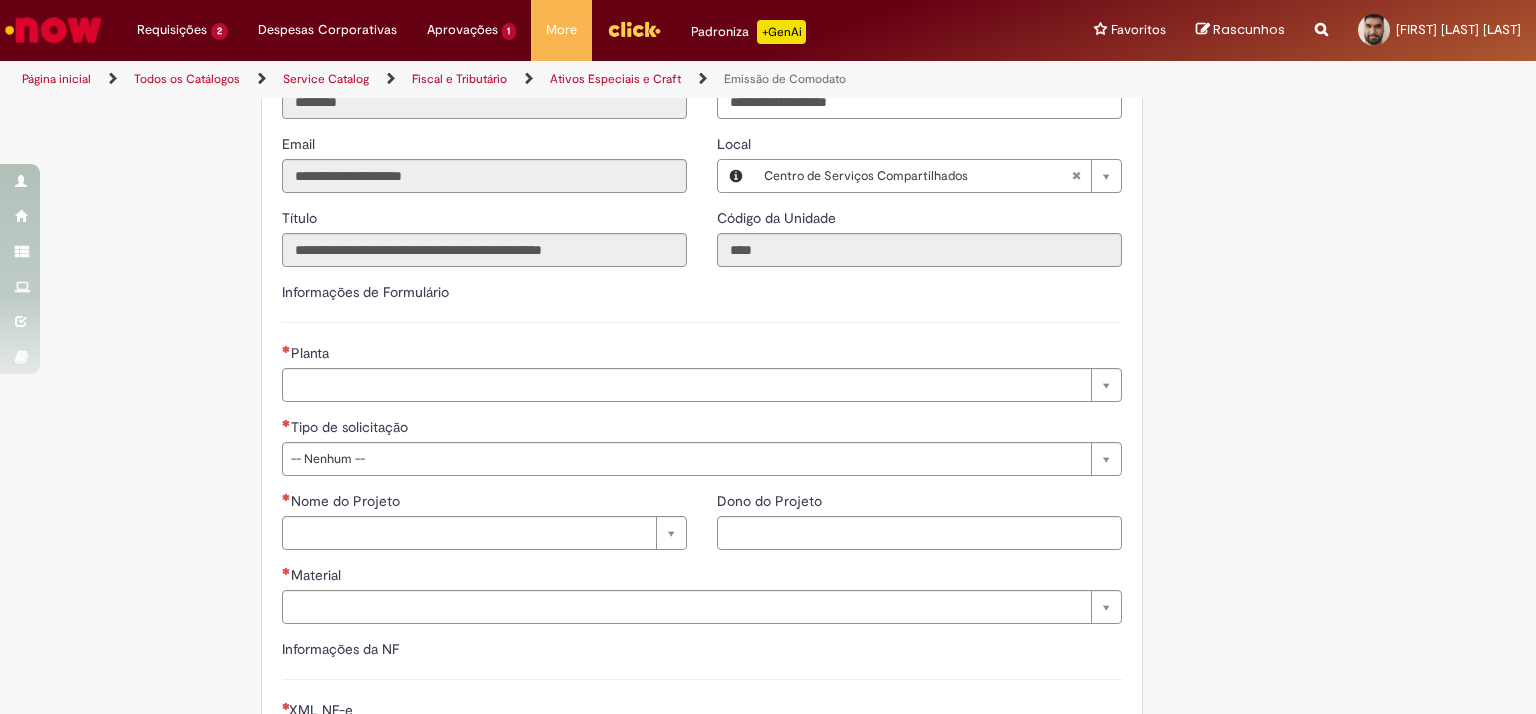 scroll, scrollTop: 1300, scrollLeft: 0, axis: vertical 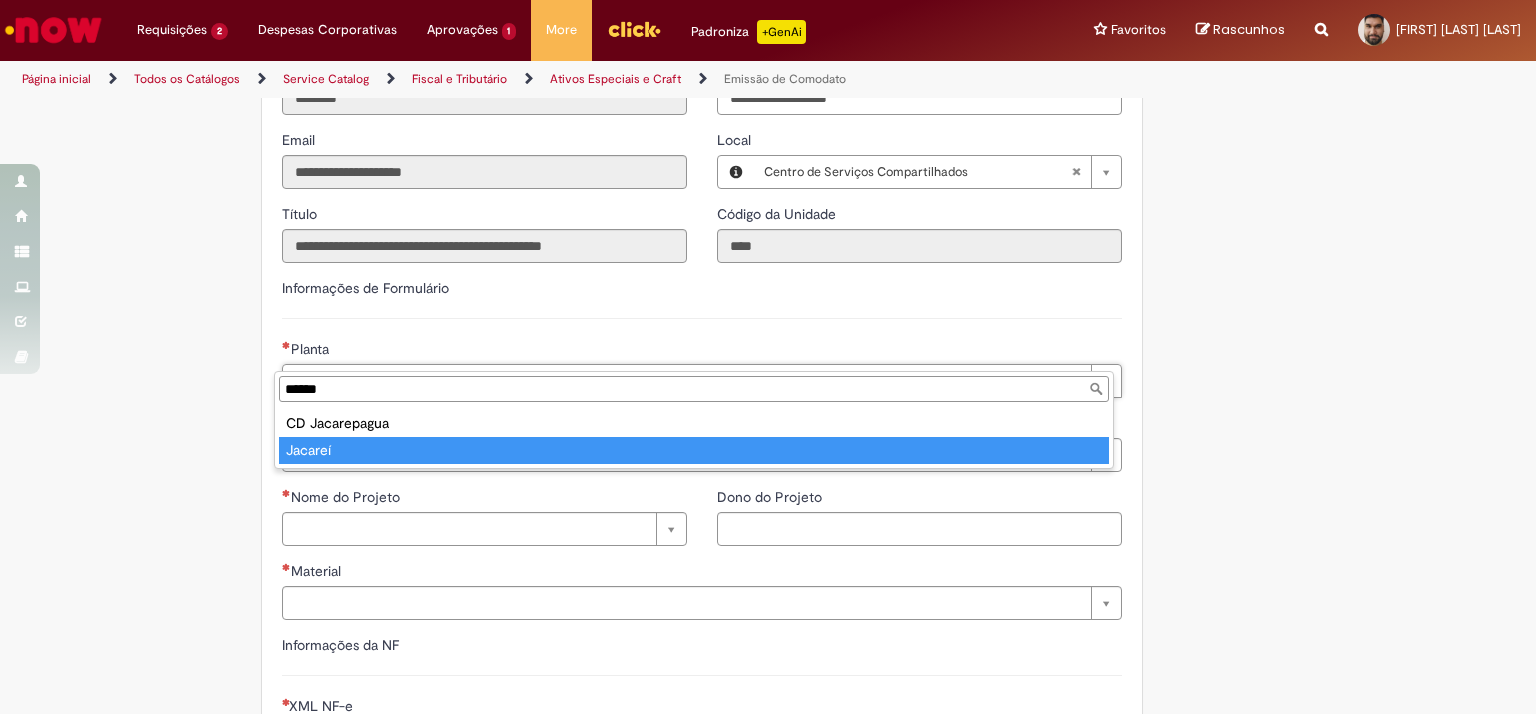 type on "******" 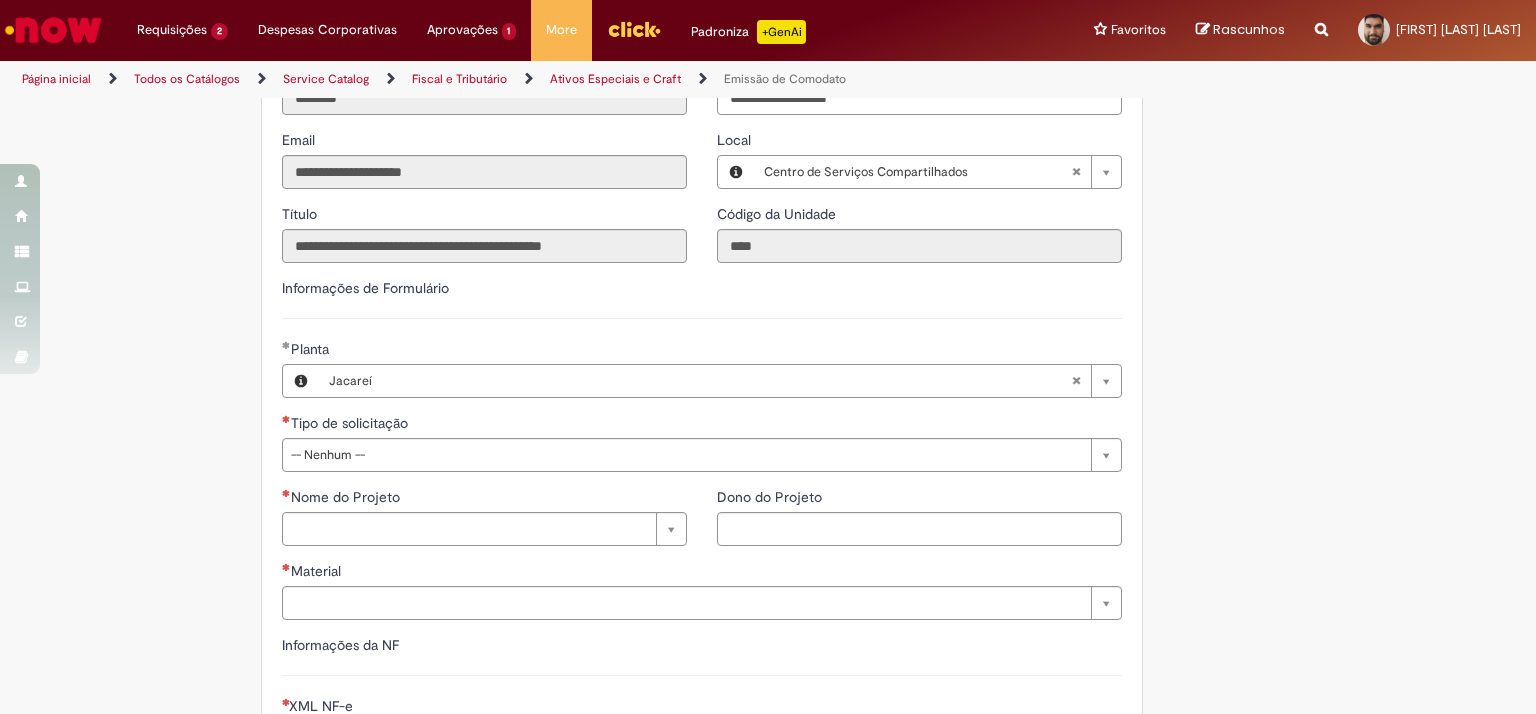 click on "Tire dúvidas com LupiAssist    +GenAI
Oi! Eu sou LupiAssist, uma Inteligência Artificial Generativa em constante aprendizado   Meu conteúdo é monitorado para trazer uma melhor experiência
Dúvidas comuns:
Só mais um instante, estou consultando nossas bases de conhecimento  e escrevendo a melhor resposta pra você!
Title
Lorem ipsum dolor sit amet    Fazer uma nova pergunta
Gerei esta resposta utilizando IA Generativa em conjunto com os nossos padrões. Em caso de divergência, os documentos oficiais prevalecerão.
Saiba mais em:
Ou ligue para:
E aí, te ajudei?
Sim, obrigado!" at bounding box center (768, 295) 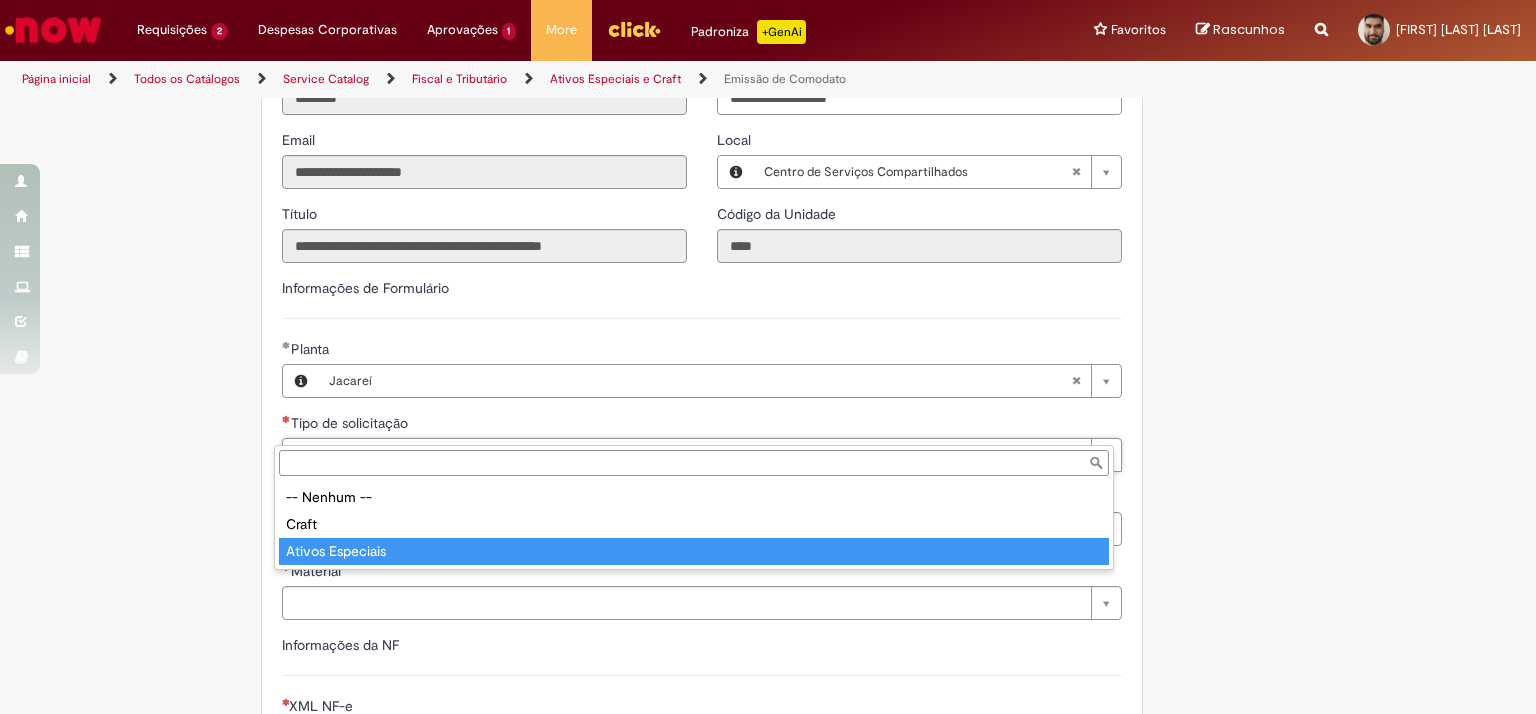 type on "**********" 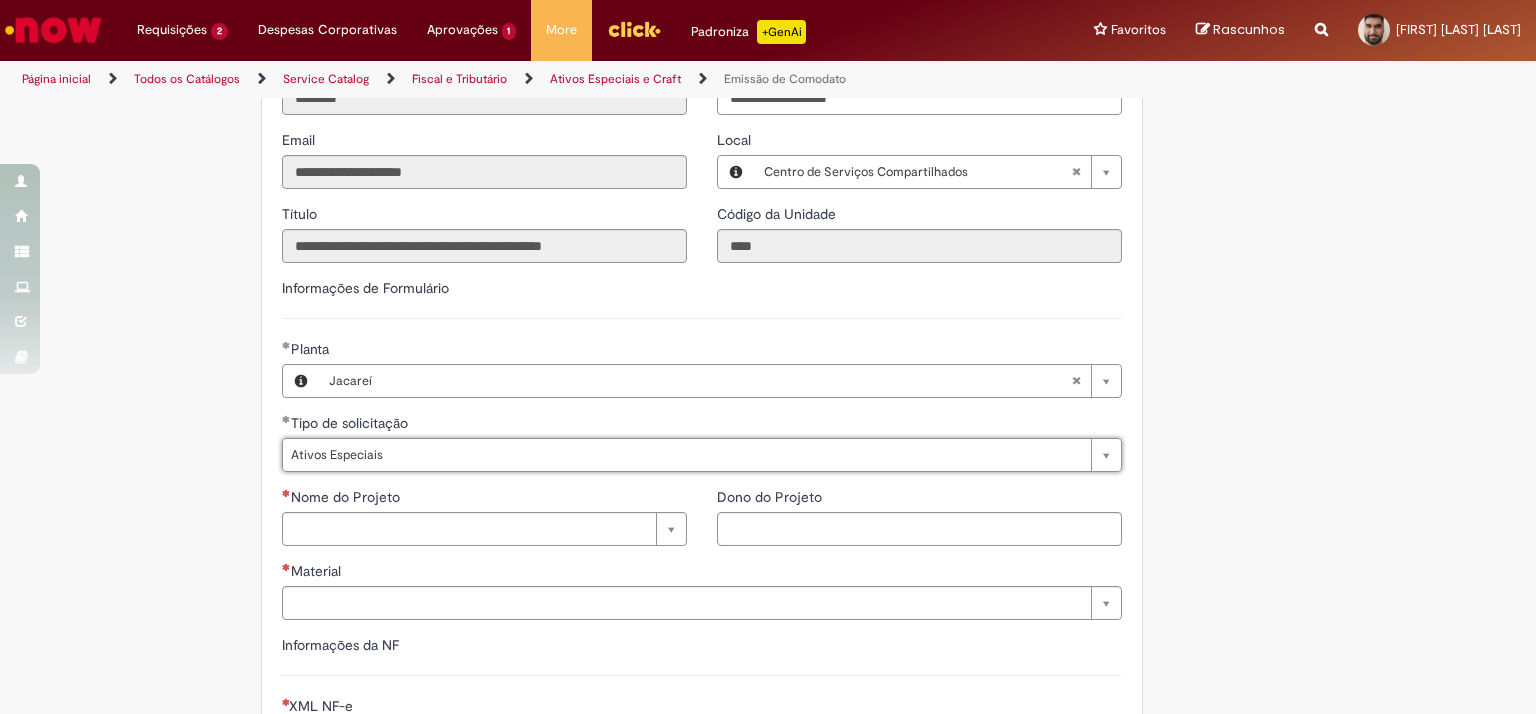 click on "Adicionar a Favoritos
Emissão de Comodato
Solicitar Emissão de Nota fiscal de Retorno de Armazenagem de Ativos Especiais e Craft.
Nessa oferta você   poderá solicitar   as seguintes opções:
Ativos Especiais: Lançamentos (entrada) e emissões (saída) de notas fiscais de  materiais/bens comodatáveis , por exemplo: ponta de gôndola, racks, refrigeradores, chopeiras, pit stop, máquina de gelo, post mix, TVs, entre outros.
Craft: Materiais das marcas linha Premium, tais como colorado, patagonia entre outras
Verificar antes da abertura do chamado:
Se o projeto está alinhado com a Administração Central – AC (gerência);
Se o  código SAP  do material que será comodatado está corretamente cadastrado no sistema;
utilizar campo de descrição/justificativa;
Se o  pedido
processos automatizados
C onnect .
Se  !" at bounding box center (670, 294) 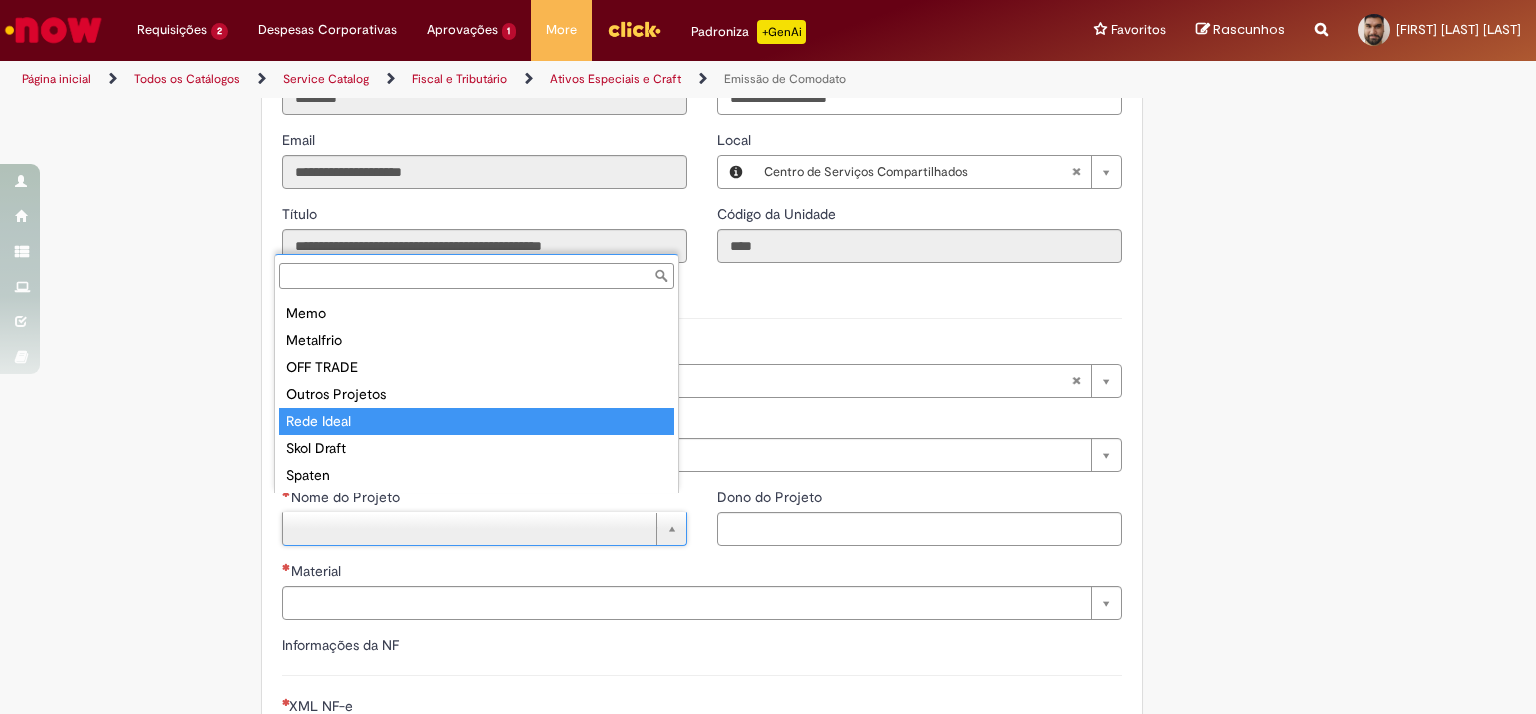 scroll, scrollTop: 59, scrollLeft: 0, axis: vertical 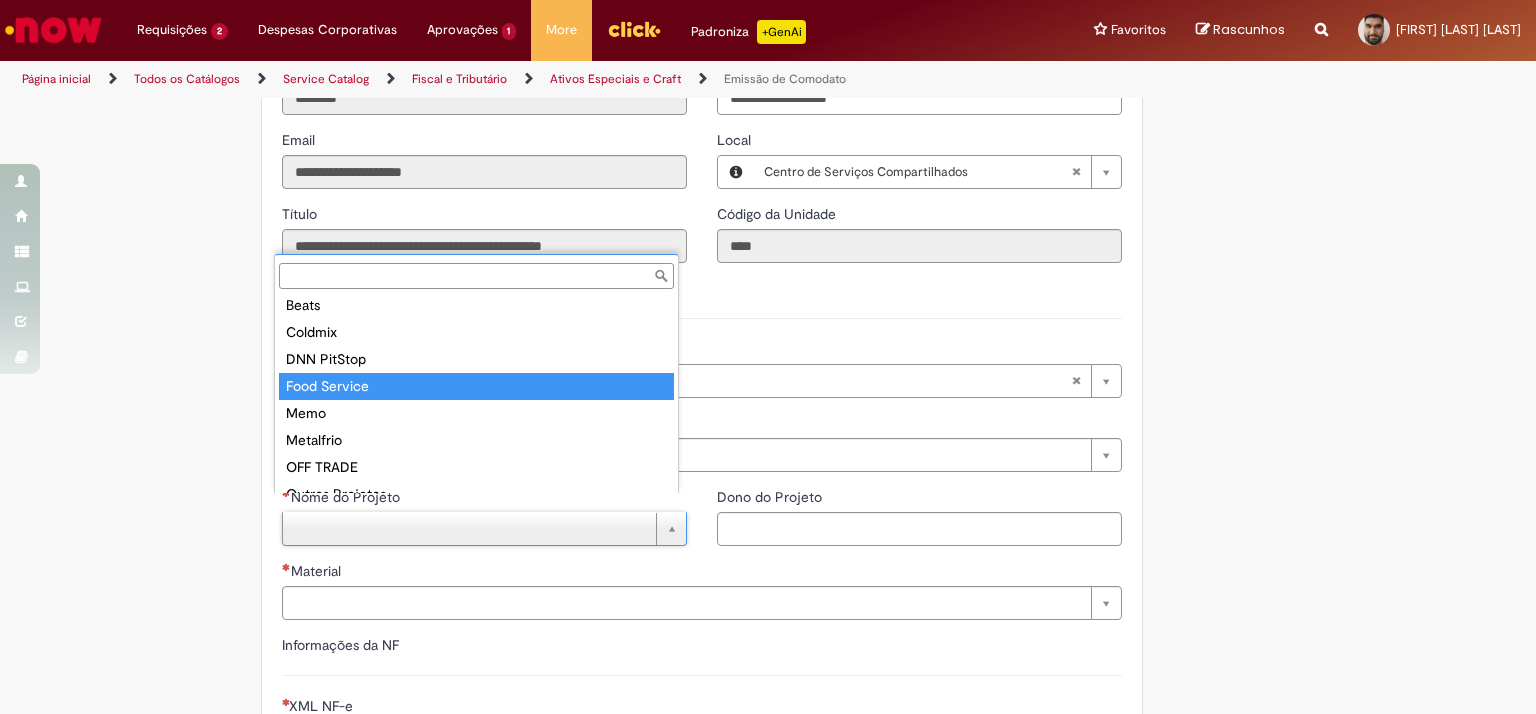 drag, startPoint x: 340, startPoint y: 389, endPoint x: 253, endPoint y: 410, distance: 89.498604 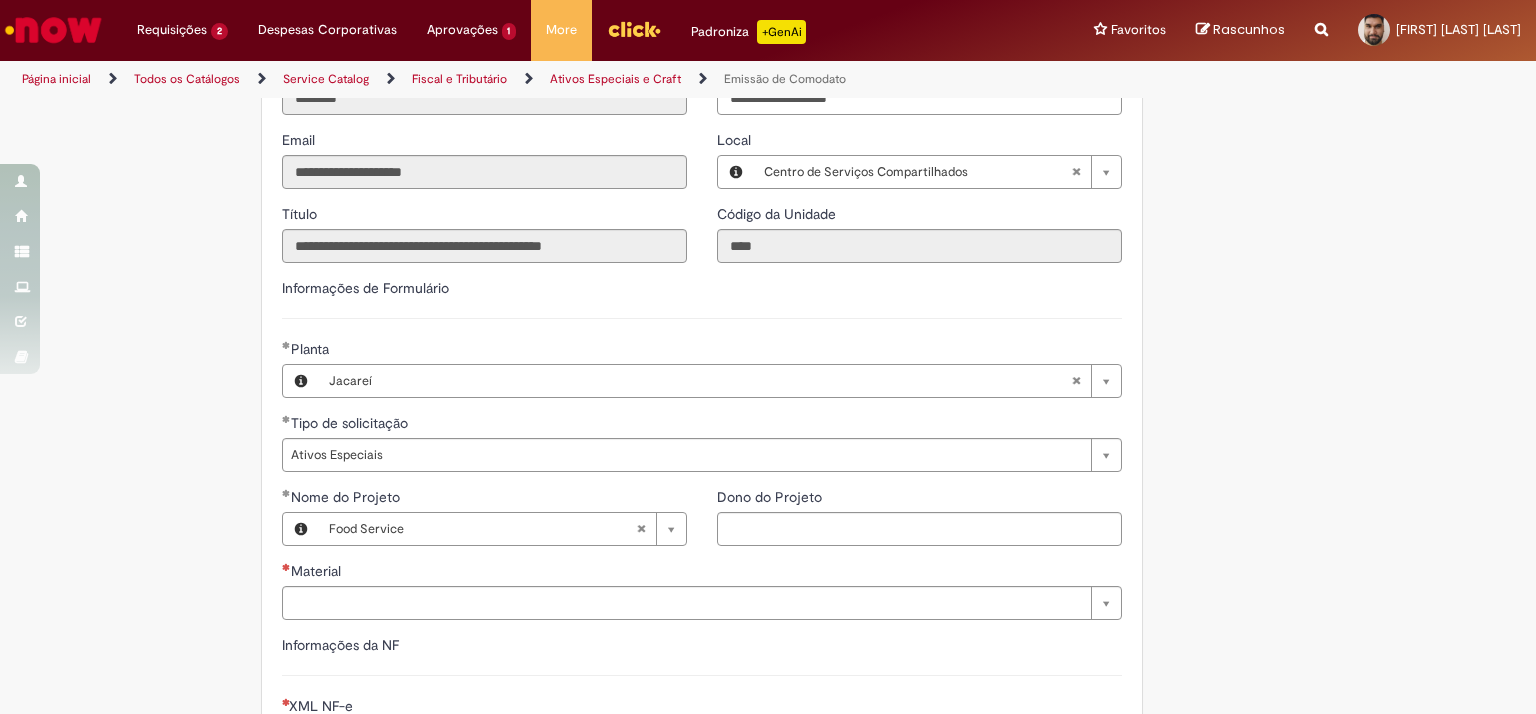 click on "Tire dúvidas com LupiAssist    +GenAI
Oi! Eu sou LupiAssist, uma Inteligência Artificial Generativa em constante aprendizado   Meu conteúdo é monitorado para trazer uma melhor experiência
Dúvidas comuns:
Só mais um instante, estou consultando nossas bases de conhecimento  e escrevendo a melhor resposta pra você!
Title
Lorem ipsum dolor sit amet    Fazer uma nova pergunta
Gerei esta resposta utilizando IA Generativa em conjunto com os nossos padrões. Em caso de divergência, os documentos oficiais prevalecerão.
Saiba mais em:
Ou ligue para:
E aí, te ajudei?
Sim, obrigado!" at bounding box center [768, 295] 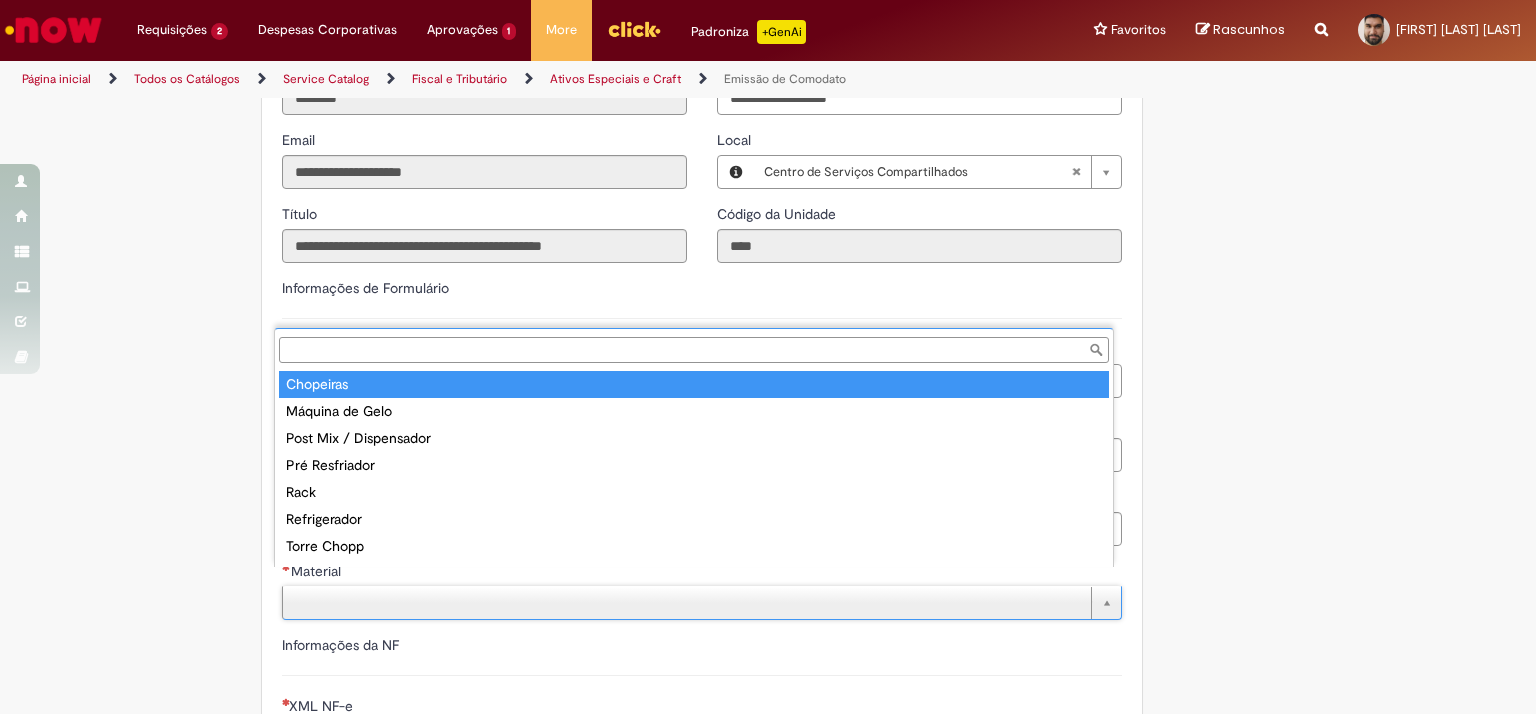 type on "*********" 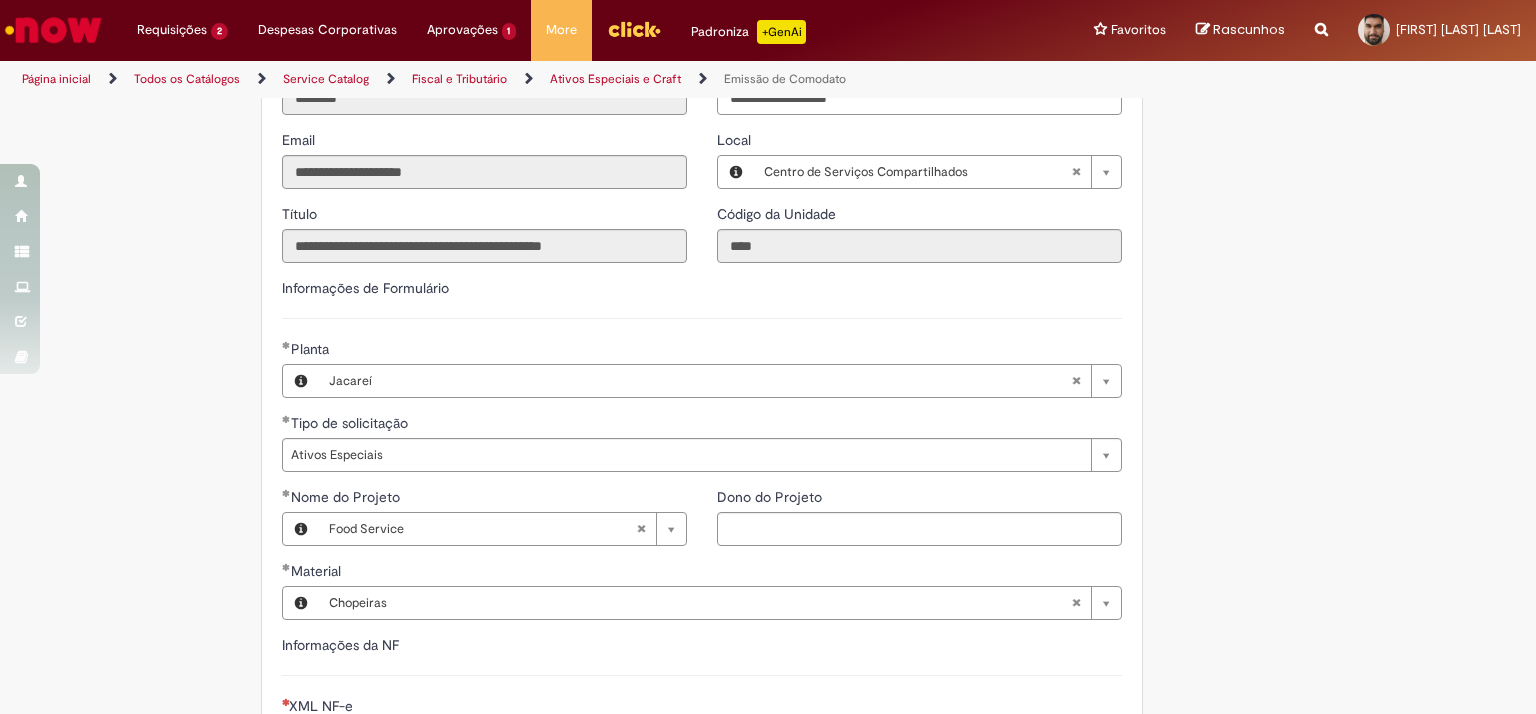 click on "Tire dúvidas com LupiAssist    +GenAI
Oi! Eu sou LupiAssist, uma Inteligência Artificial Generativa em constante aprendizado   Meu conteúdo é monitorado para trazer uma melhor experiência
Dúvidas comuns:
Só mais um instante, estou consultando nossas bases de conhecimento  e escrevendo a melhor resposta pra você!
Title
Lorem ipsum dolor sit amet    Fazer uma nova pergunta
Gerei esta resposta utilizando IA Generativa em conjunto com os nossos padrões. Em caso de divergência, os documentos oficiais prevalecerão.
Saiba mais em:
Ou ligue para:
E aí, te ajudei?
Sim, obrigado!" at bounding box center [768, 295] 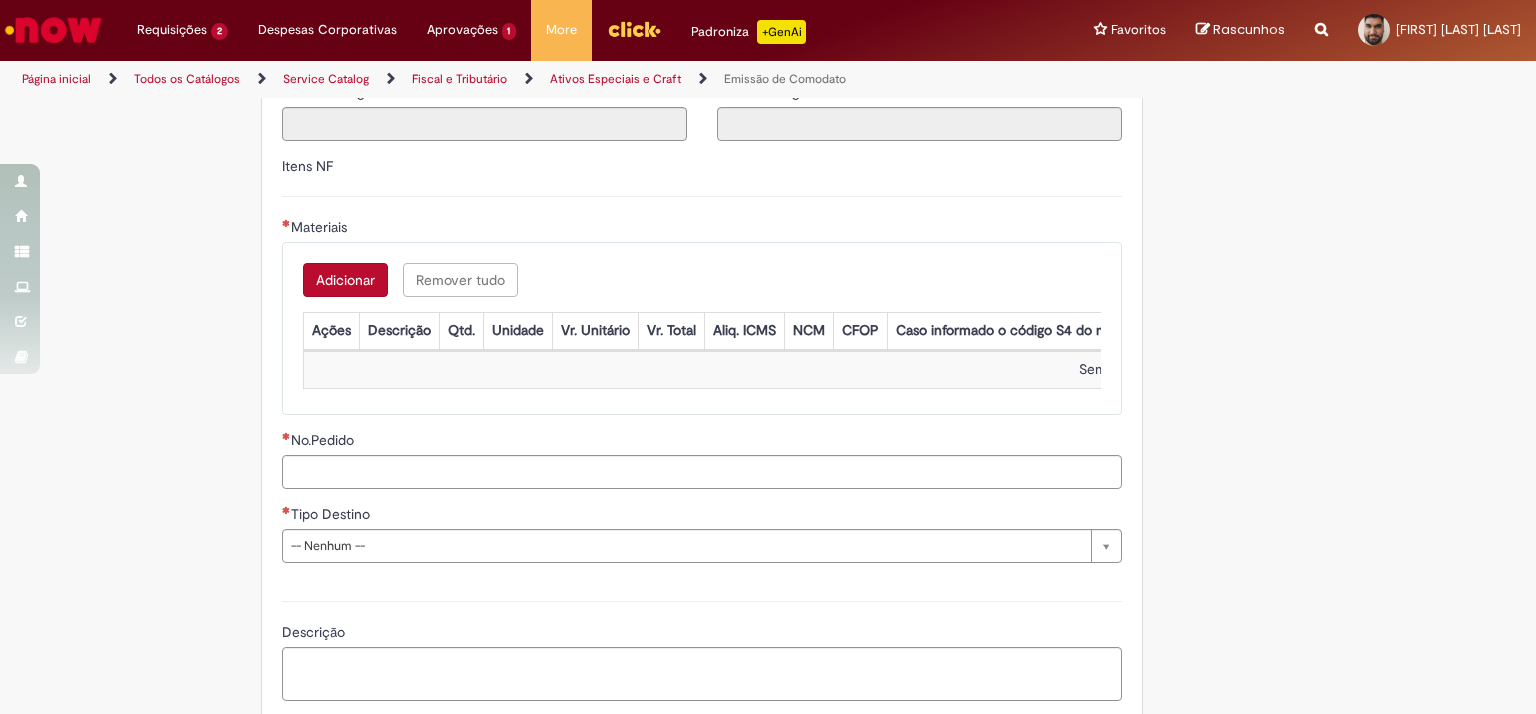 scroll, scrollTop: 2300, scrollLeft: 0, axis: vertical 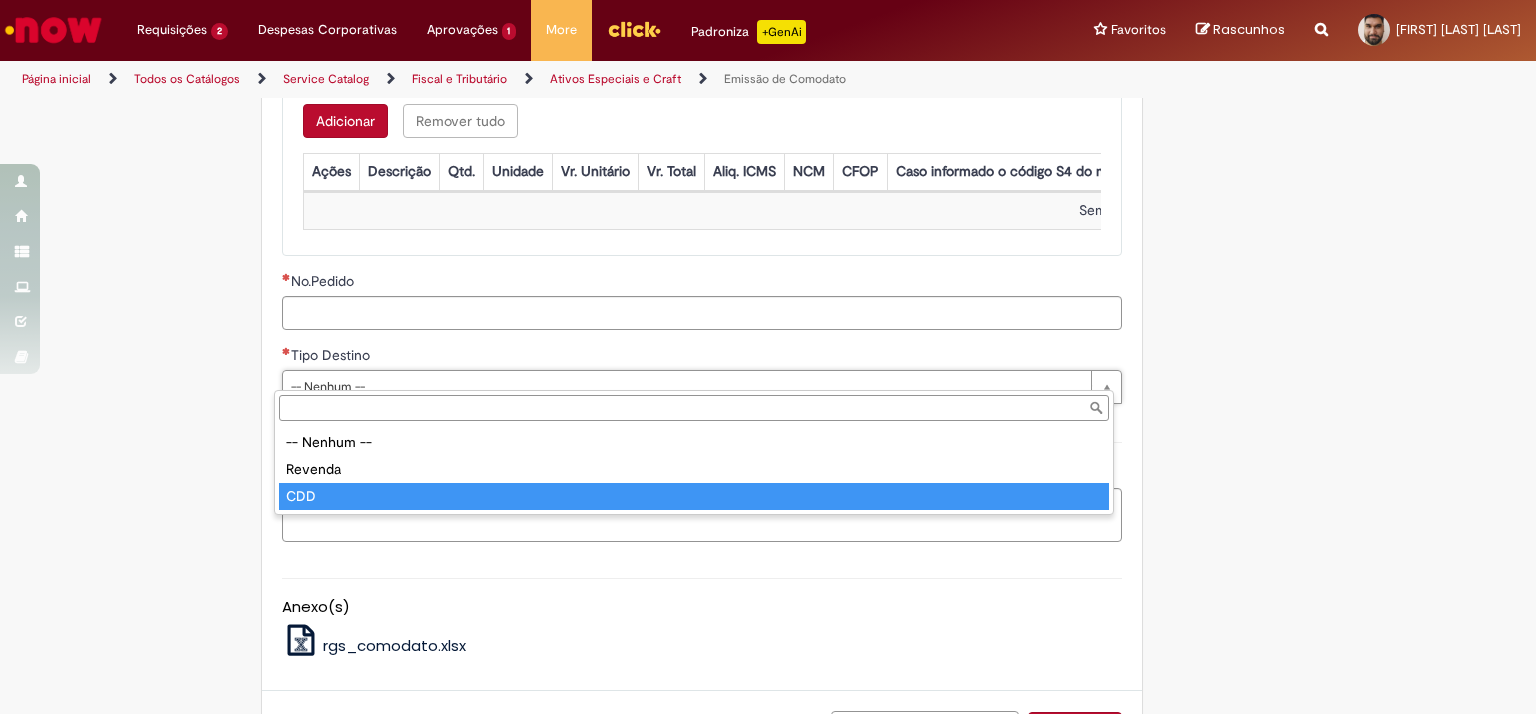type on "***" 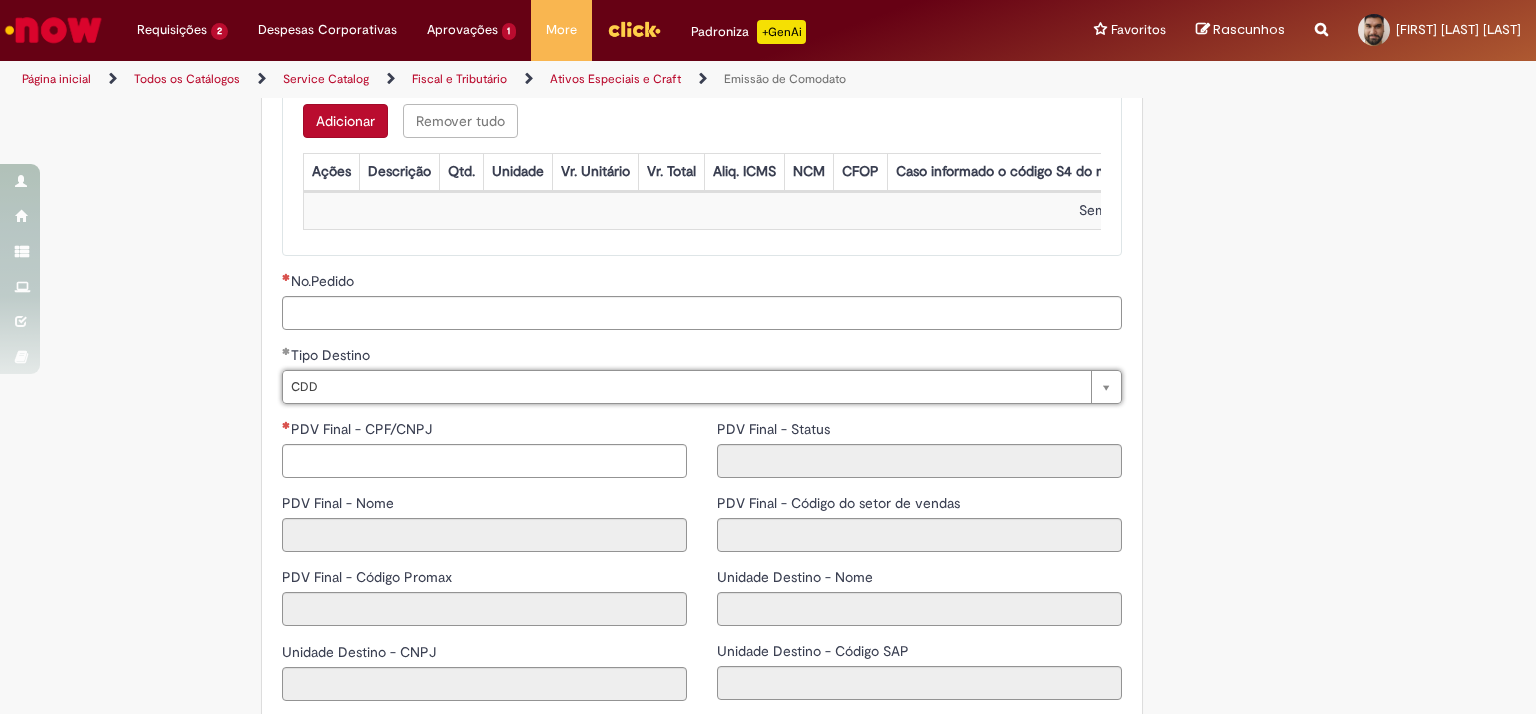 click on "Tire dúvidas com LupiAssist    +GenAI
Oi! Eu sou LupiAssist, uma Inteligência Artificial Generativa em constante aprendizado   Meu conteúdo é monitorado para trazer uma melhor experiência
Dúvidas comuns:
Só mais um instante, estou consultando nossas bases de conhecimento  e escrevendo a melhor resposta pra você!
Title
Lorem ipsum dolor sit amet    Fazer uma nova pergunta
Gerei esta resposta utilizando IA Generativa em conjunto com os nossos padrões. Em caso de divergência, os documentos oficiais prevalecerão.
Saiba mais em:
Ou ligue para:
E aí, te ajudei?
Sim, obrigado!" at bounding box center [768, -371] 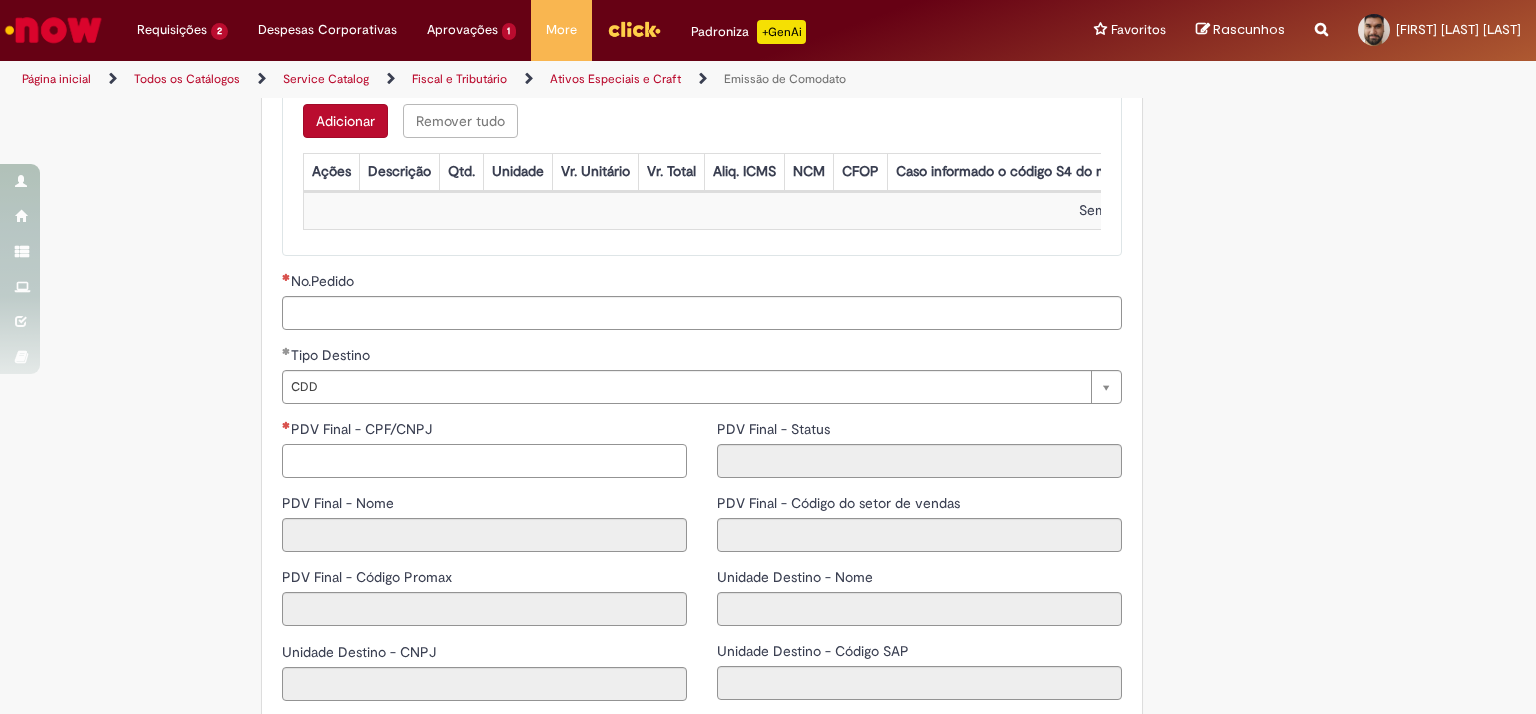 click on "PDV Final - CPF/CNPJ" at bounding box center (484, 461) 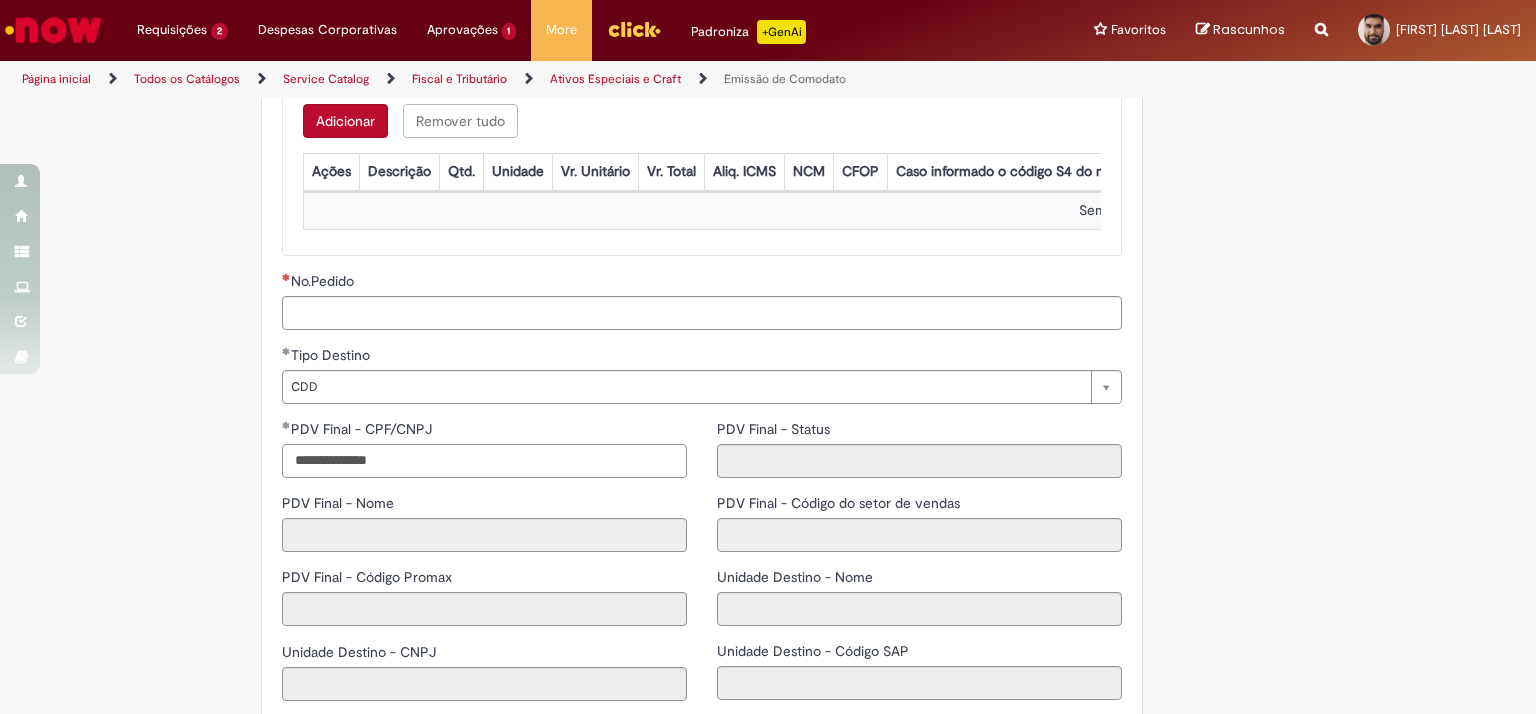 type on "**********" 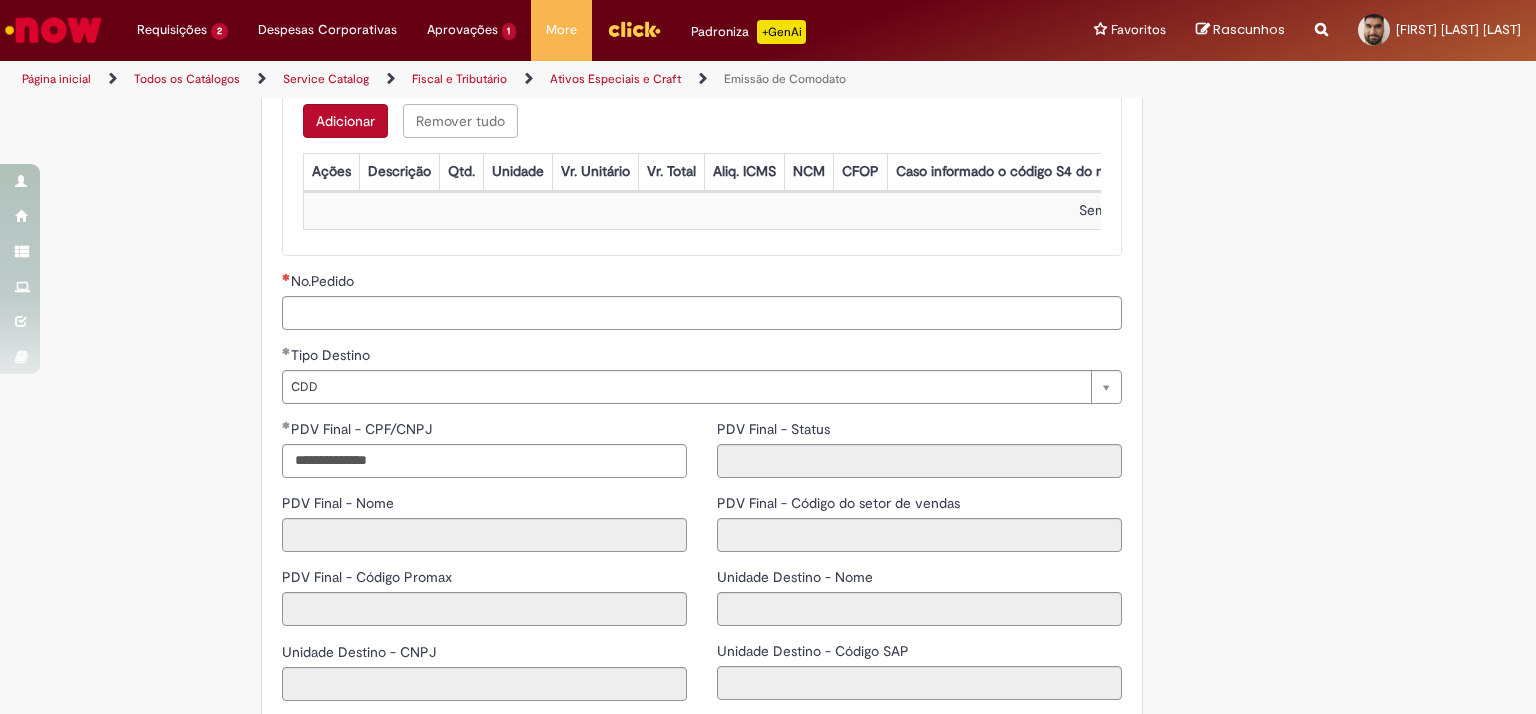 click on "Adicionar a Favoritos
Emissão de Comodato
Solicitar Emissão de Nota fiscal de Retorno de Armazenagem de Ativos Especiais e Craft.
Nessa oferta você   poderá solicitar   as seguintes opções:
Ativos Especiais: Lançamentos (entrada) e emissões (saída) de notas fiscais de  materiais/bens comodatáveis , por exemplo: ponta de gôndola, racks, refrigeradores, chopeiras, pit stop, máquina de gelo, post mix, TVs, entre outros.
Craft: Materiais das marcas linha Premium, tais como colorado, patagonia entre outras
Verificar antes da abertura do chamado:
Se o projeto está alinhado com a Administração Central – AC (gerência);
Se o  código SAP  do material que será comodatado está corretamente cadastrado no sistema;
utilizar campo de descrição/justificativa;
Se o  pedido
processos automatizados
C onnect .
Se  !" at bounding box center (670, -372) 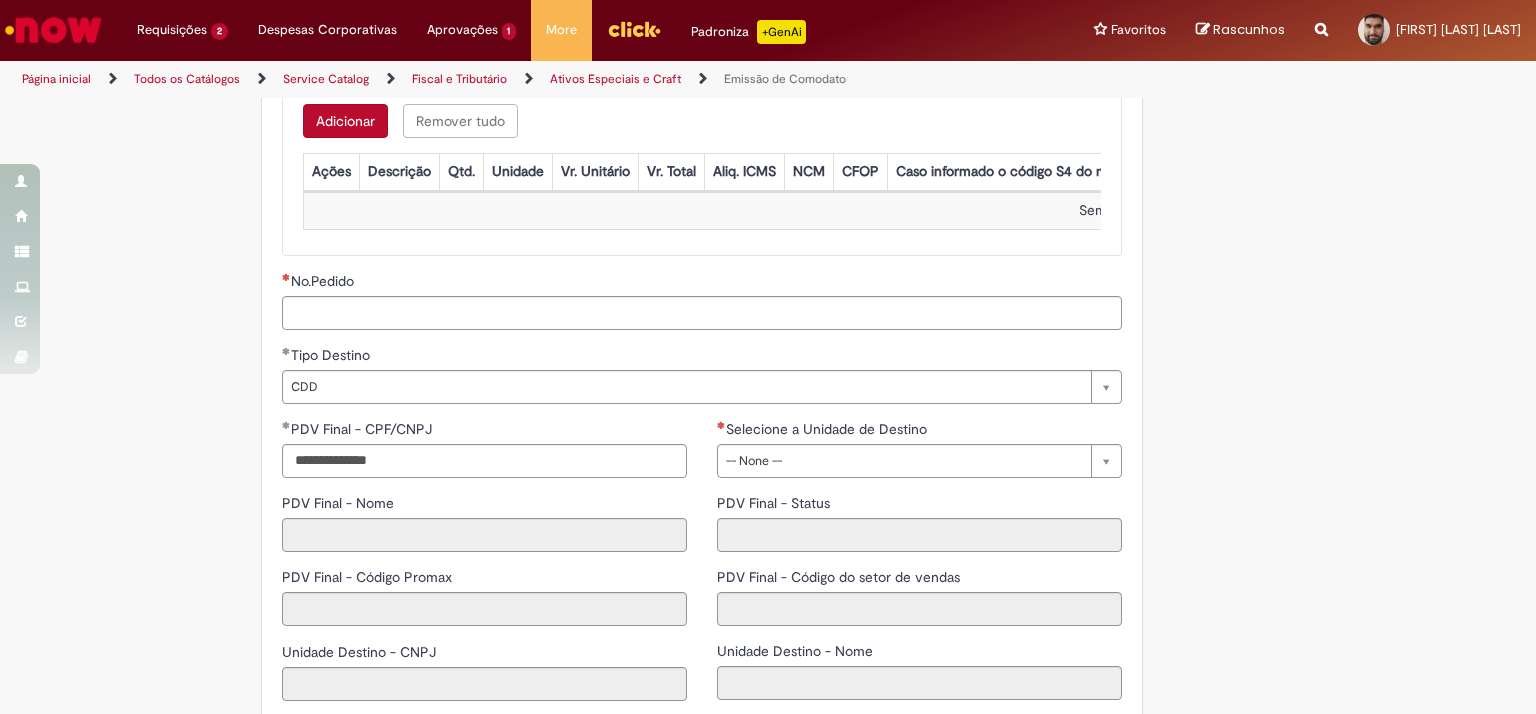 select 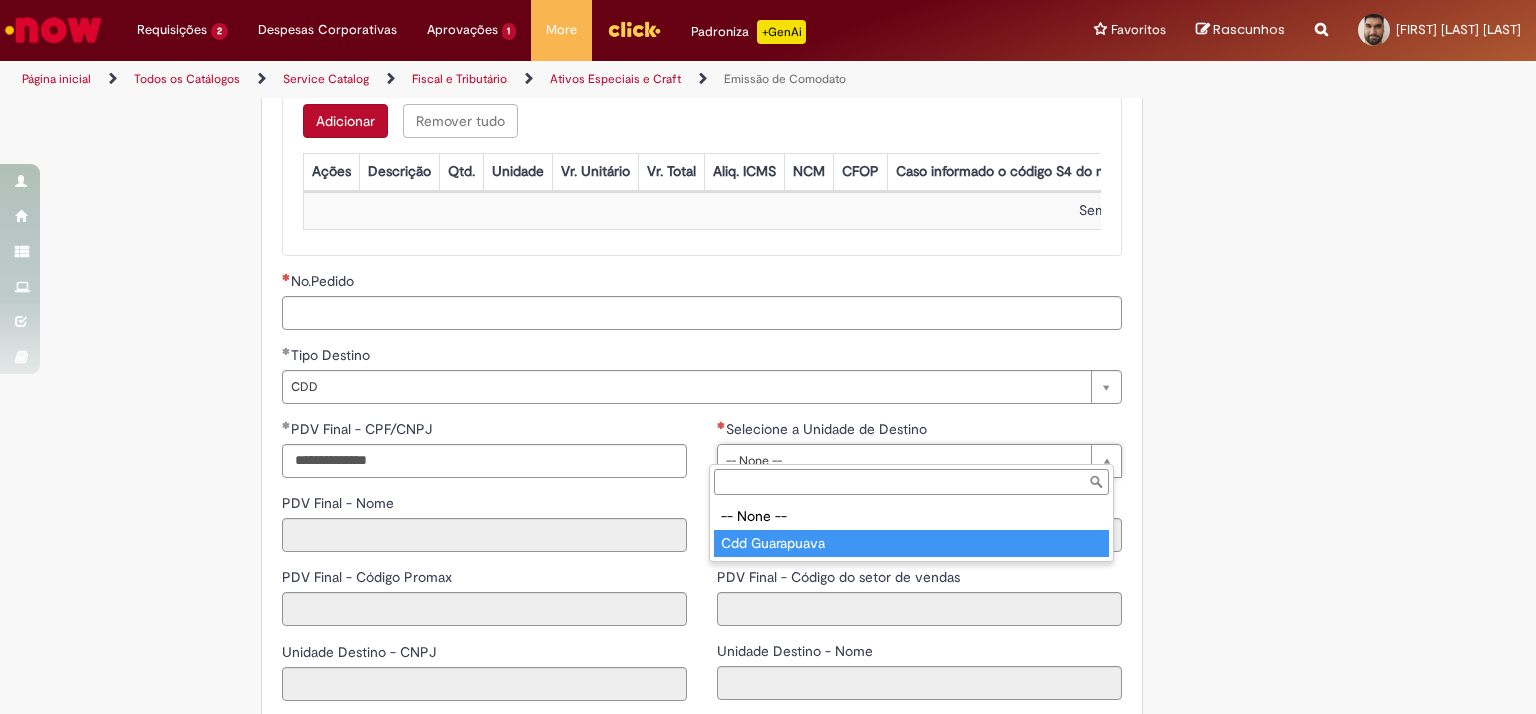 type on "**********" 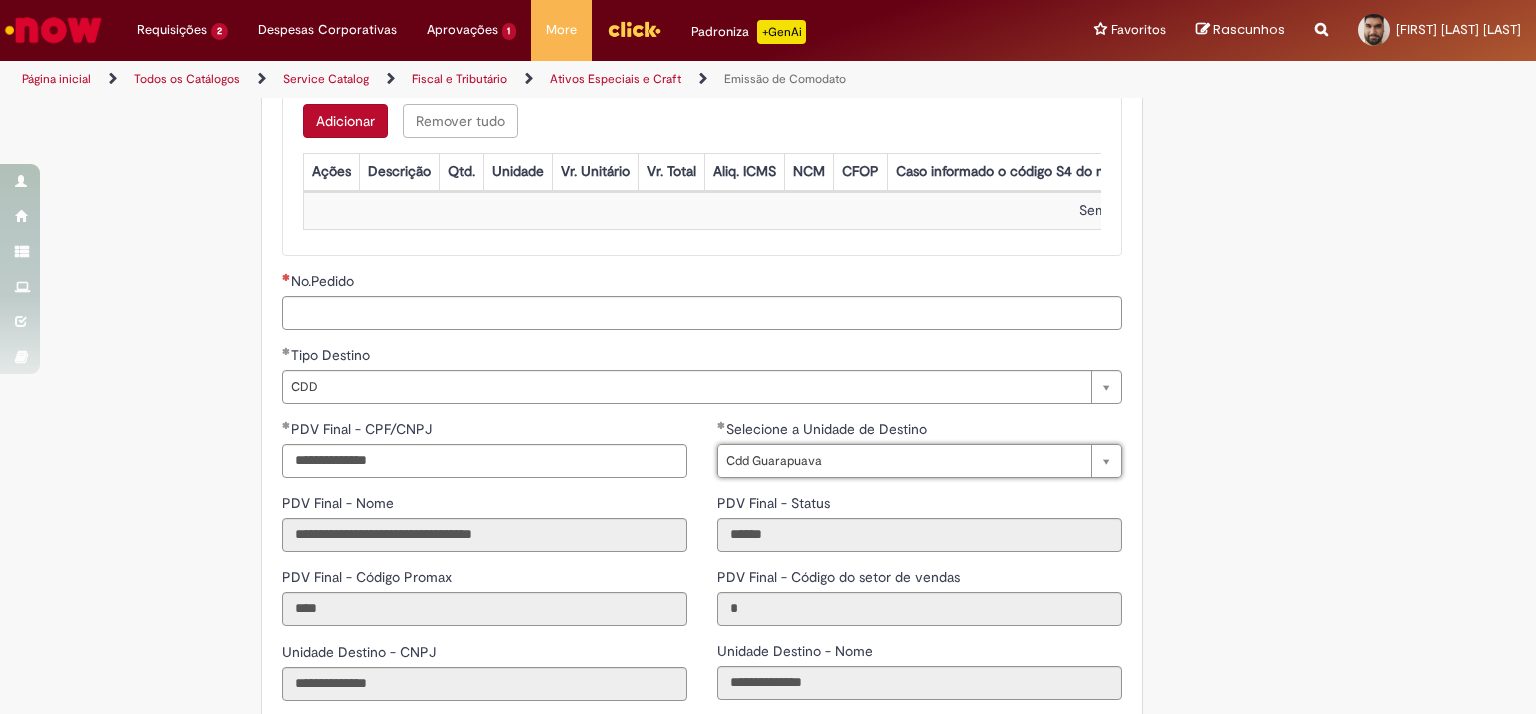 type 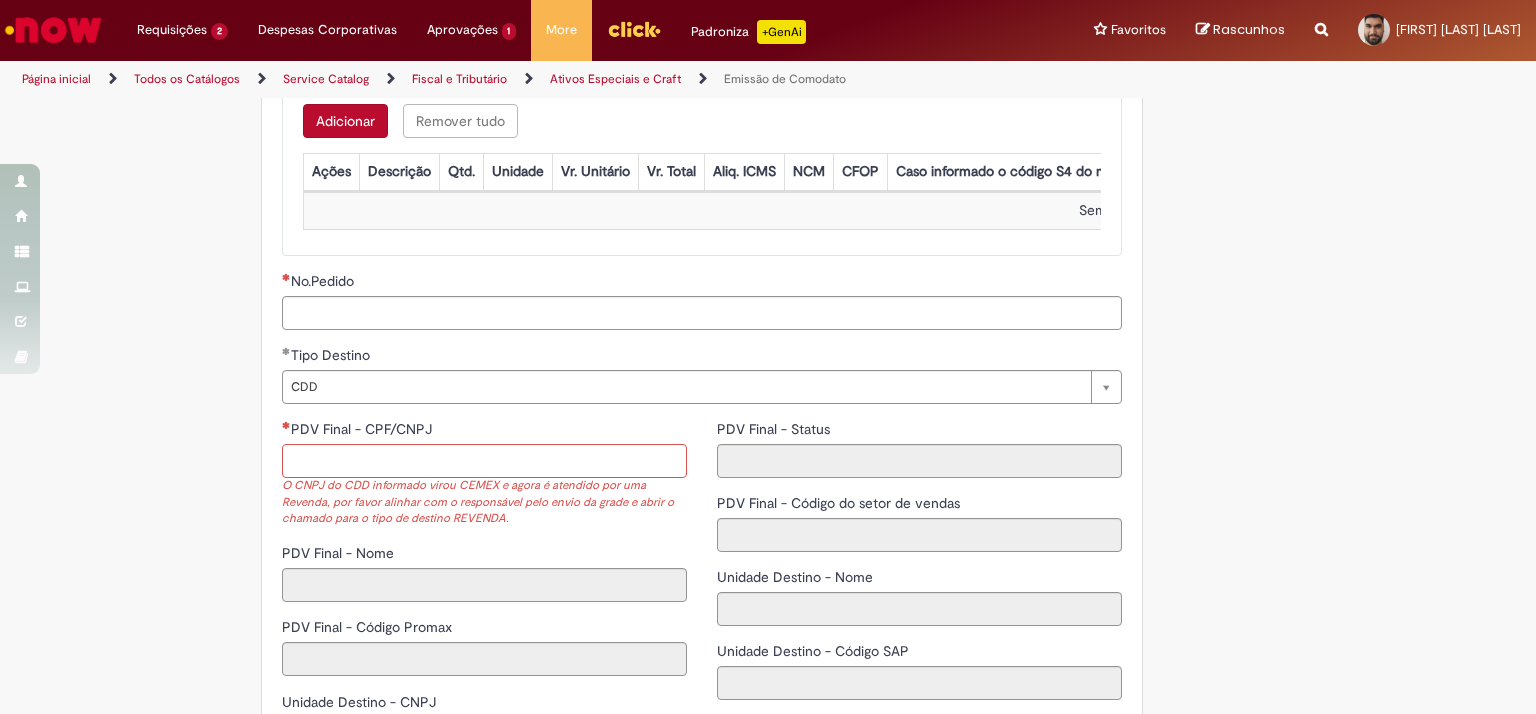 click on "PDV Final - CPF/CNPJ" at bounding box center [484, 461] 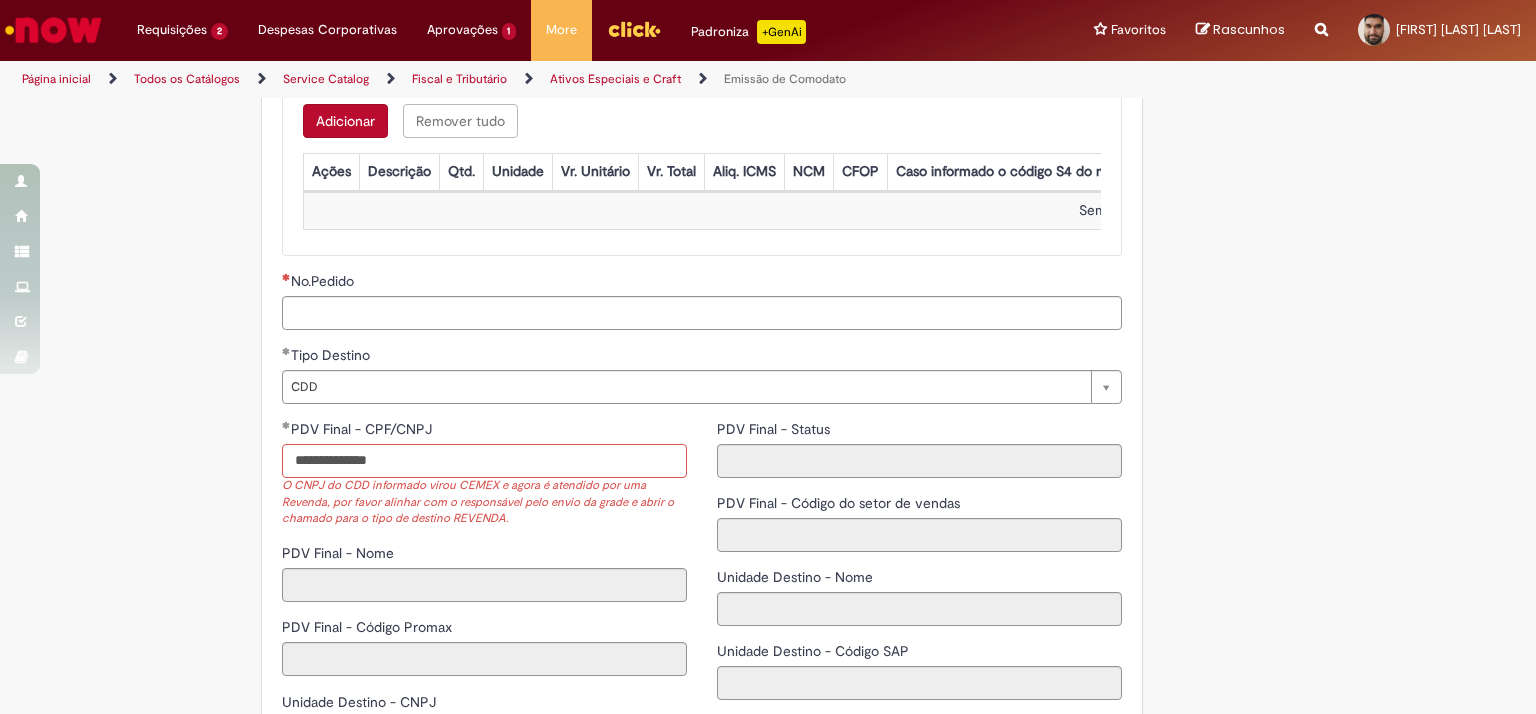 type on "**********" 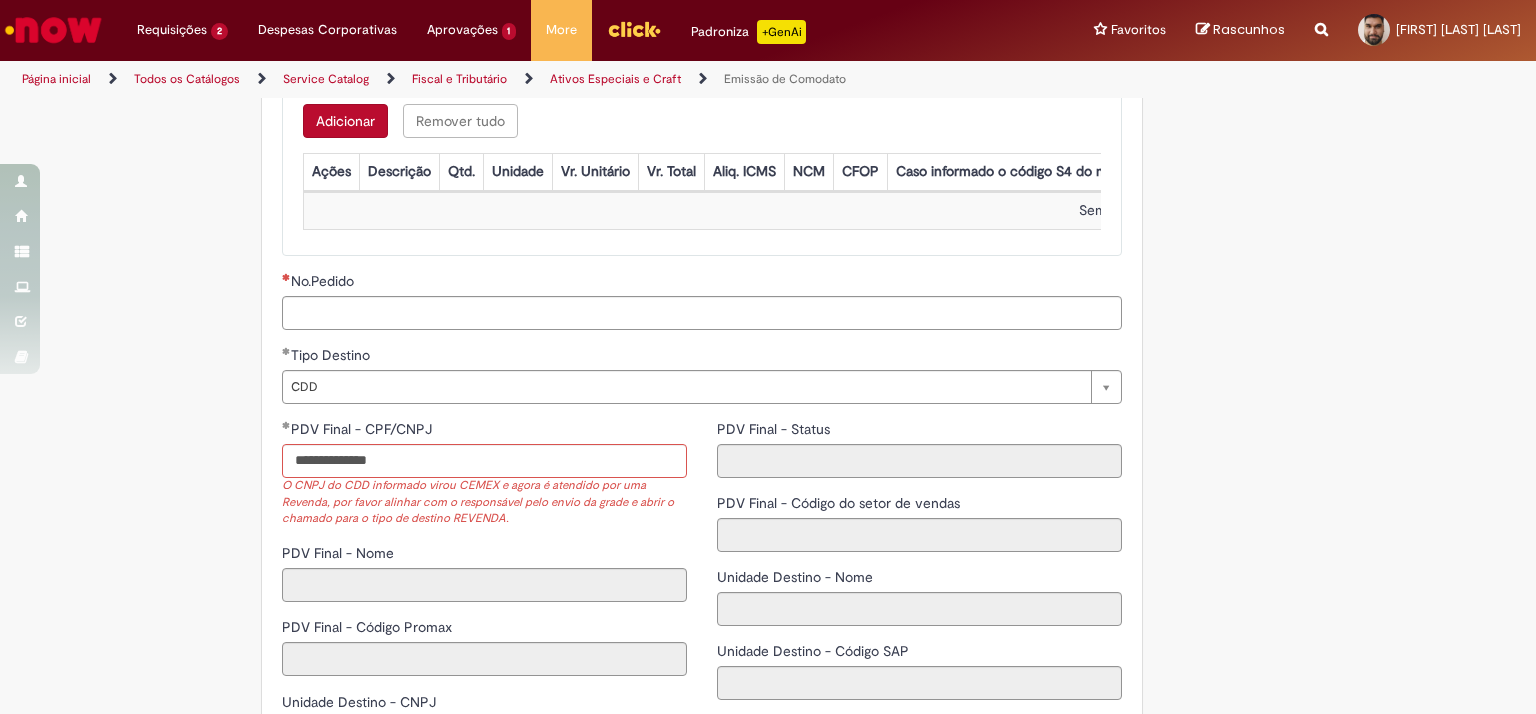 click on "Adicionar a Favoritos
Emissão de Comodato
Solicitar Emissão de Nota fiscal de Retorno de Armazenagem de Ativos Especiais e Craft.
Nessa oferta você   poderá solicitar   as seguintes opções:
Ativos Especiais: Lançamentos (entrada) e emissões (saída) de notas fiscais de  materiais/bens comodatáveis , por exemplo: ponta de gôndola, racks, refrigeradores, chopeiras, pit stop, máquina de gelo, post mix, TVs, entre outros.
Craft: Materiais das marcas linha Premium, tais como colorado, patagonia entre outras
Verificar antes da abertura do chamado:
Se o projeto está alinhado com a Administração Central – AC (gerência);
Se o  código SAP  do material que será comodatado está corretamente cadastrado no sistema;
utilizar campo de descrição/justificativa;
Se o  pedido
processos automatizados
C onnect .
Se  !" at bounding box center (670, -347) 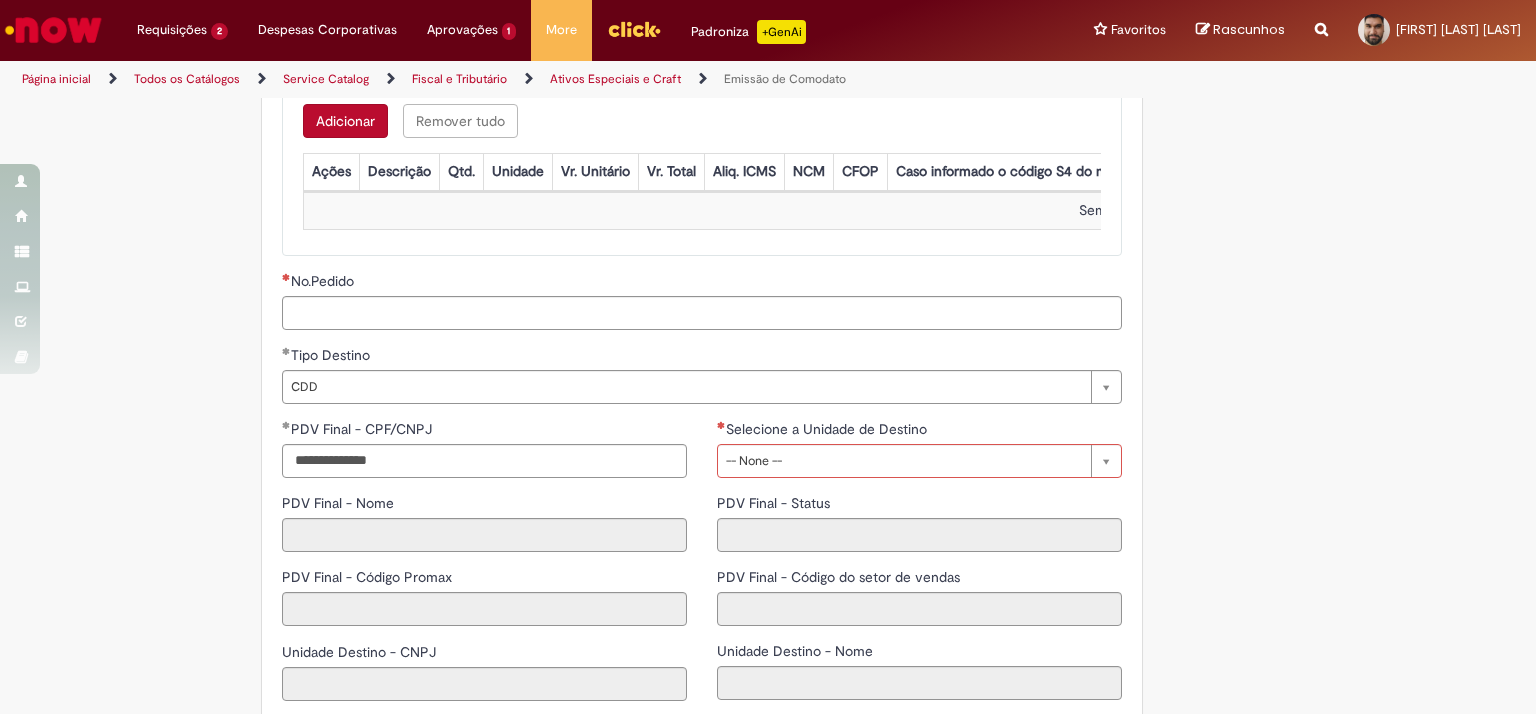 type on "**********" 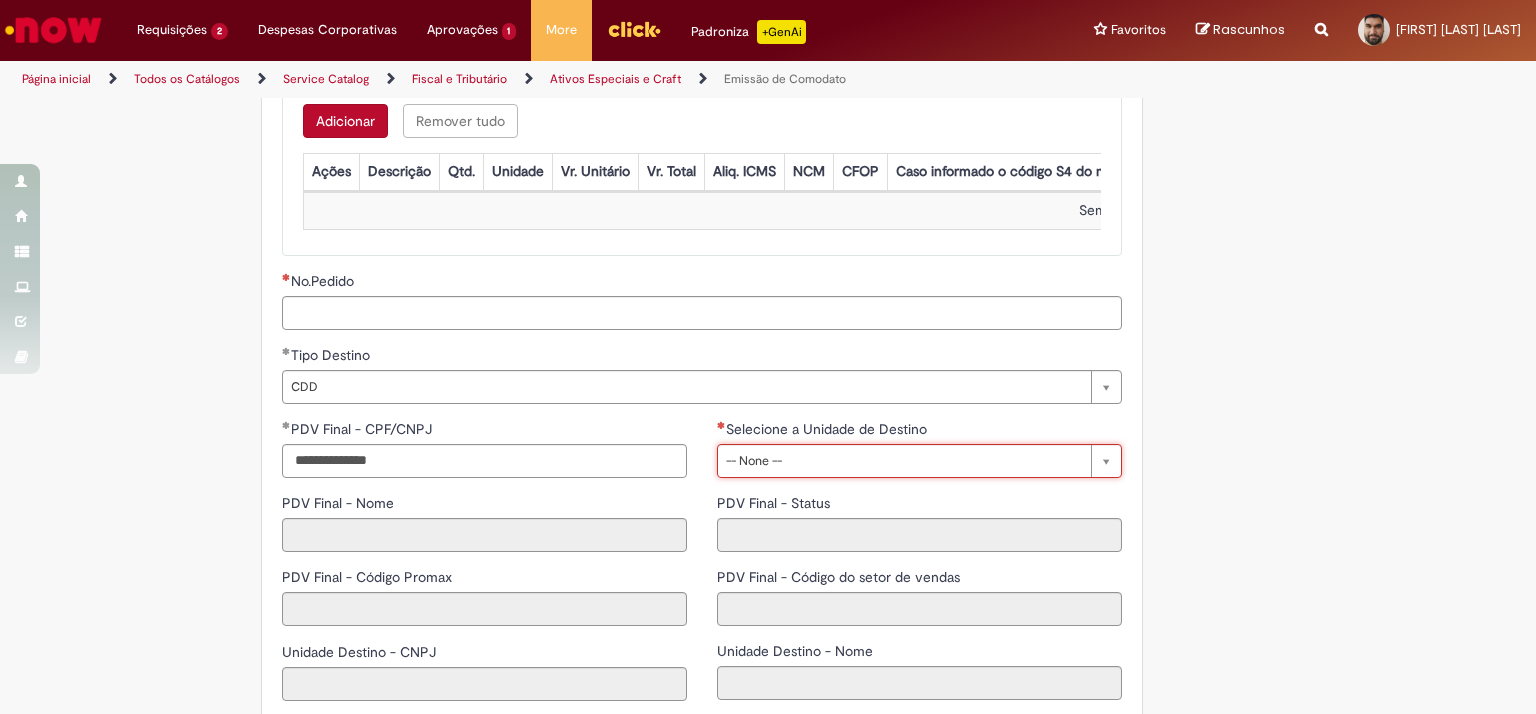 scroll, scrollTop: 0, scrollLeft: 63, axis: horizontal 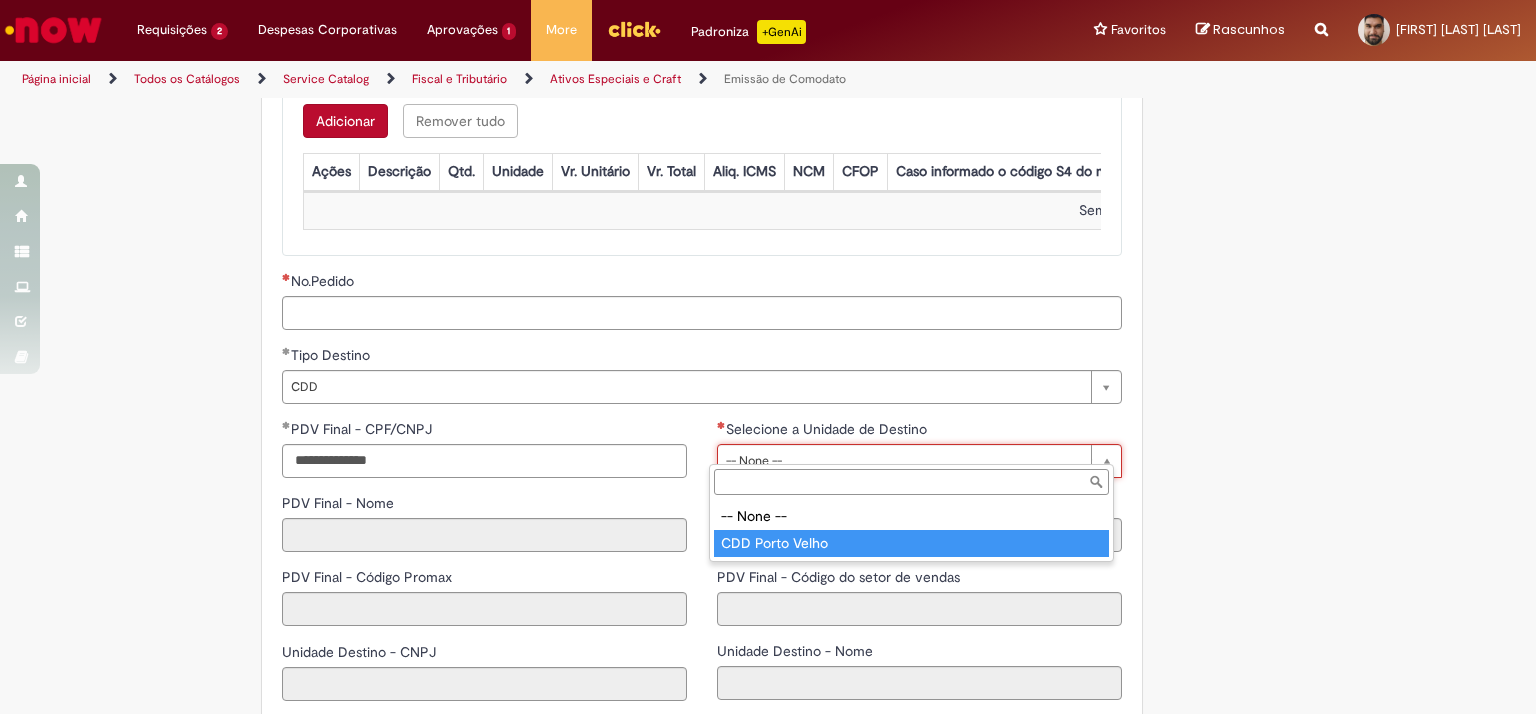 type on "**********" 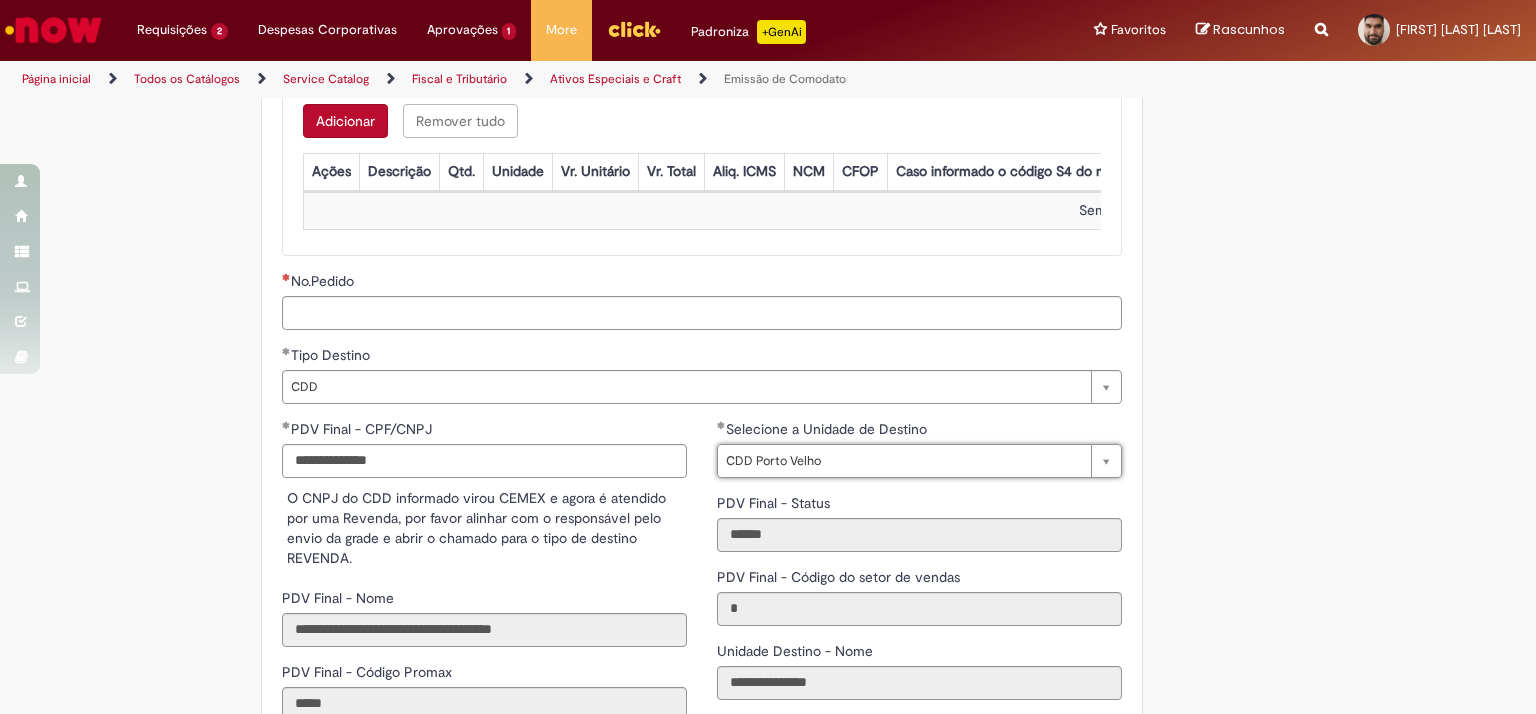 type 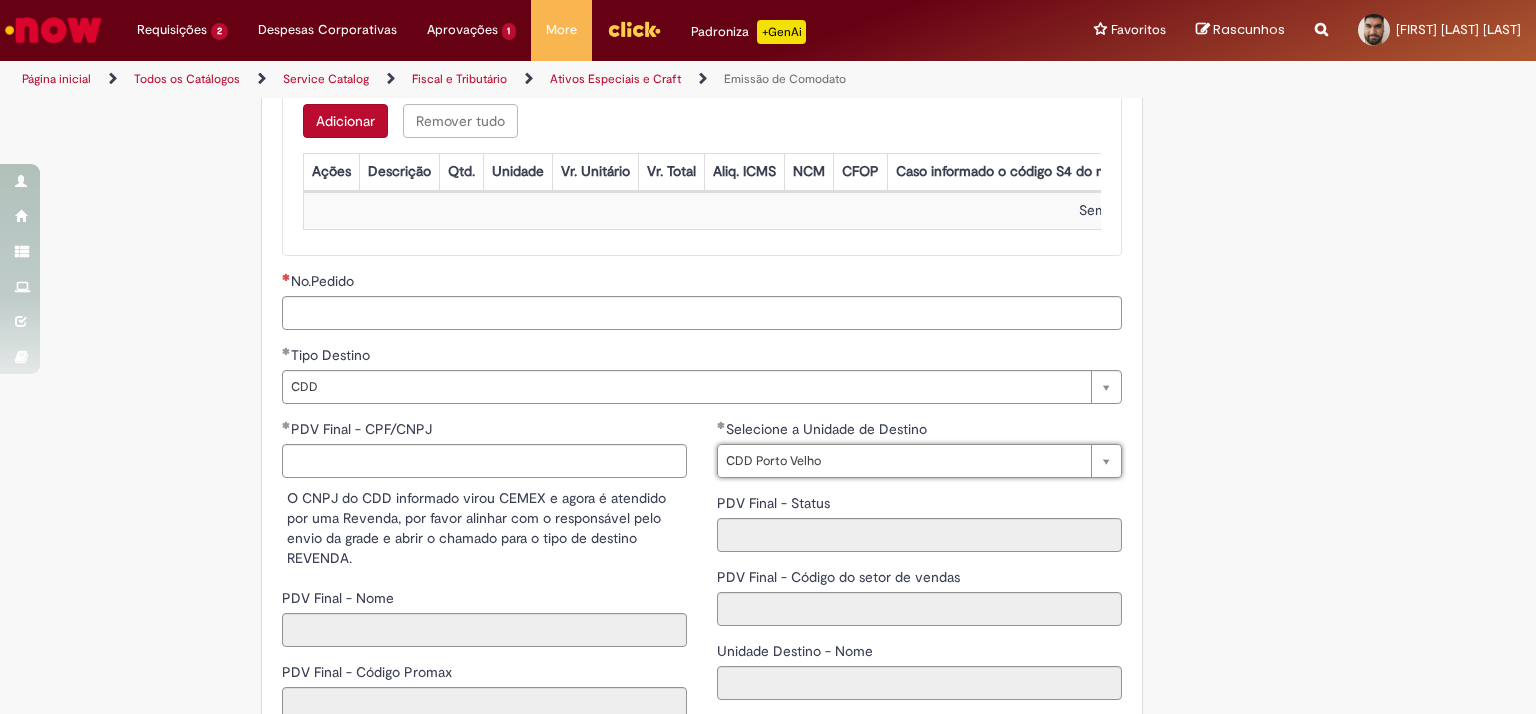 scroll, scrollTop: 0, scrollLeft: 0, axis: both 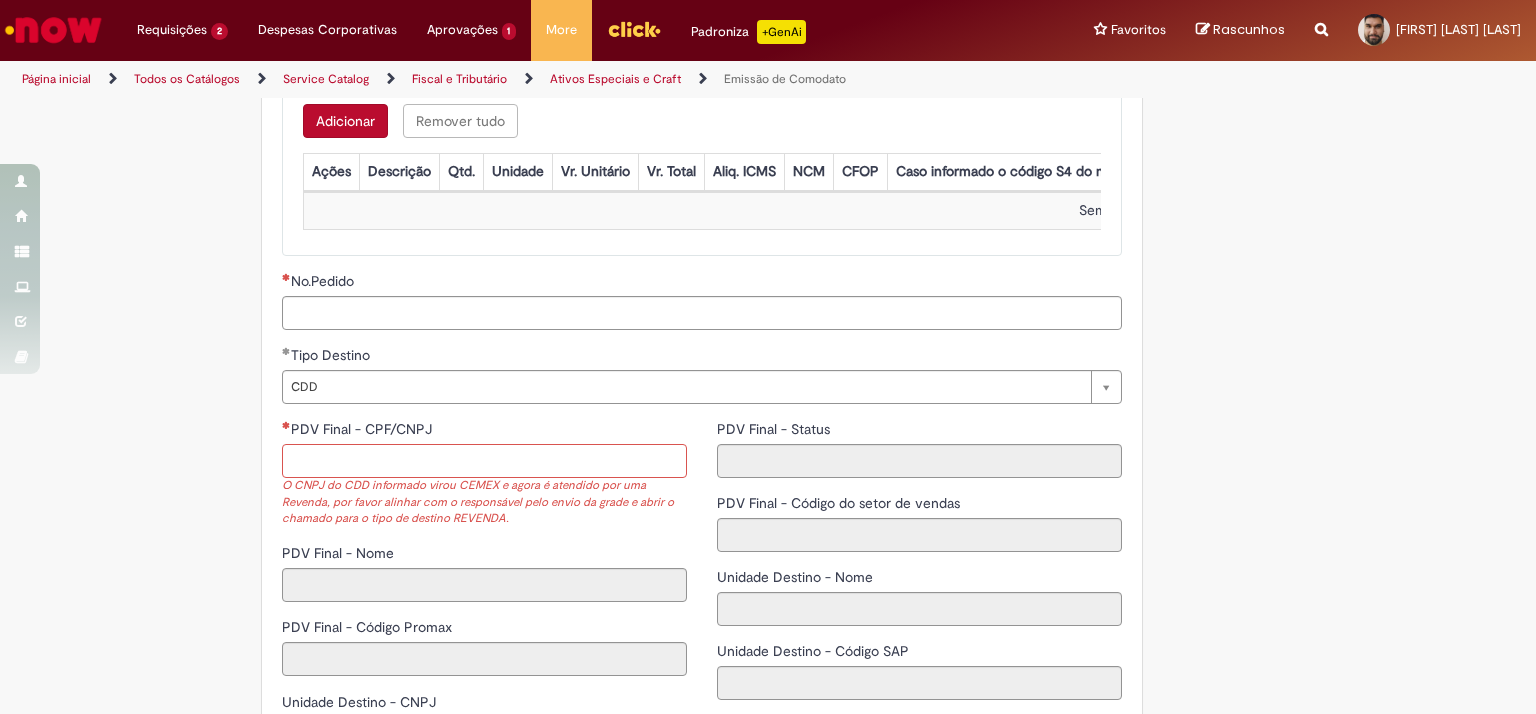 click on "PDV Final - CPF/CNPJ" at bounding box center (484, 461) 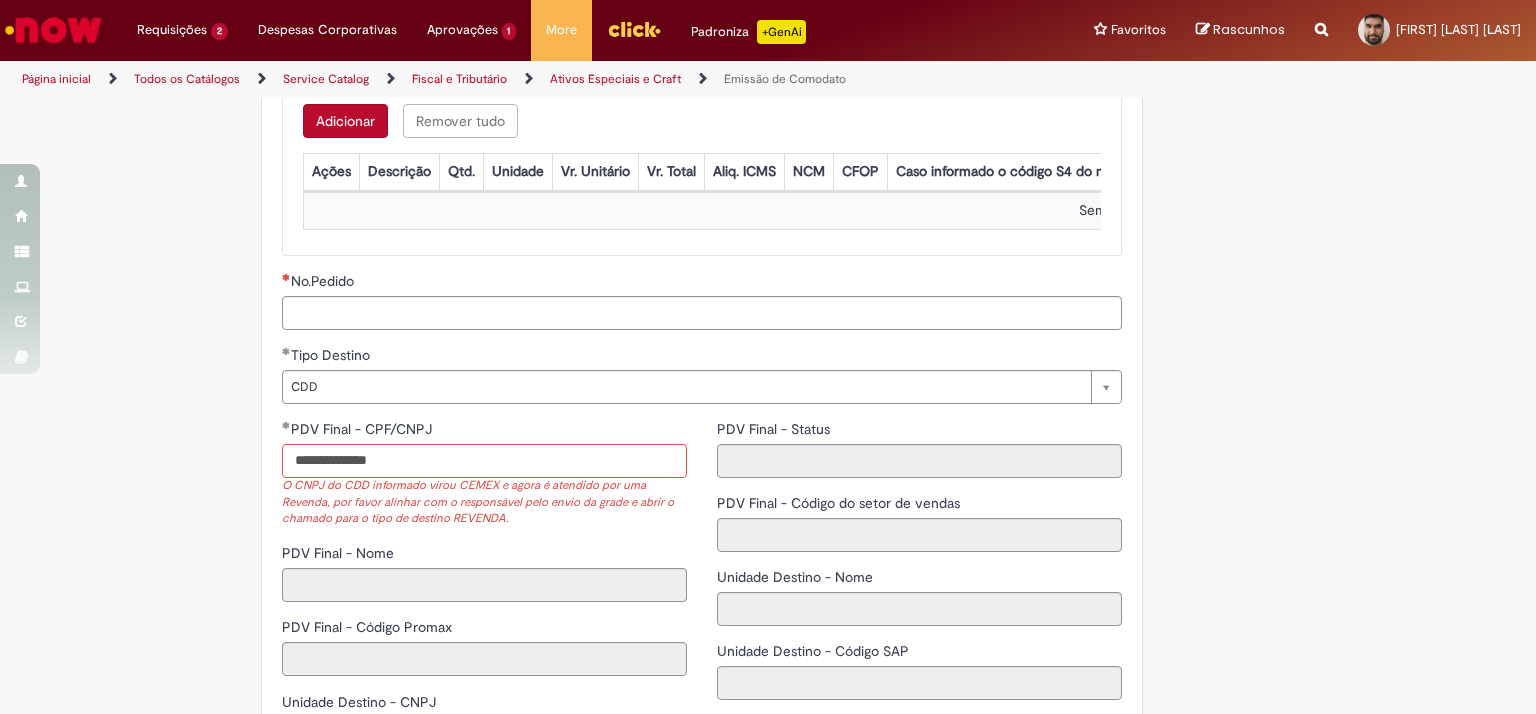 type on "**********" 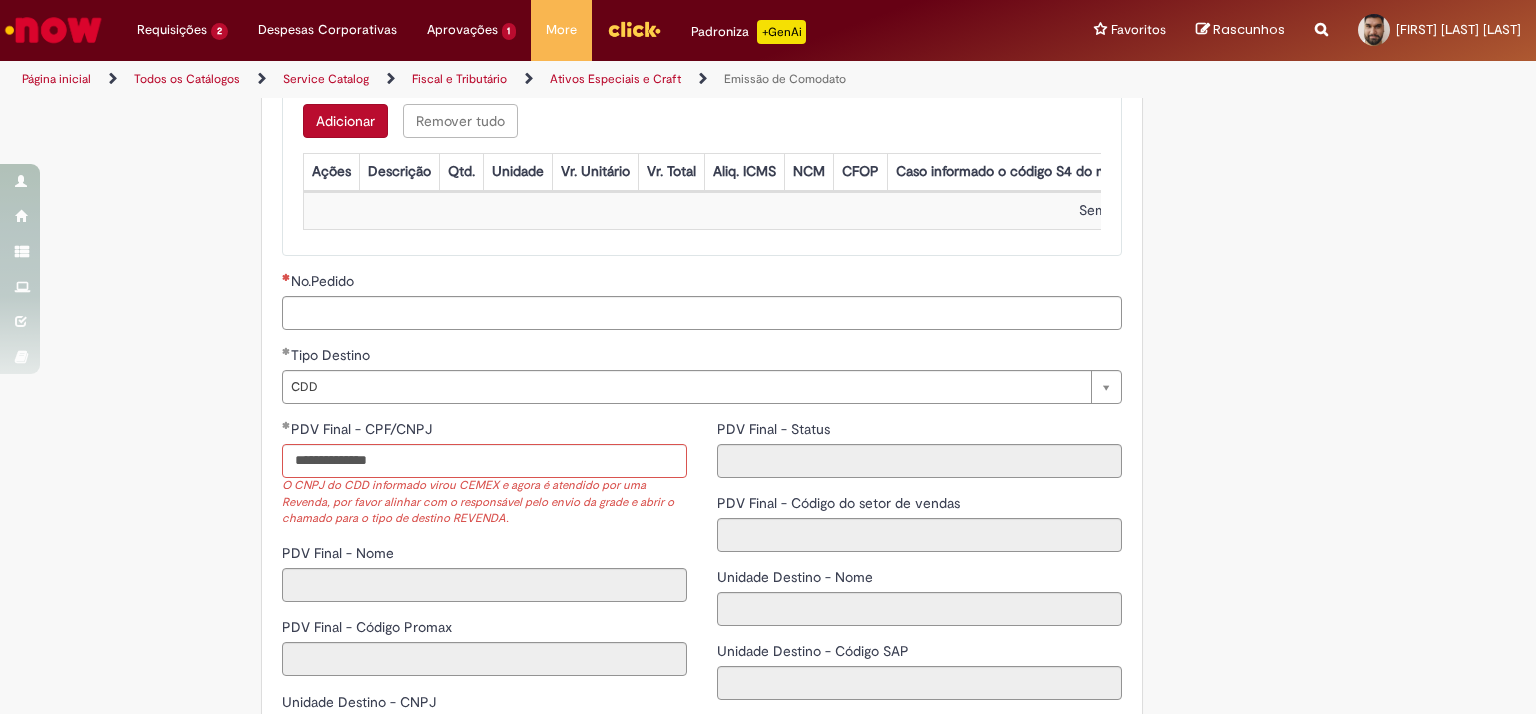 click on "Adicionar a Favoritos
Emissão de Comodato
Solicitar Emissão de Nota fiscal de Retorno de Armazenagem de Ativos Especiais e Craft.
Nessa oferta você   poderá solicitar   as seguintes opções:
Ativos Especiais: Lançamentos (entrada) e emissões (saída) de notas fiscais de  materiais/bens comodatáveis , por exemplo: ponta de gôndola, racks, refrigeradores, chopeiras, pit stop, máquina de gelo, post mix, TVs, entre outros.
Craft: Materiais das marcas linha Premium, tais como colorado, patagonia entre outras
Verificar antes da abertura do chamado:
Se o projeto está alinhado com a Administração Central – AC (gerência);
Se o  código SAP  do material que será comodatado está corretamente cadastrado no sistema;
utilizar campo de descrição/justificativa;
Se o  pedido
processos automatizados
C onnect .
Se  !" at bounding box center (670, -347) 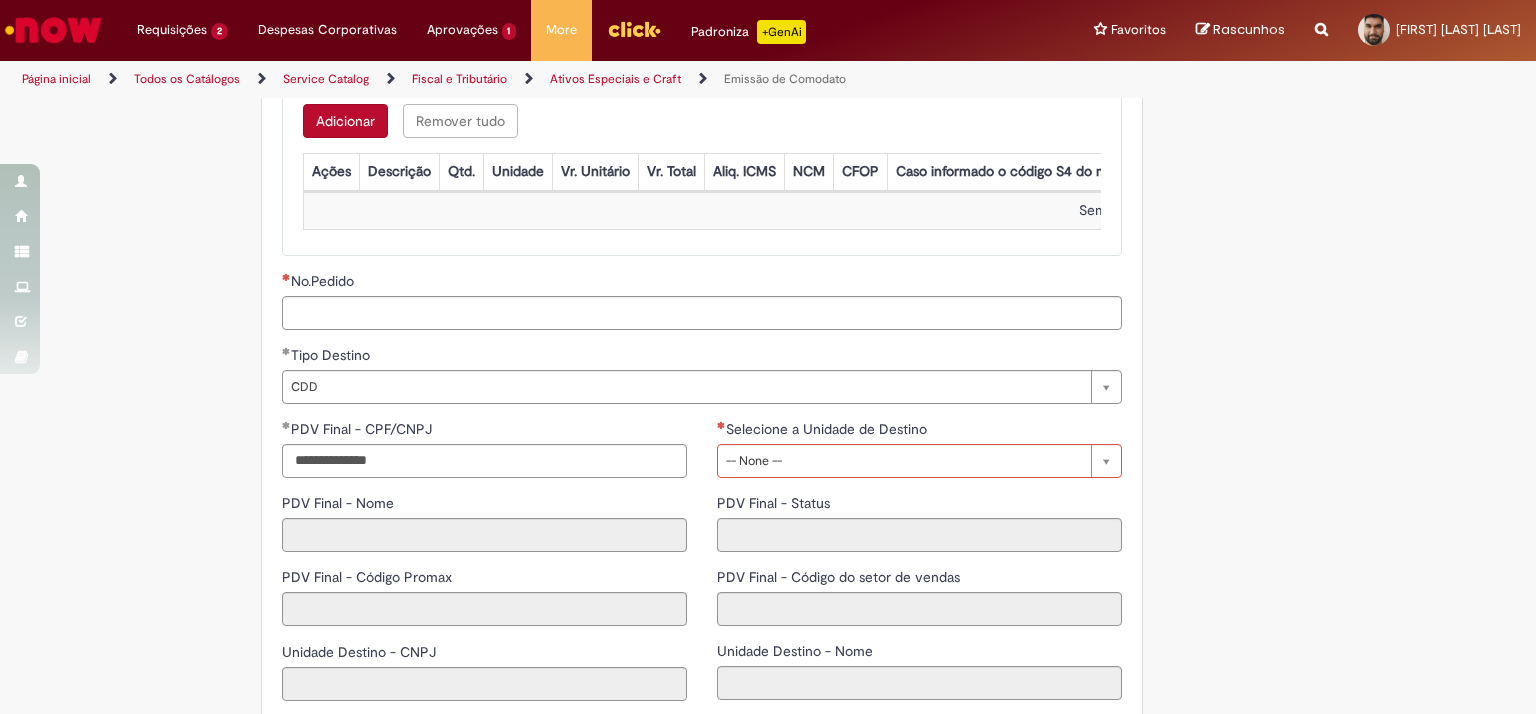 type 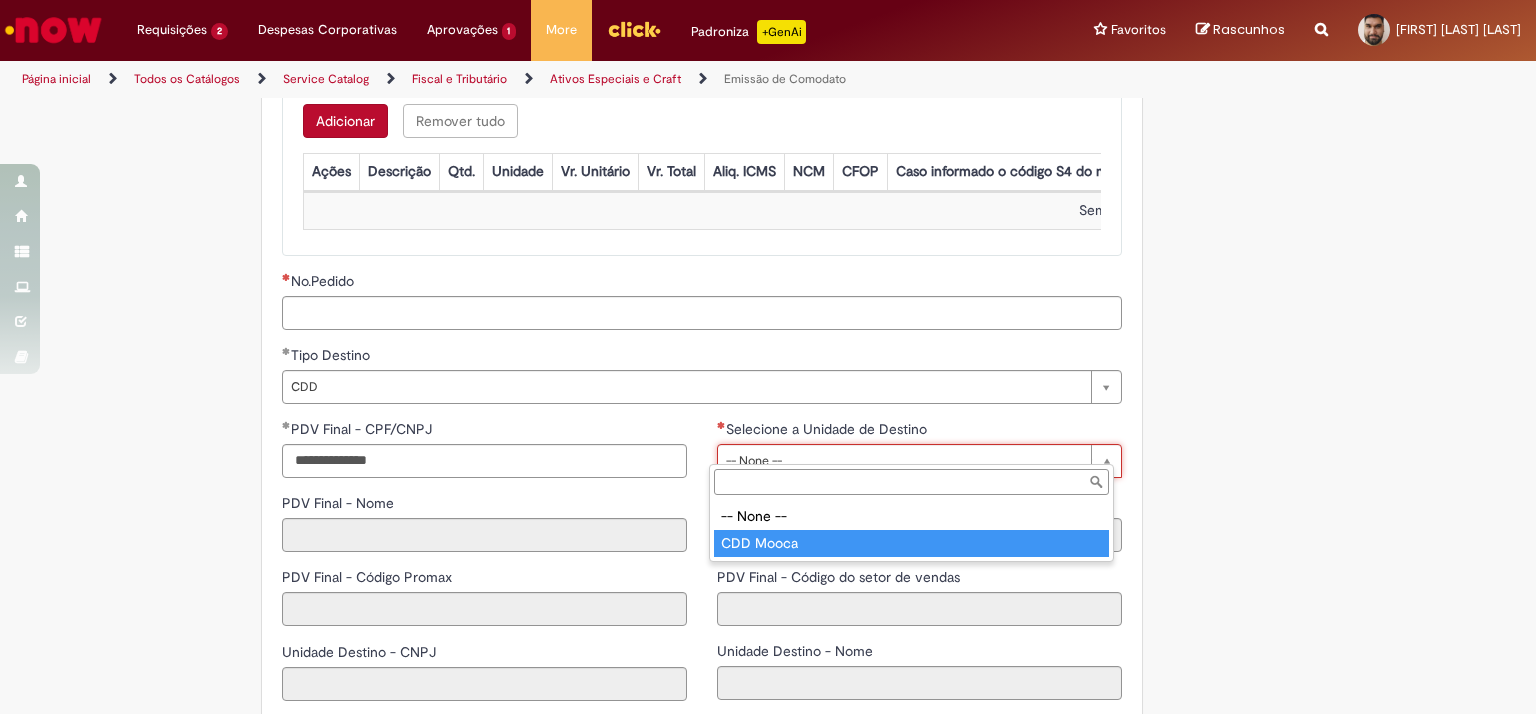 type on "**********" 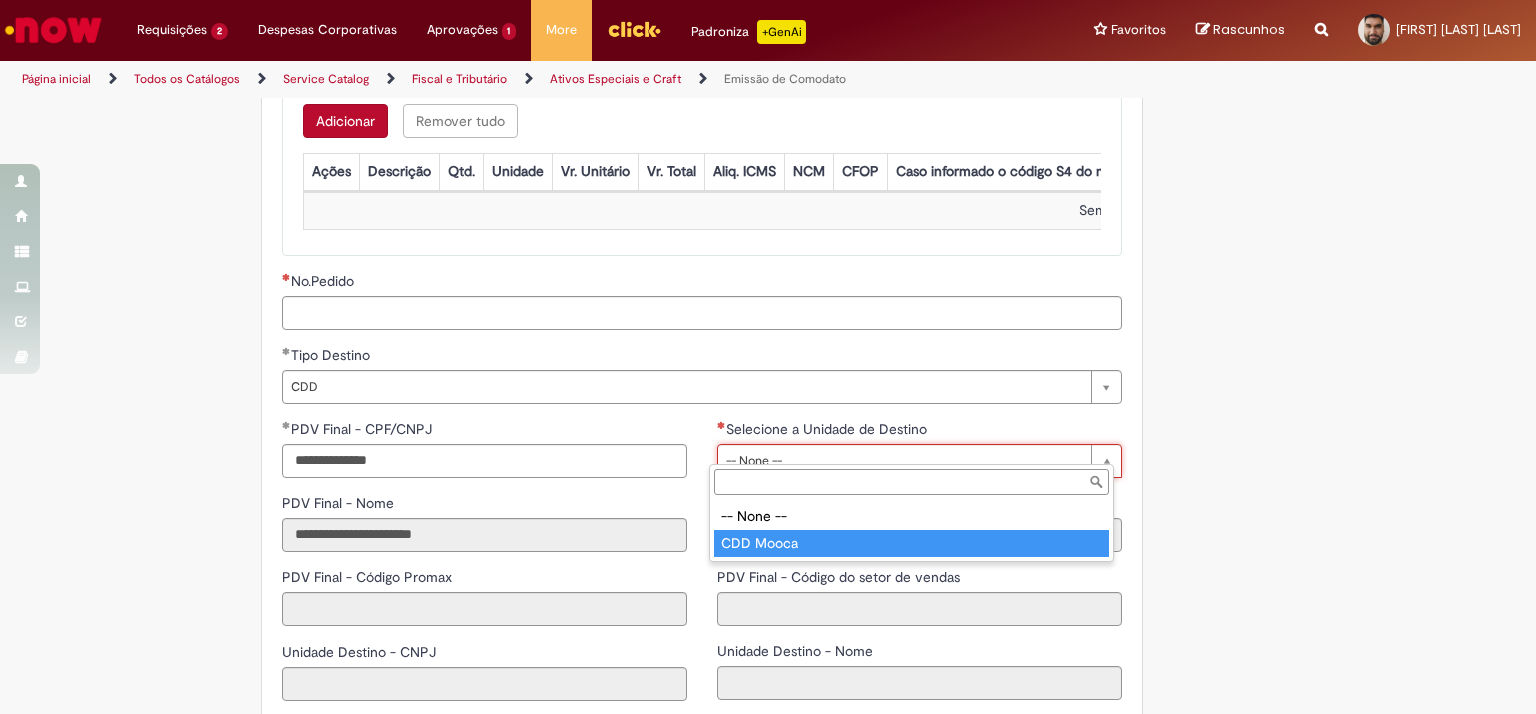 type on "*****" 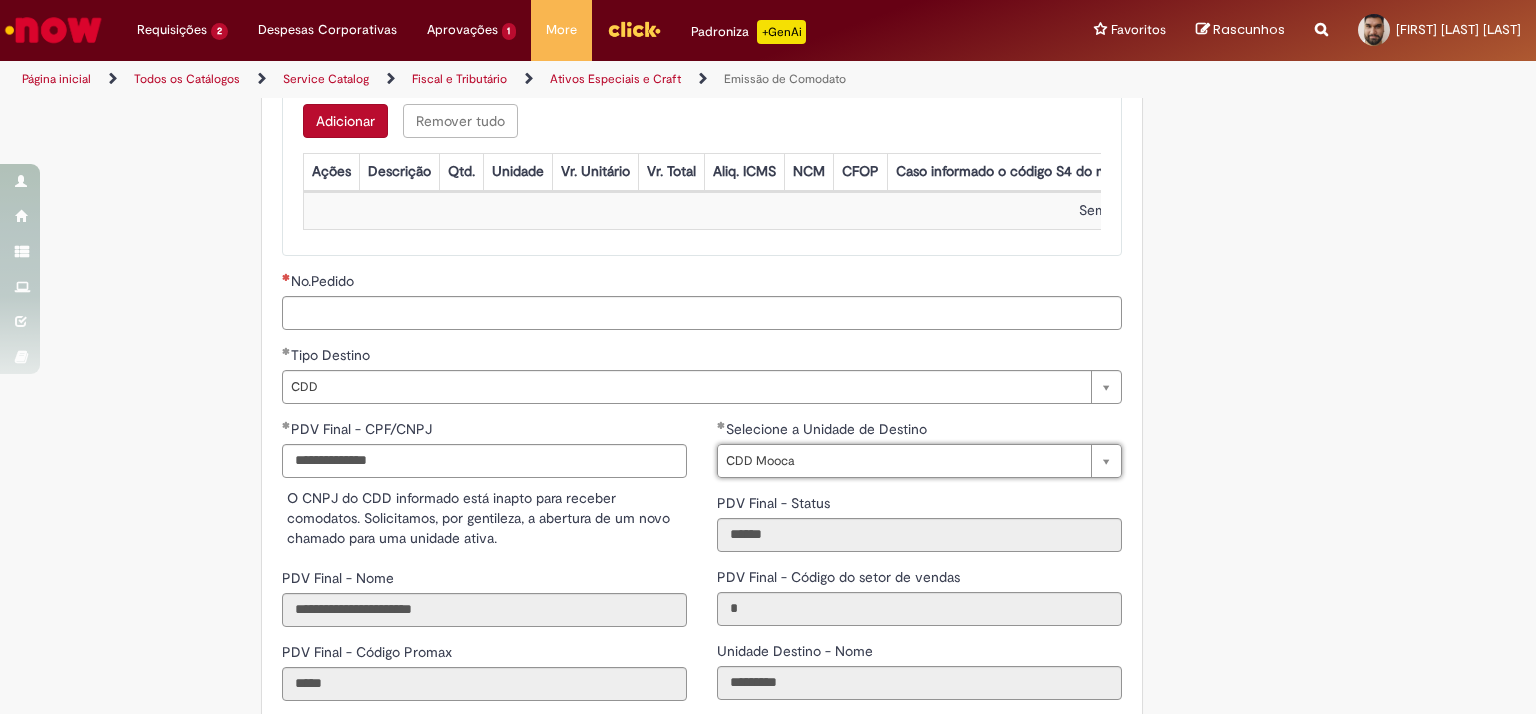 type 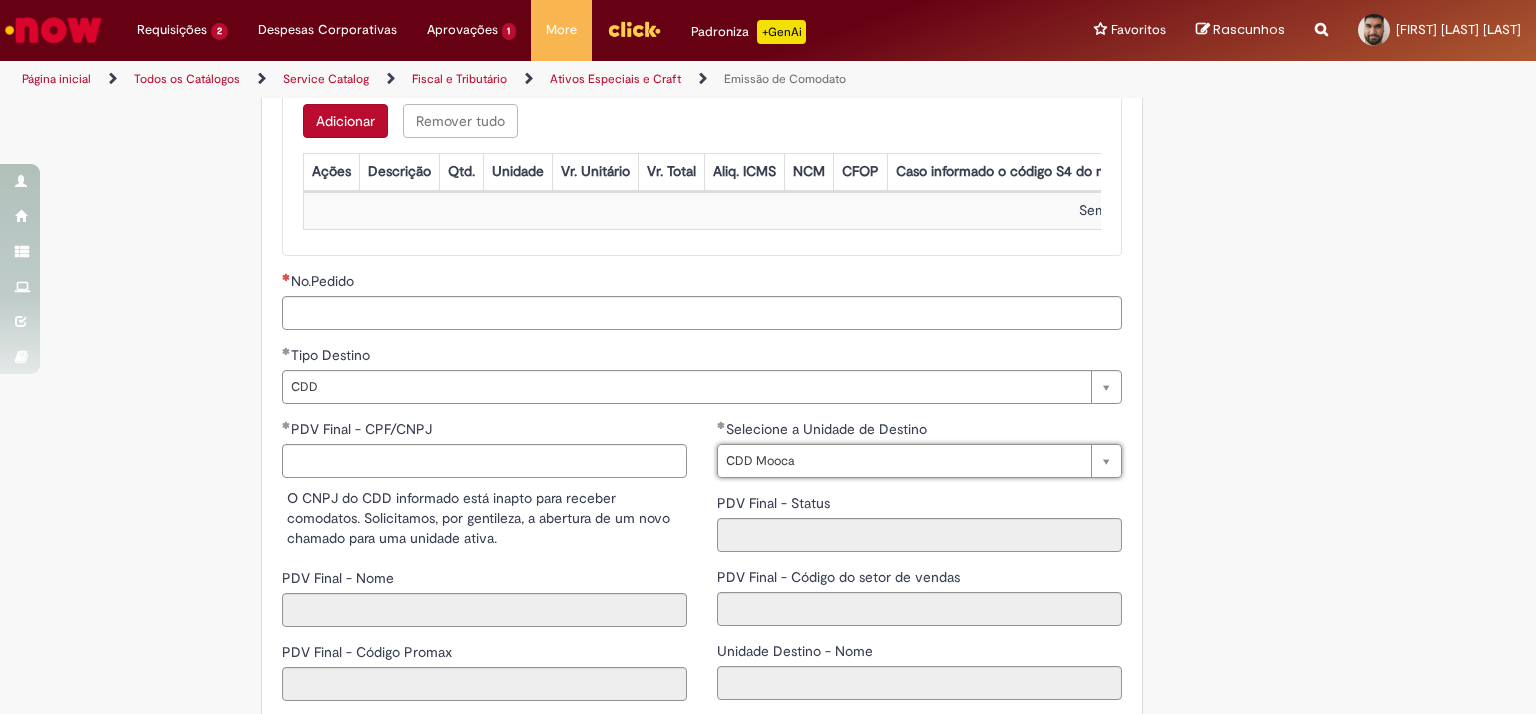 scroll, scrollTop: 0, scrollLeft: 0, axis: both 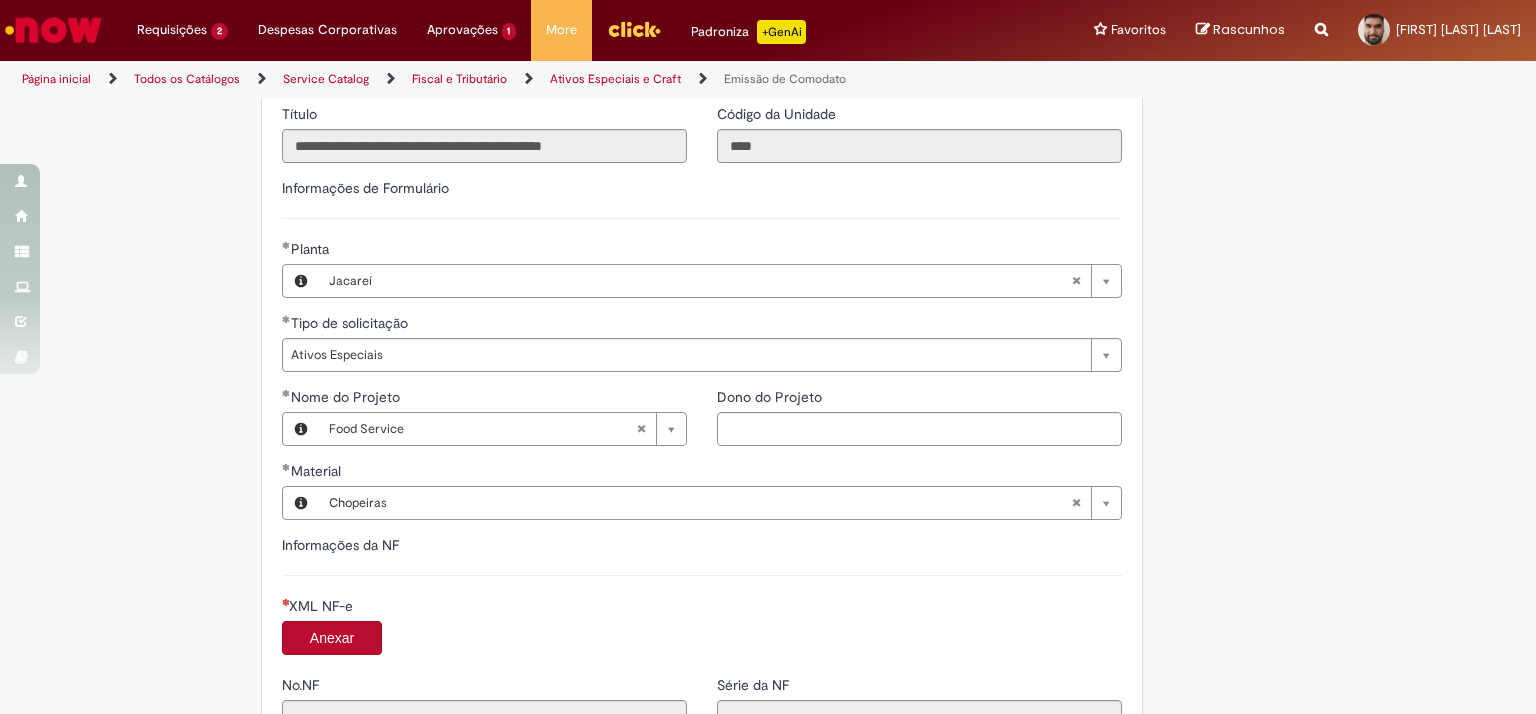 type 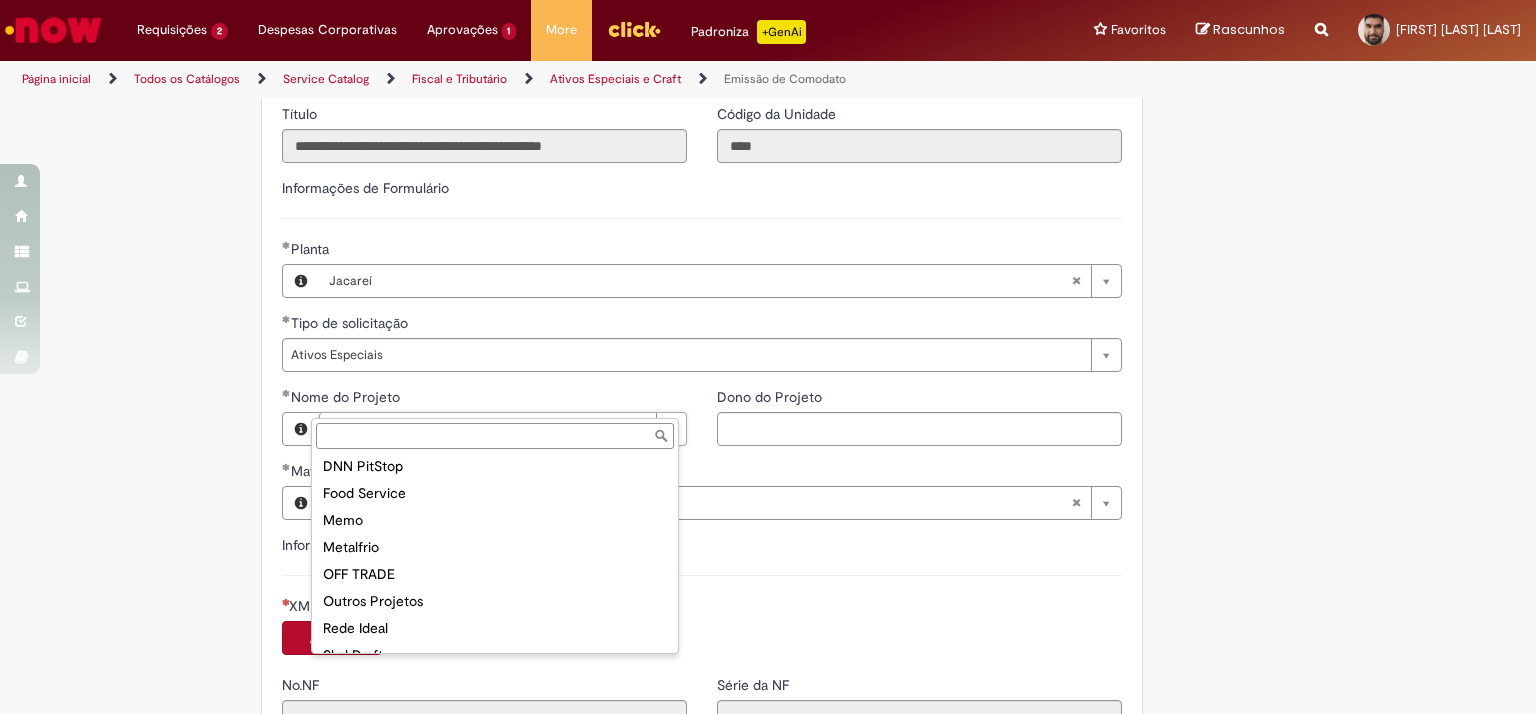 scroll, scrollTop: 159, scrollLeft: 0, axis: vertical 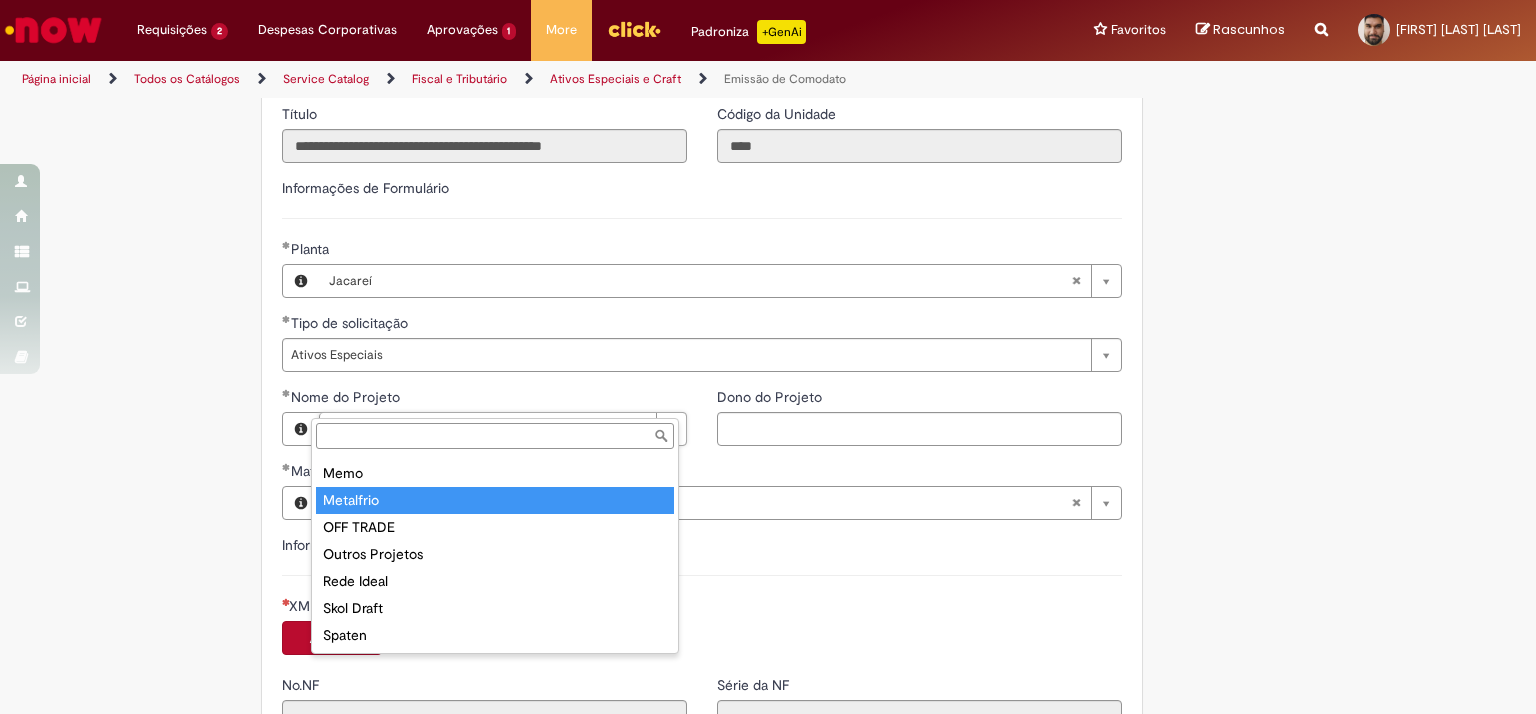 type on "*********" 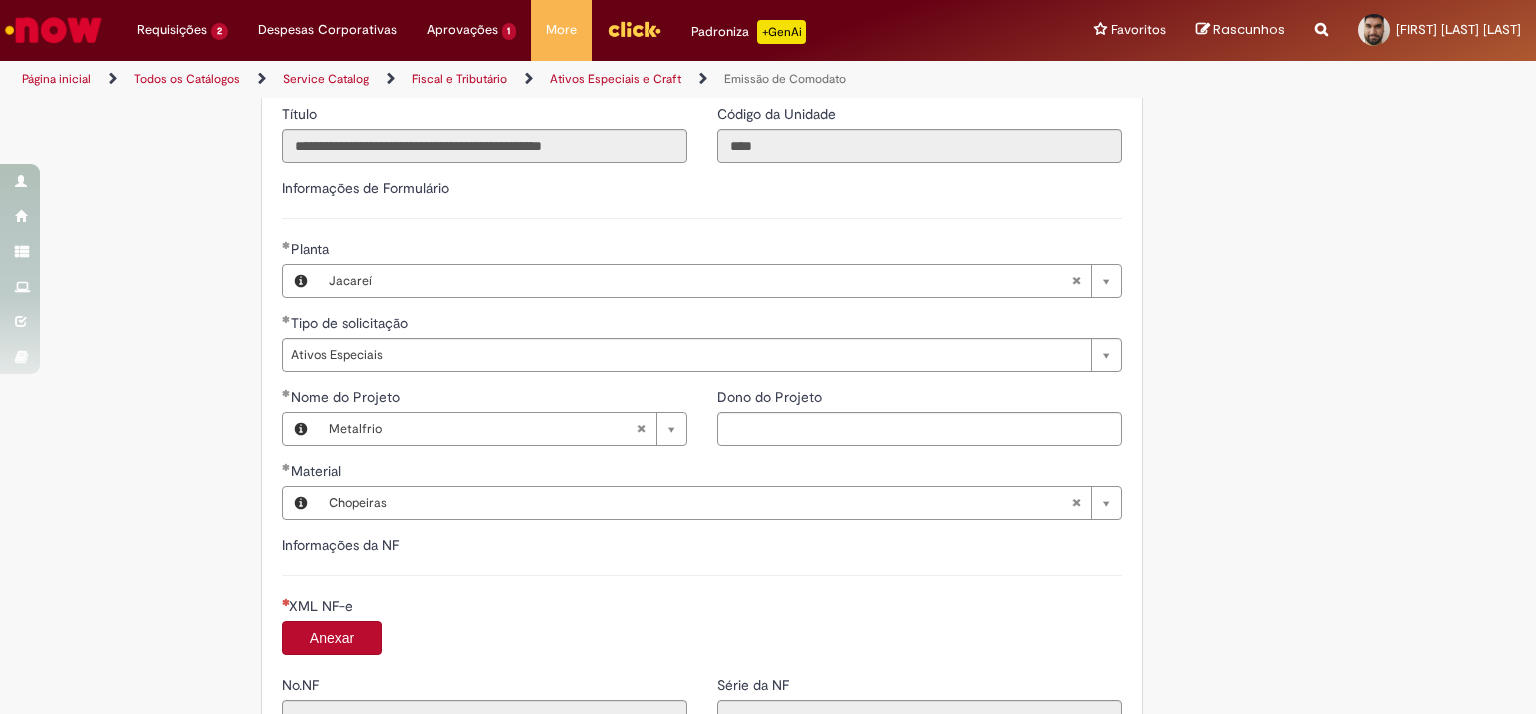 click on "Tire dúvidas com LupiAssist    +GenAI
Oi! Eu sou LupiAssist, uma Inteligência Artificial Generativa em constante aprendizado   Meu conteúdo é monitorado para trazer uma melhor experiência
Dúvidas comuns:
Só mais um instante, estou consultando nossas bases de conhecimento  e escrevendo a melhor resposta pra você!
Title
Lorem ipsum dolor sit amet    Fazer uma nova pergunta
Gerei esta resposta utilizando IA Generativa em conjunto com os nossos padrões. Em caso de divergência, os documentos oficiais prevalecerão.
Saiba mais em:
Ou ligue para:
E aí, te ajudei?
Sim, obrigado!" at bounding box center [768, 554] 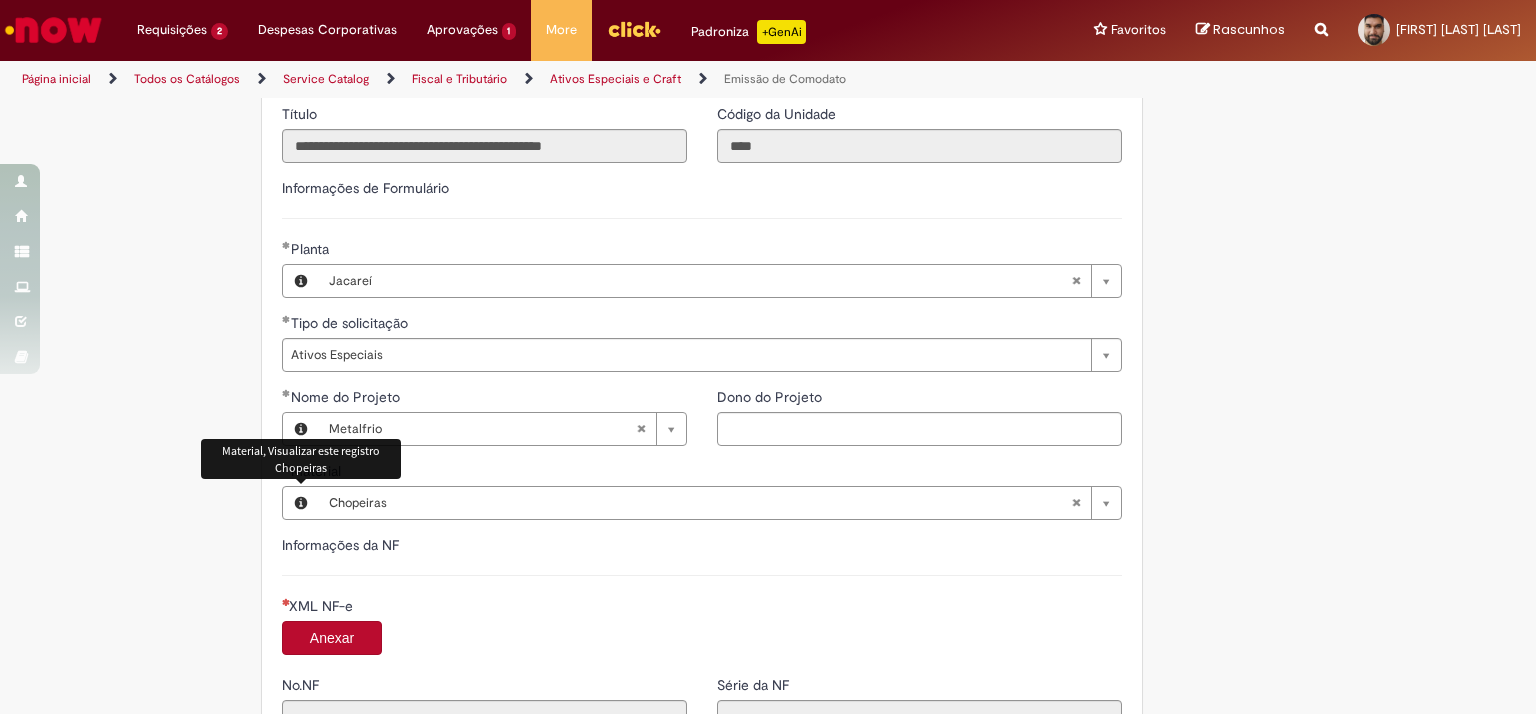 type 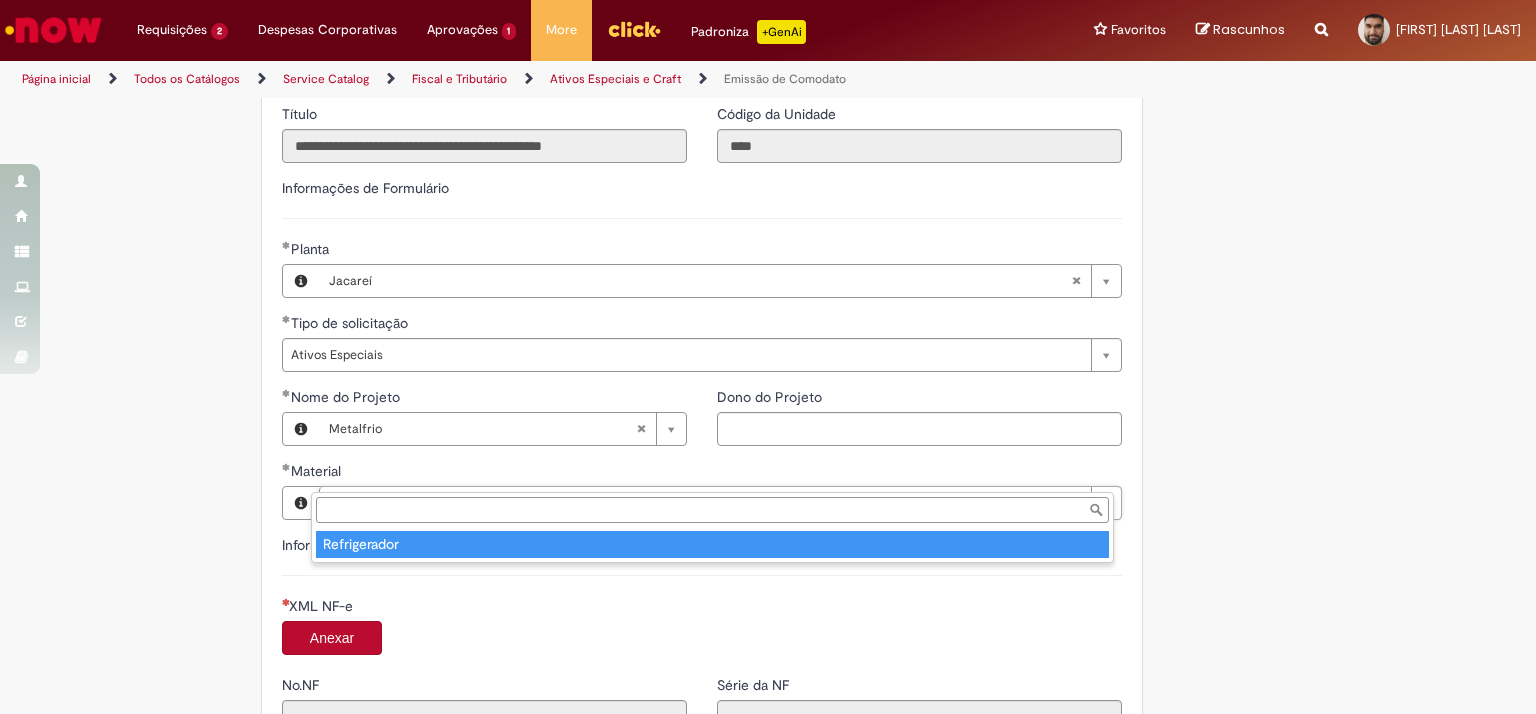 type on "**********" 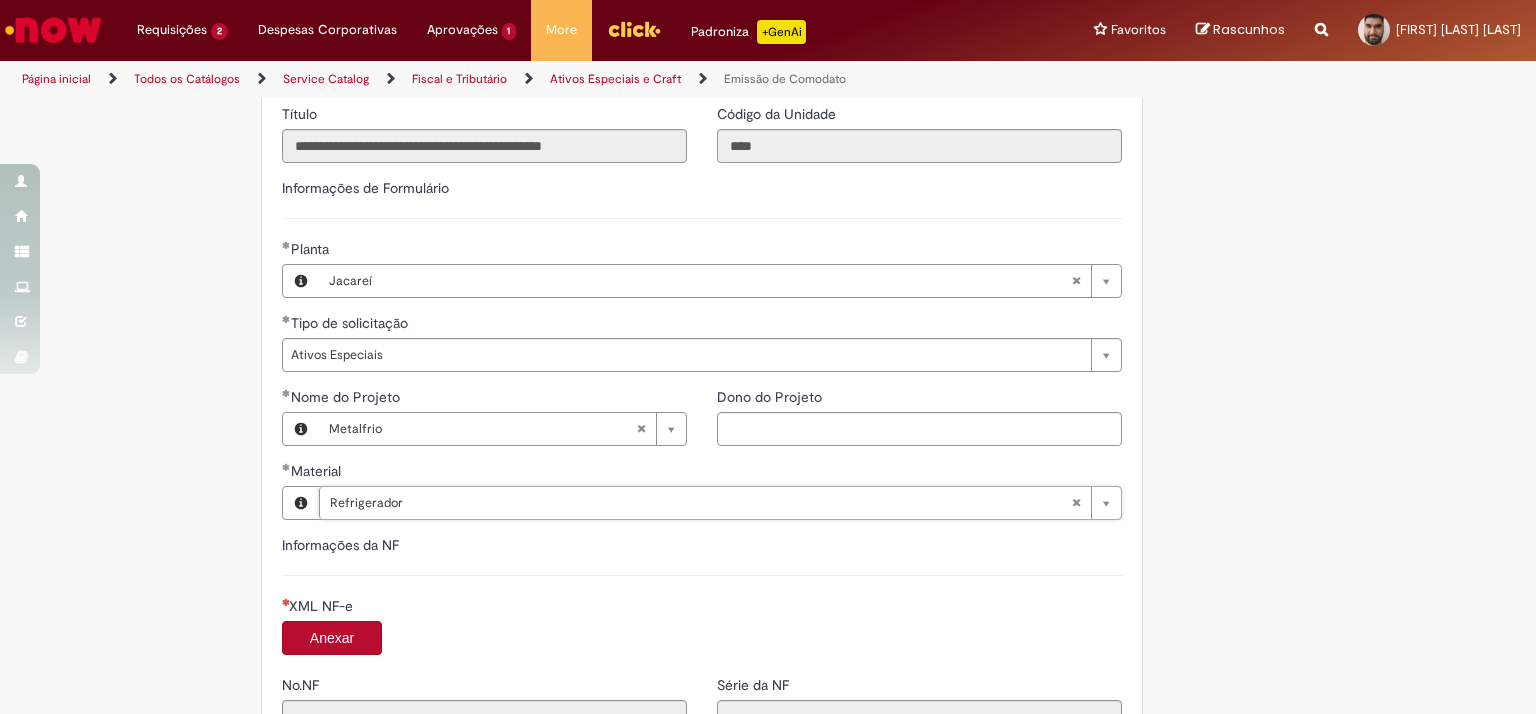 type on "**********" 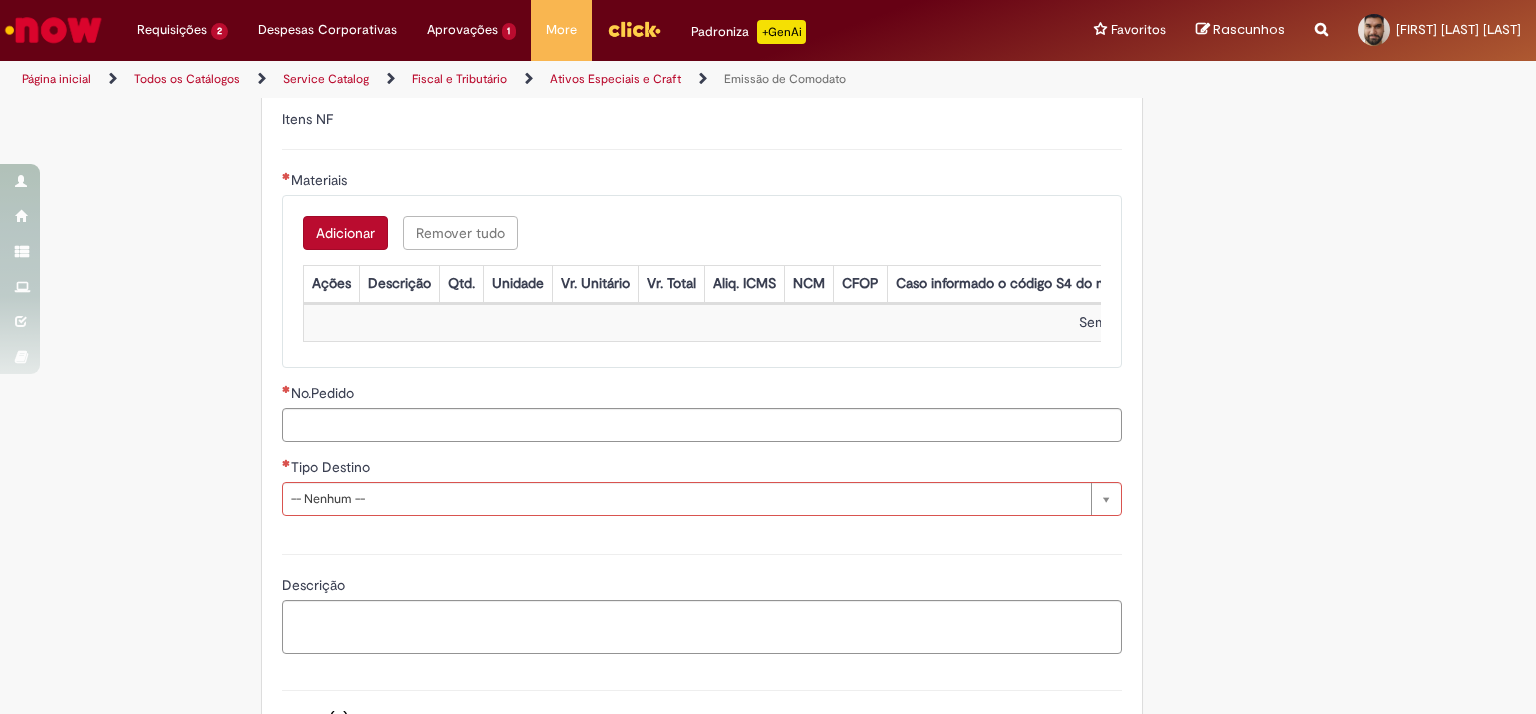 scroll, scrollTop: 2200, scrollLeft: 0, axis: vertical 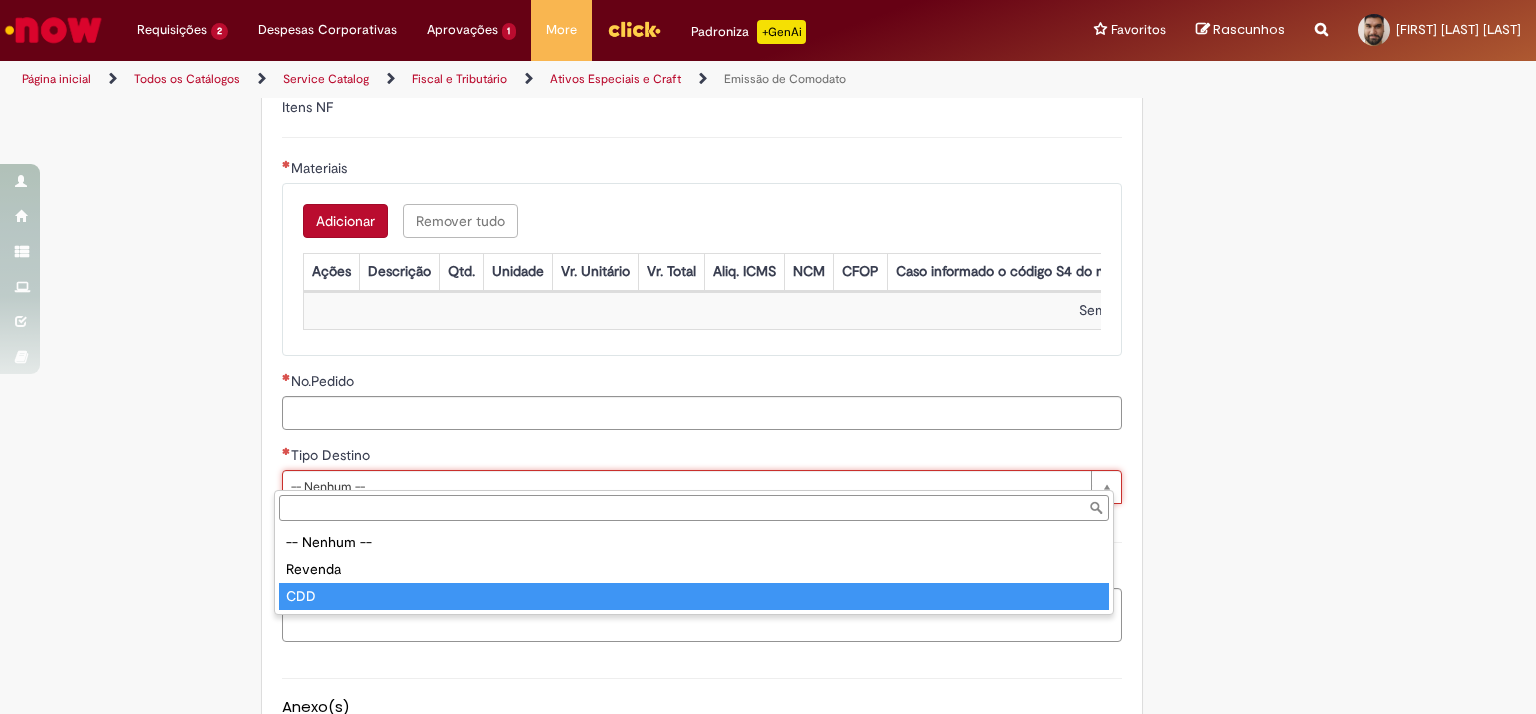 type on "***" 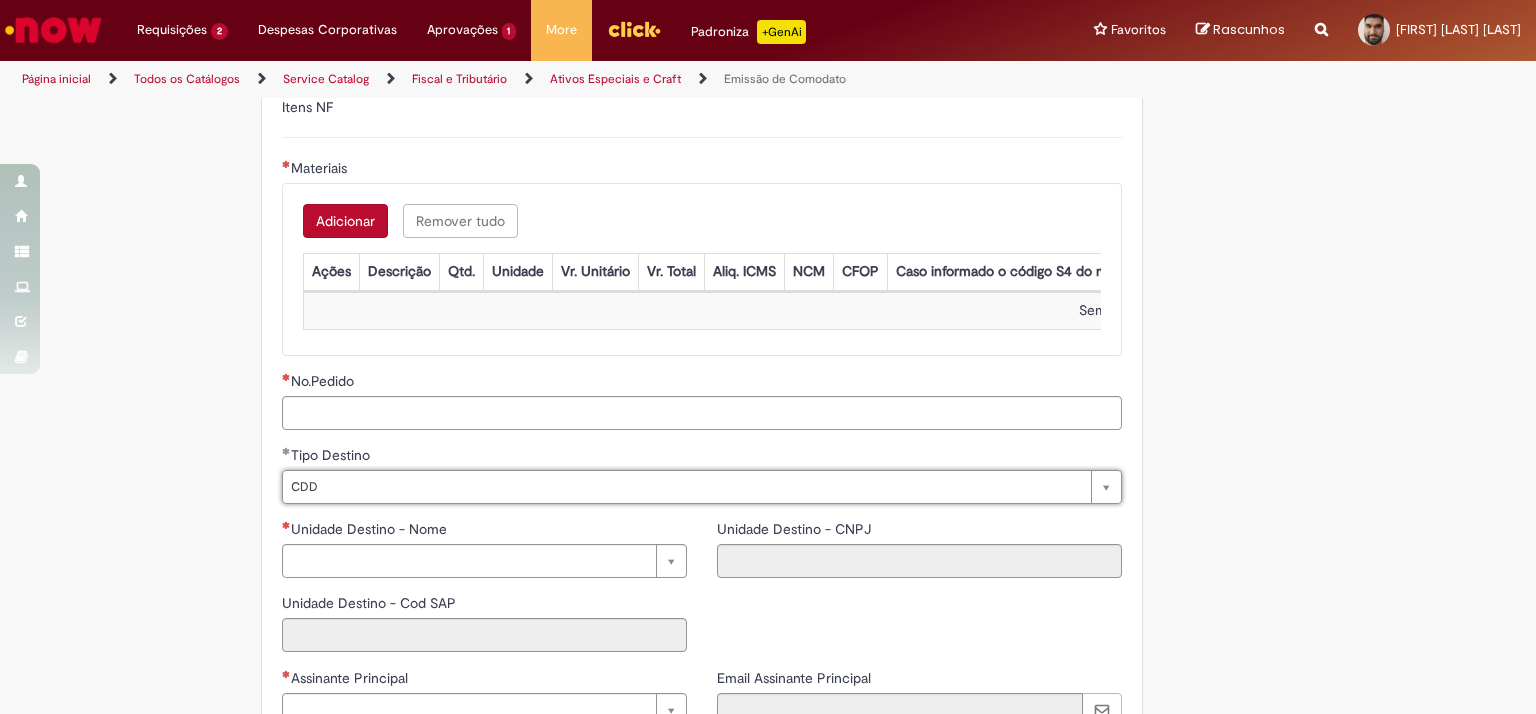 scroll, scrollTop: 0, scrollLeft: 0, axis: both 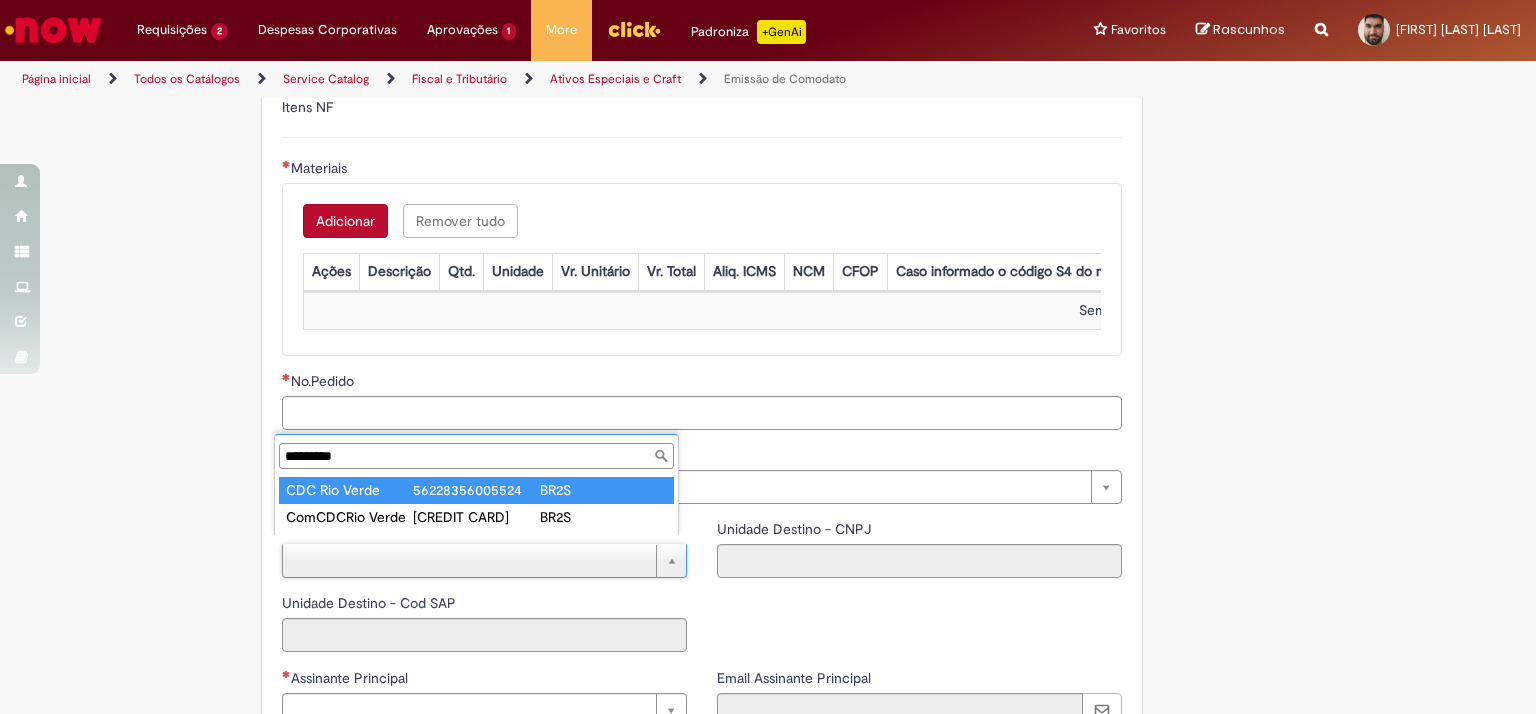 type on "*********" 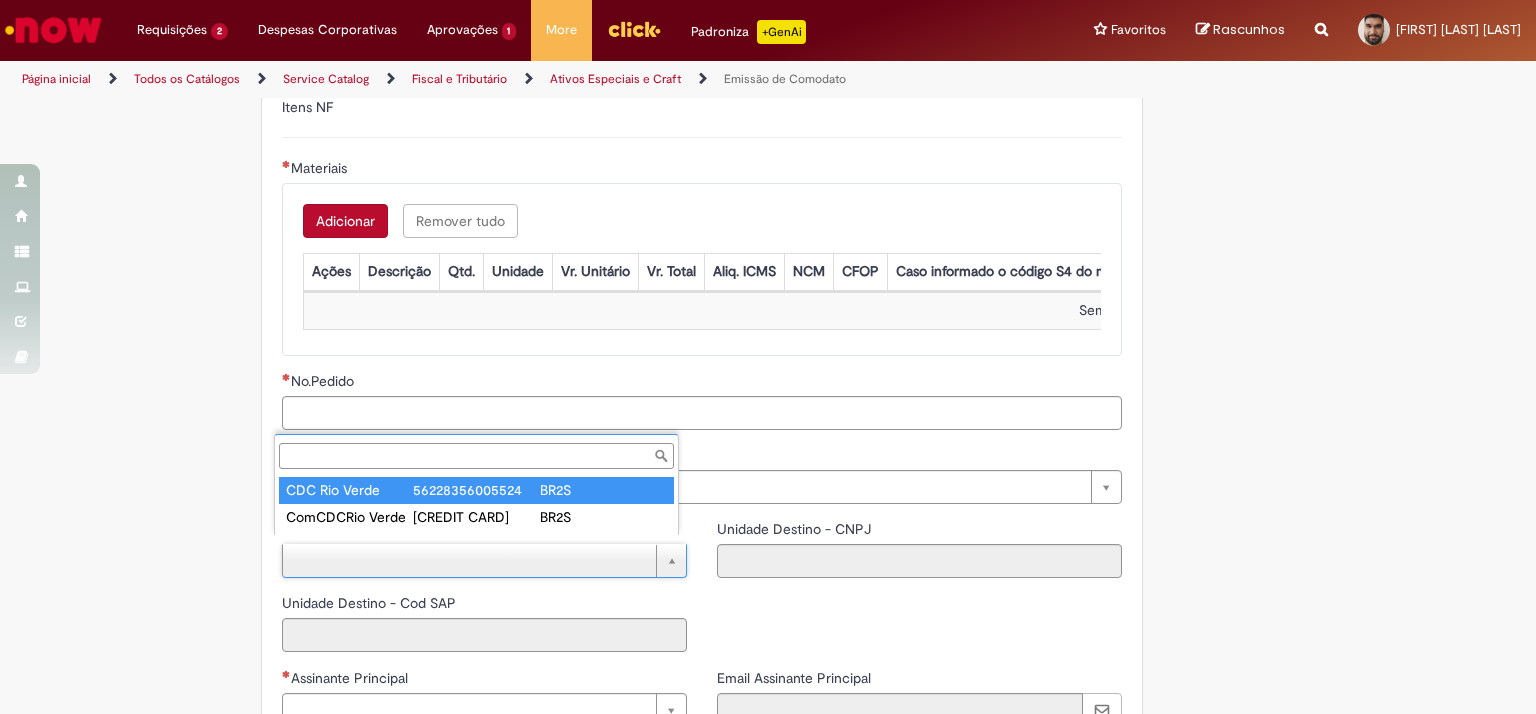 type on "****" 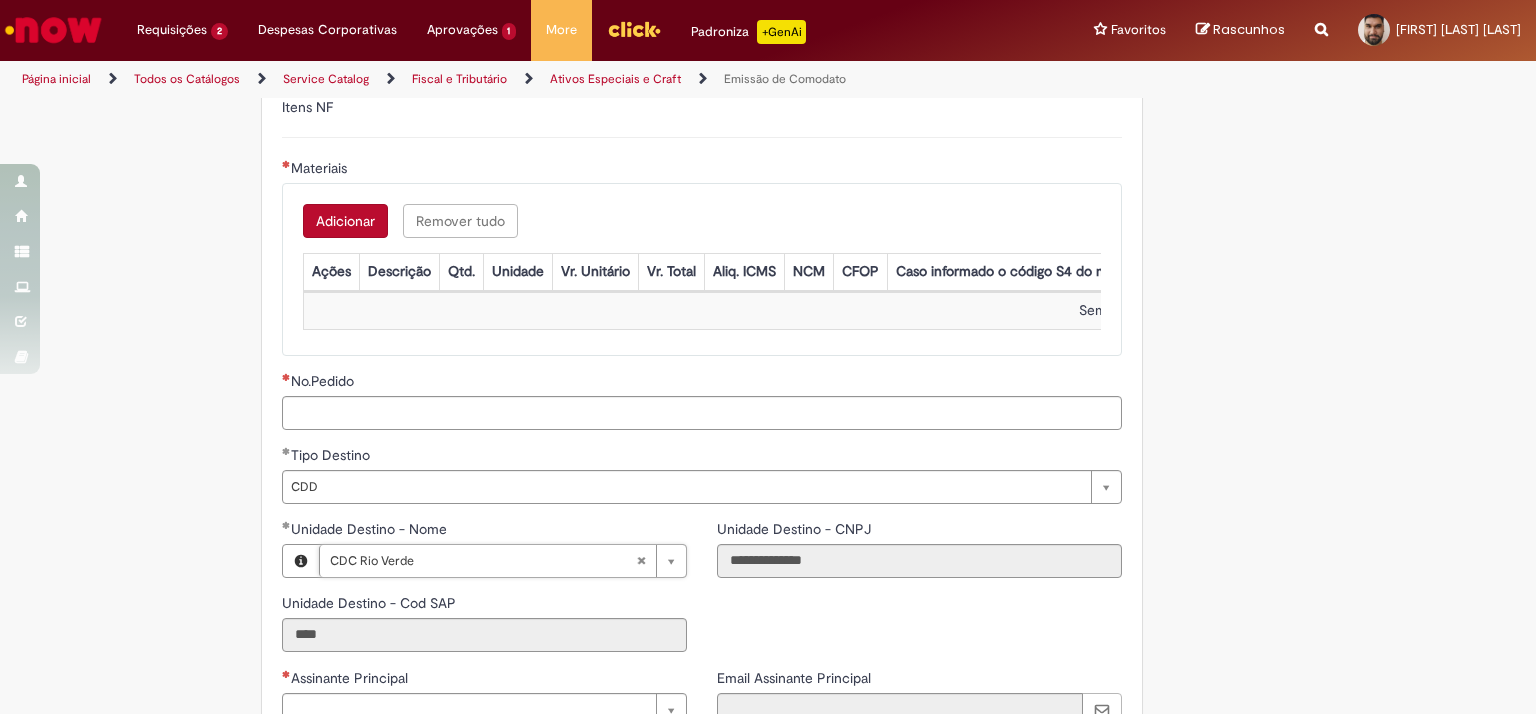 type 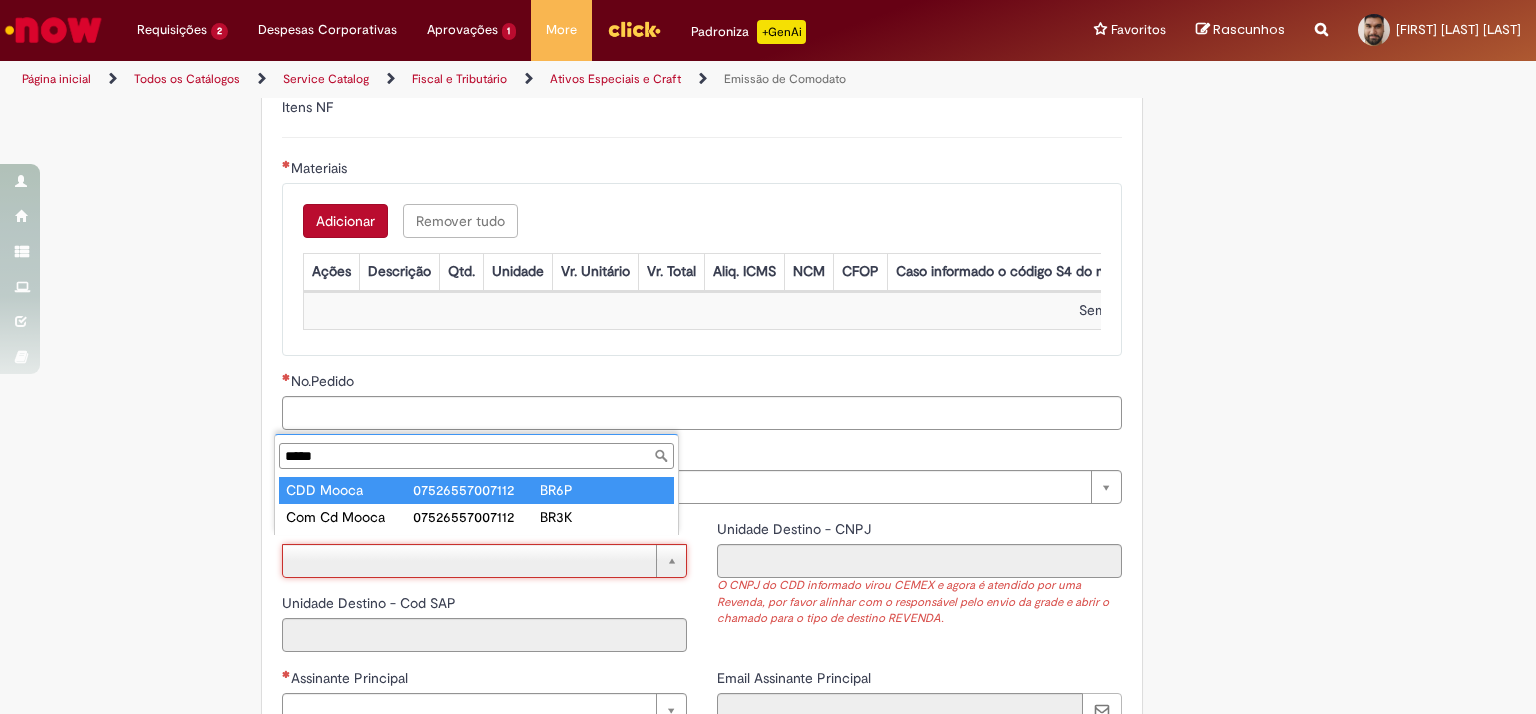 type on "*****" 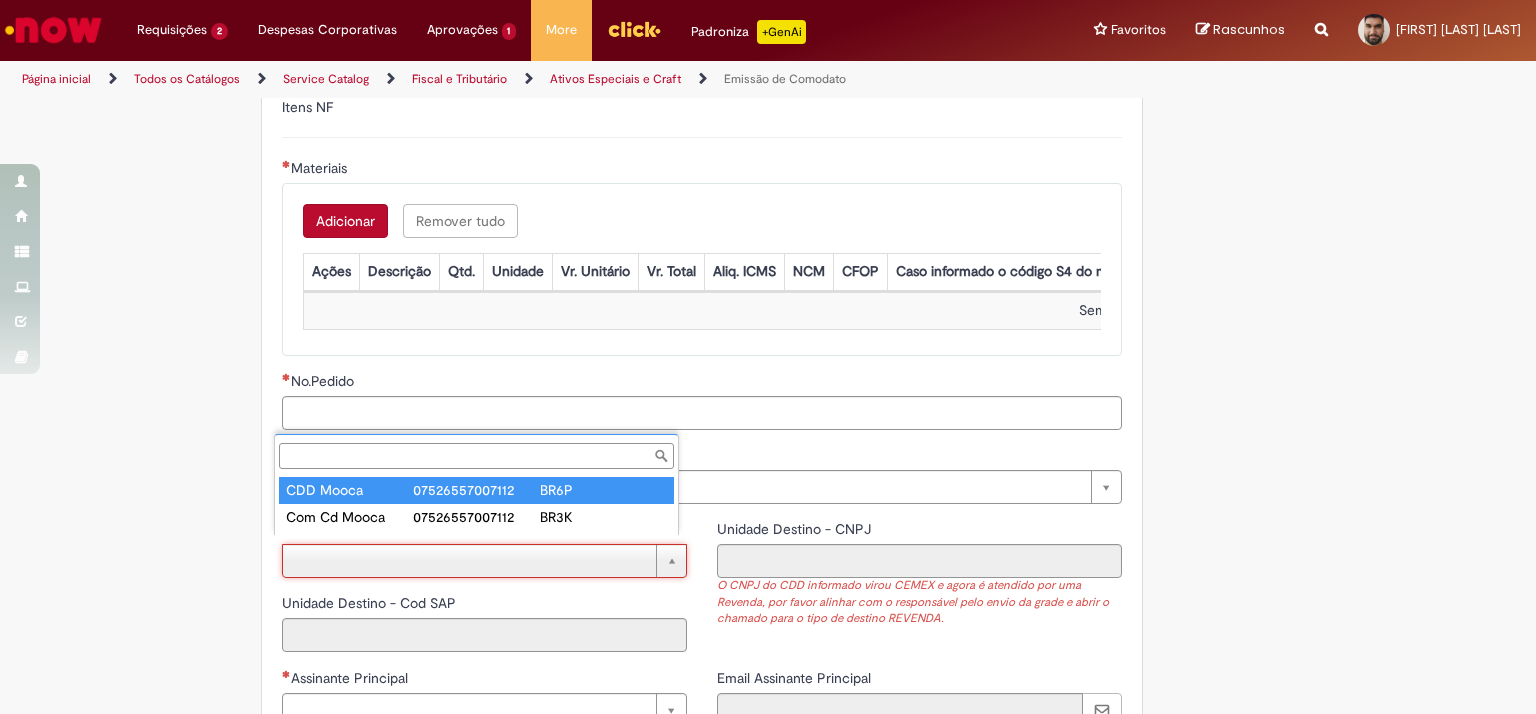 type on "****" 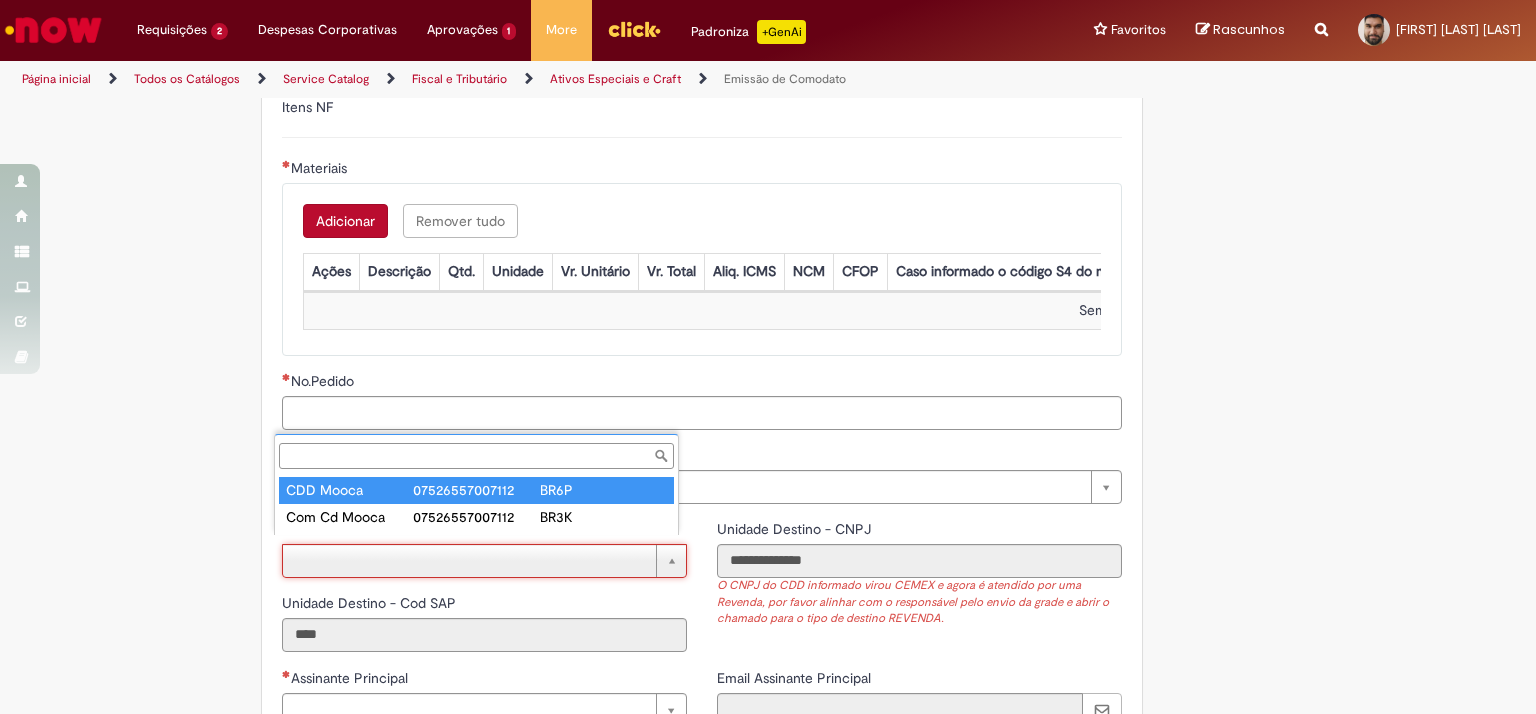 type 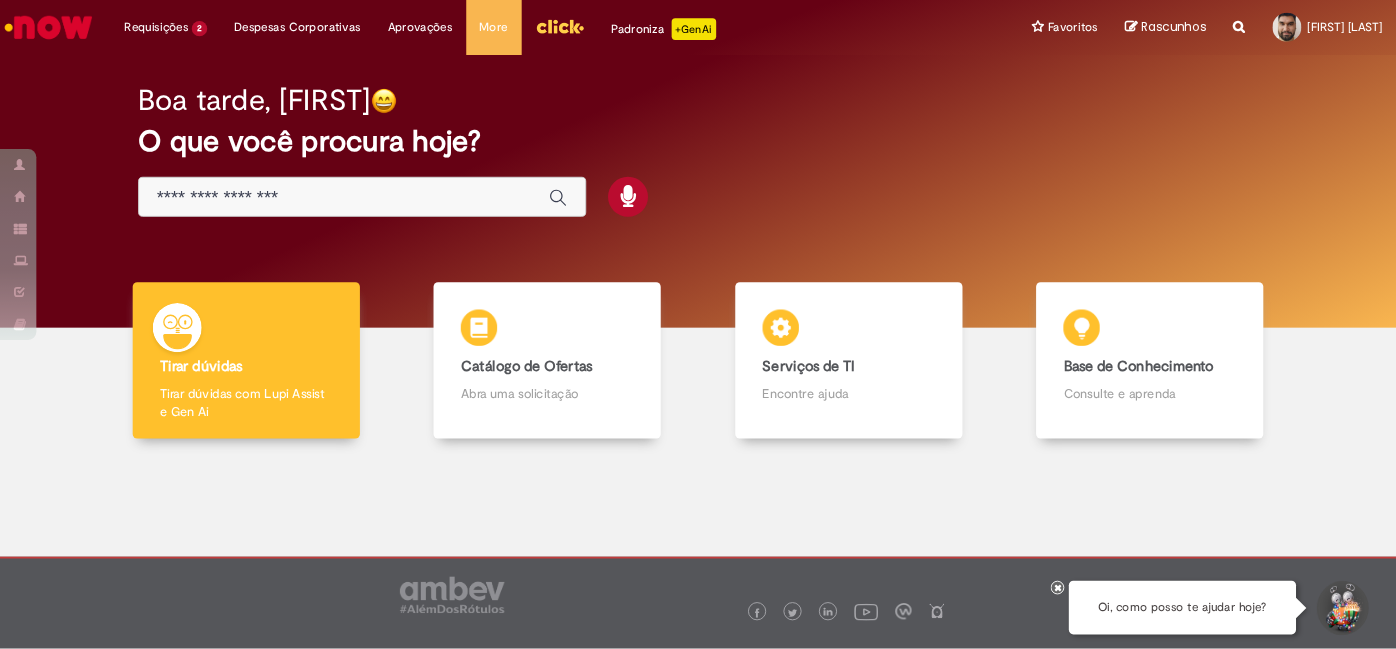 scroll, scrollTop: 0, scrollLeft: 0, axis: both 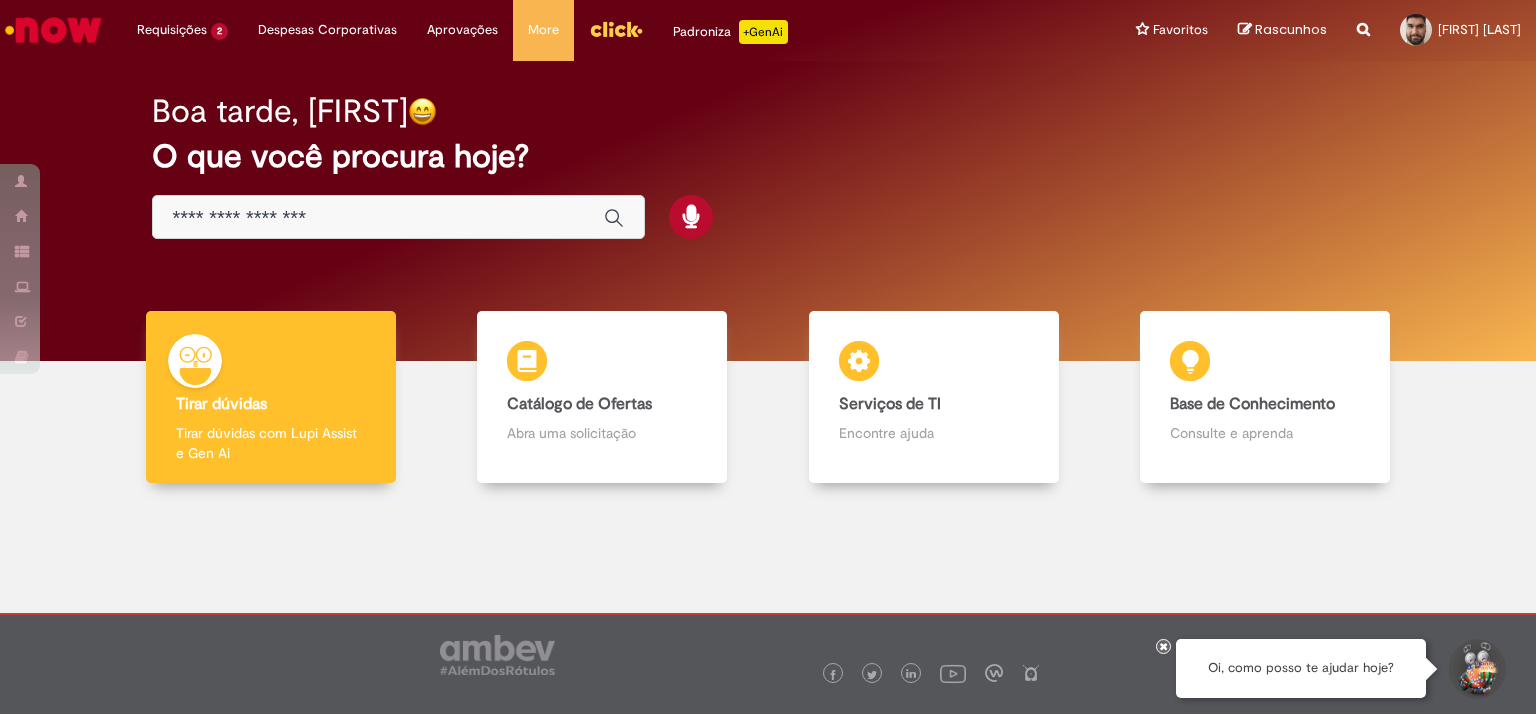 click at bounding box center (398, 217) 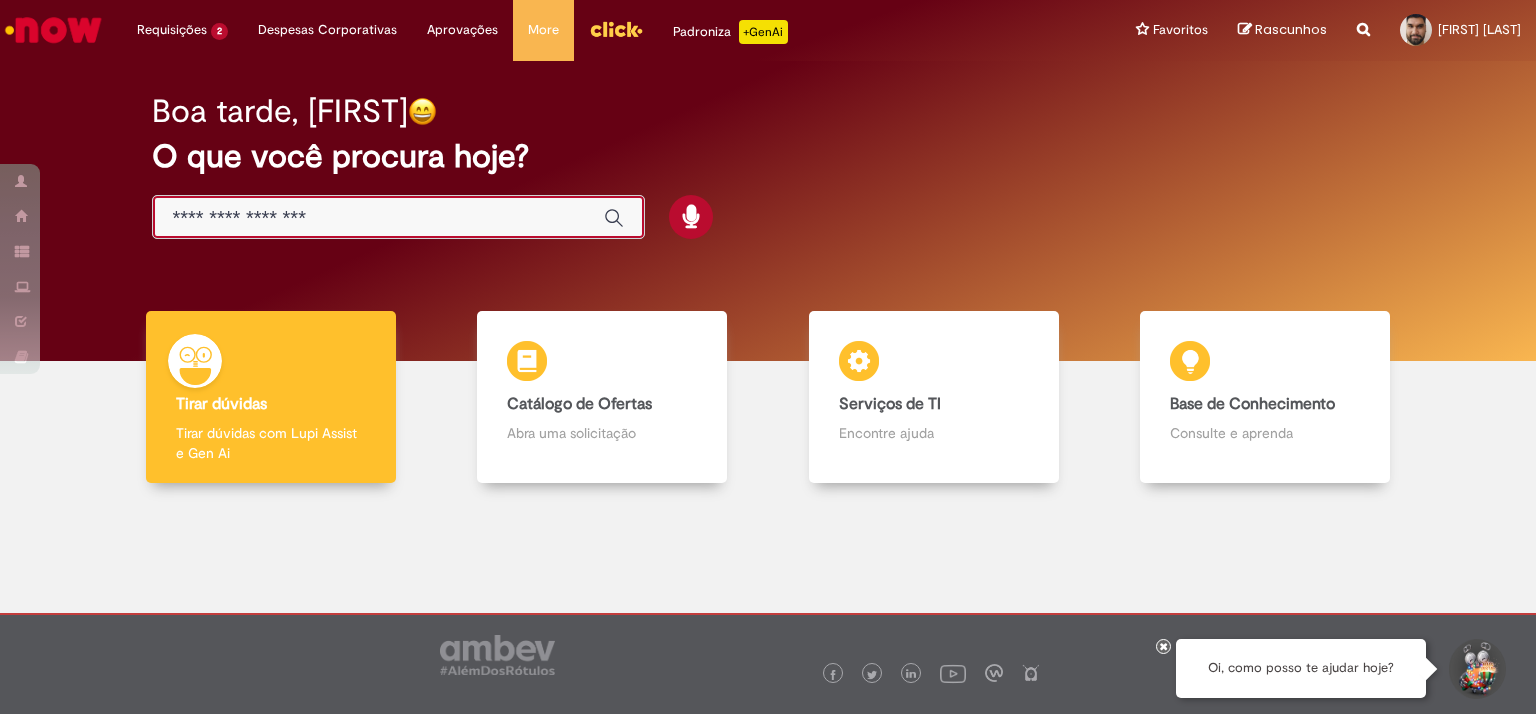 click at bounding box center (378, 218) 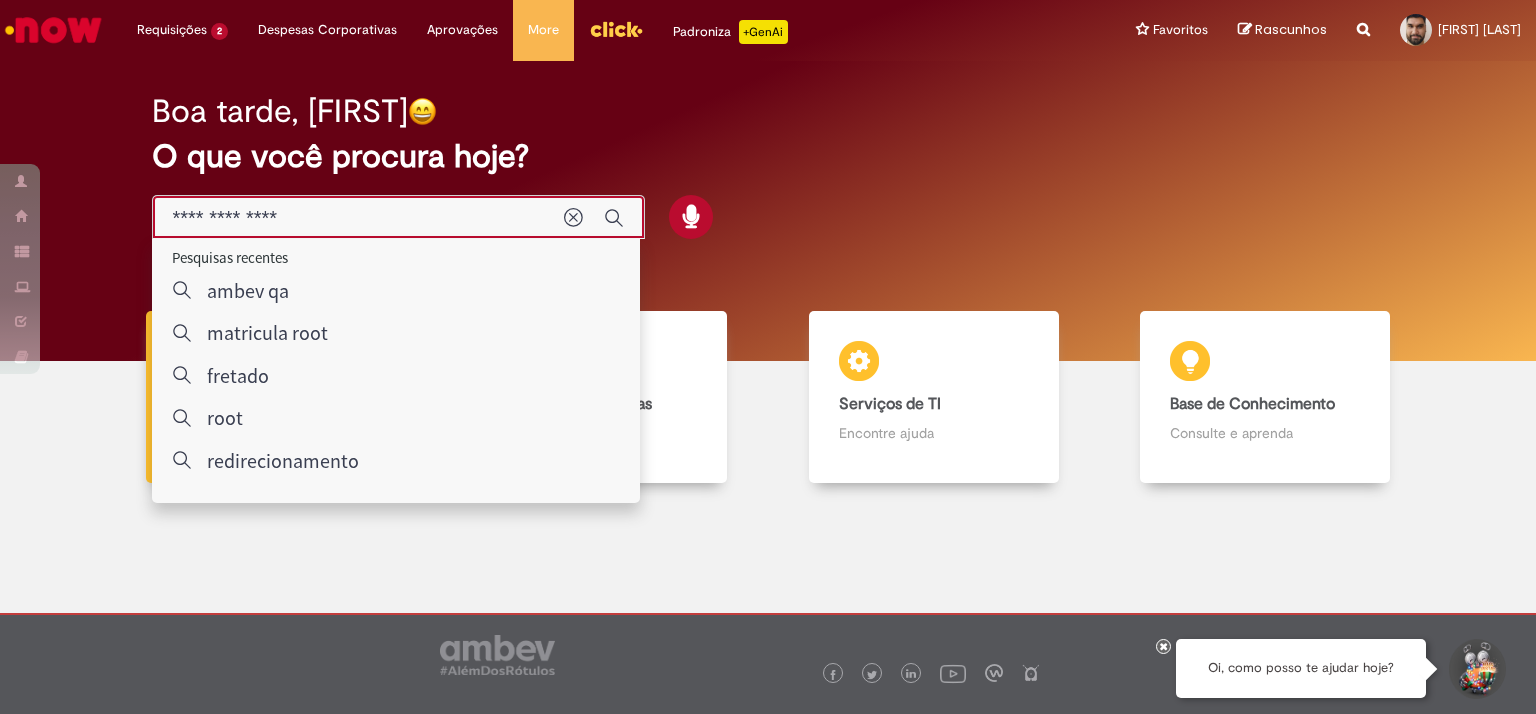type on "**********" 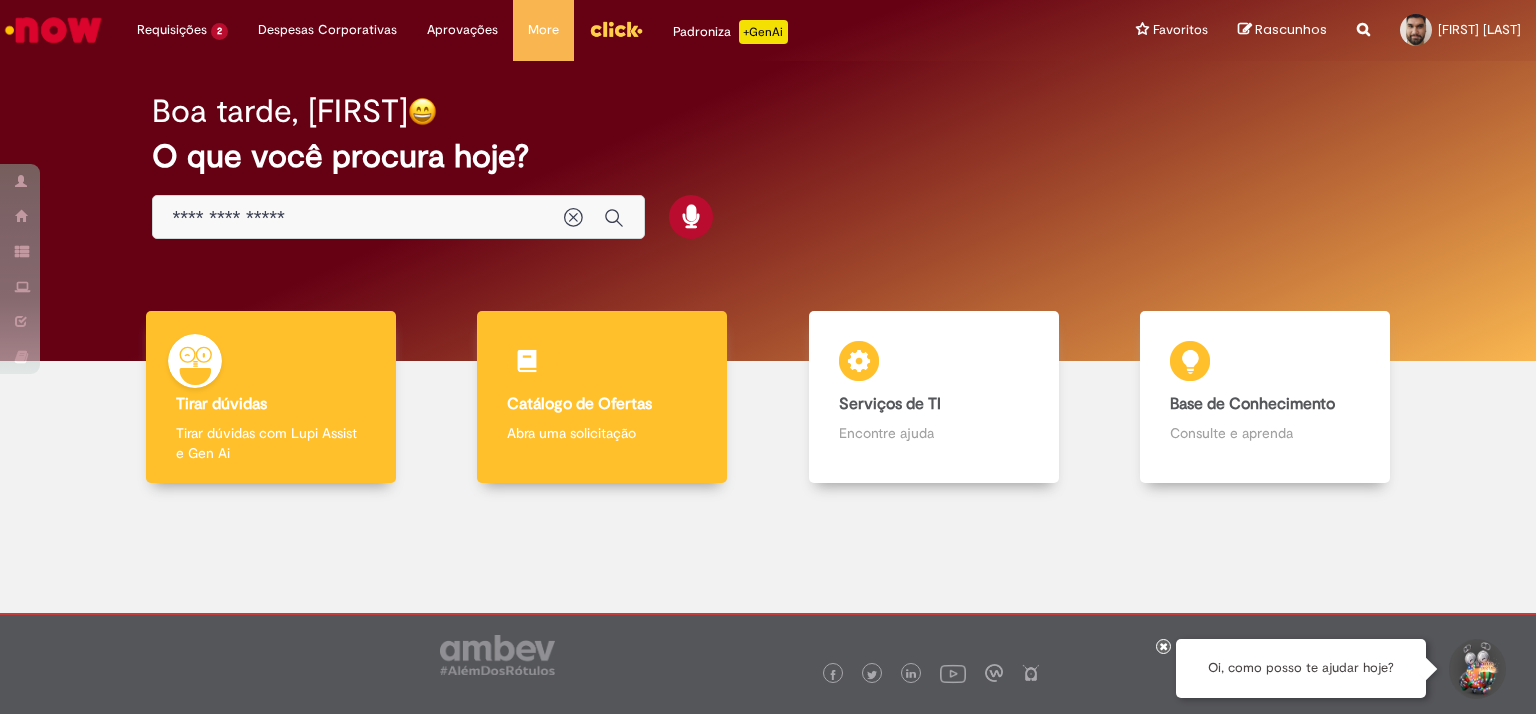 drag, startPoint x: 508, startPoint y: 354, endPoint x: 595, endPoint y: 363, distance: 87.46428 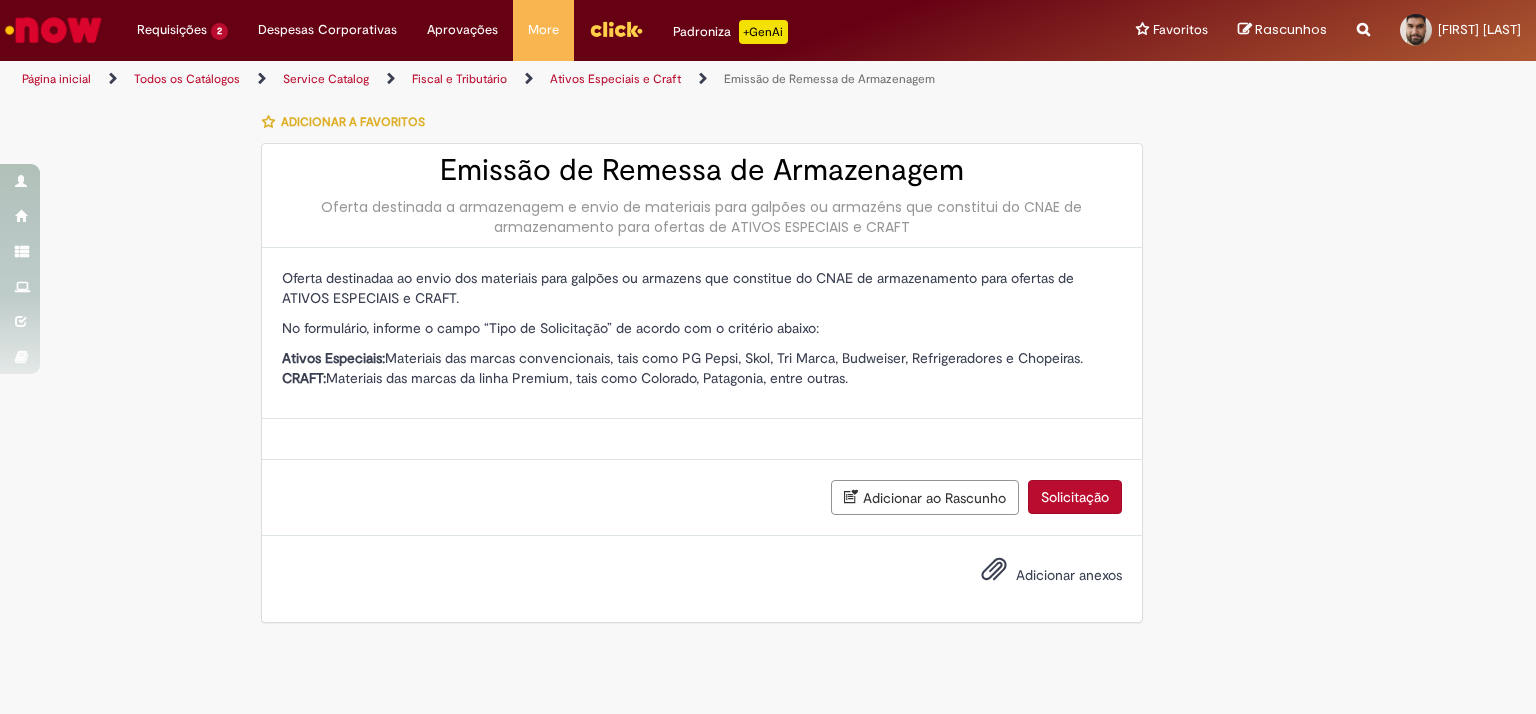 select on "**" 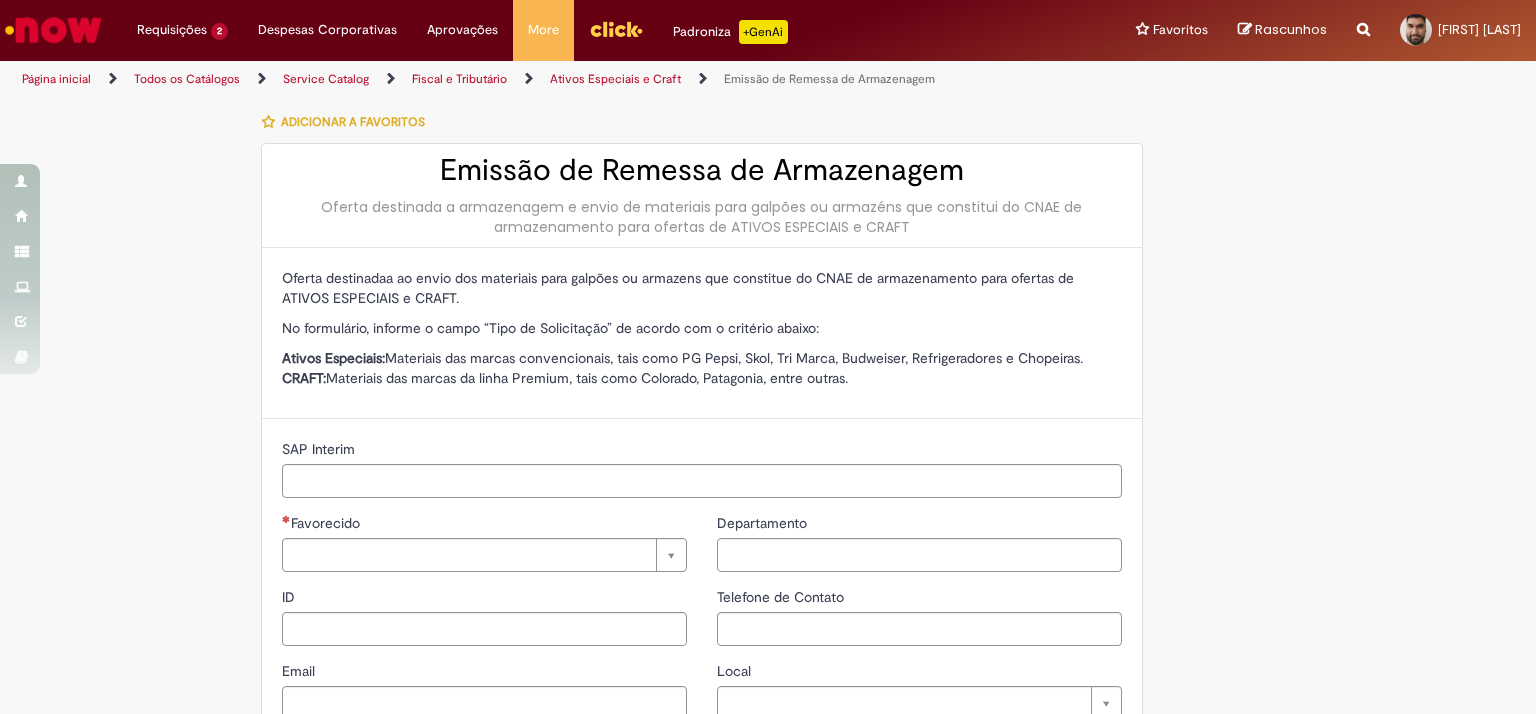 type on "********" 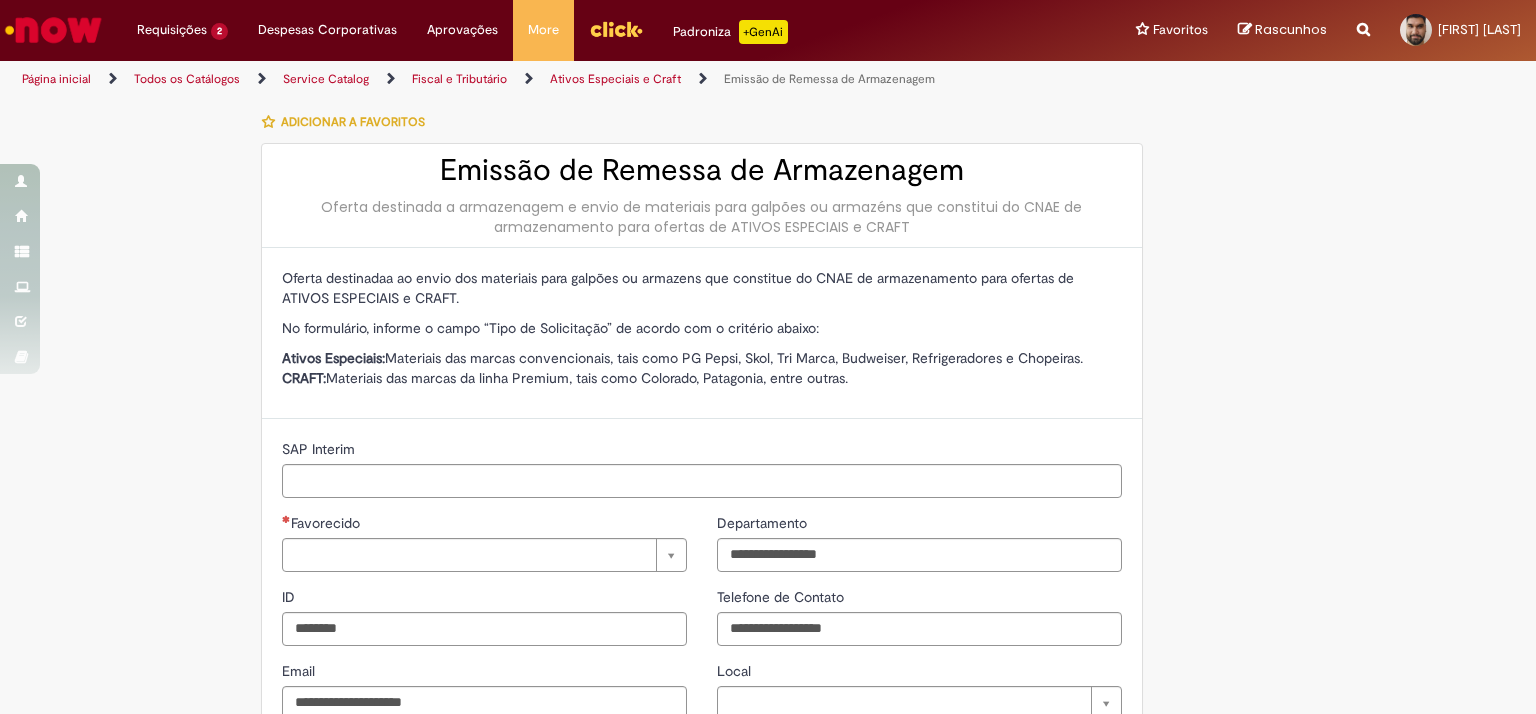 type on "**********" 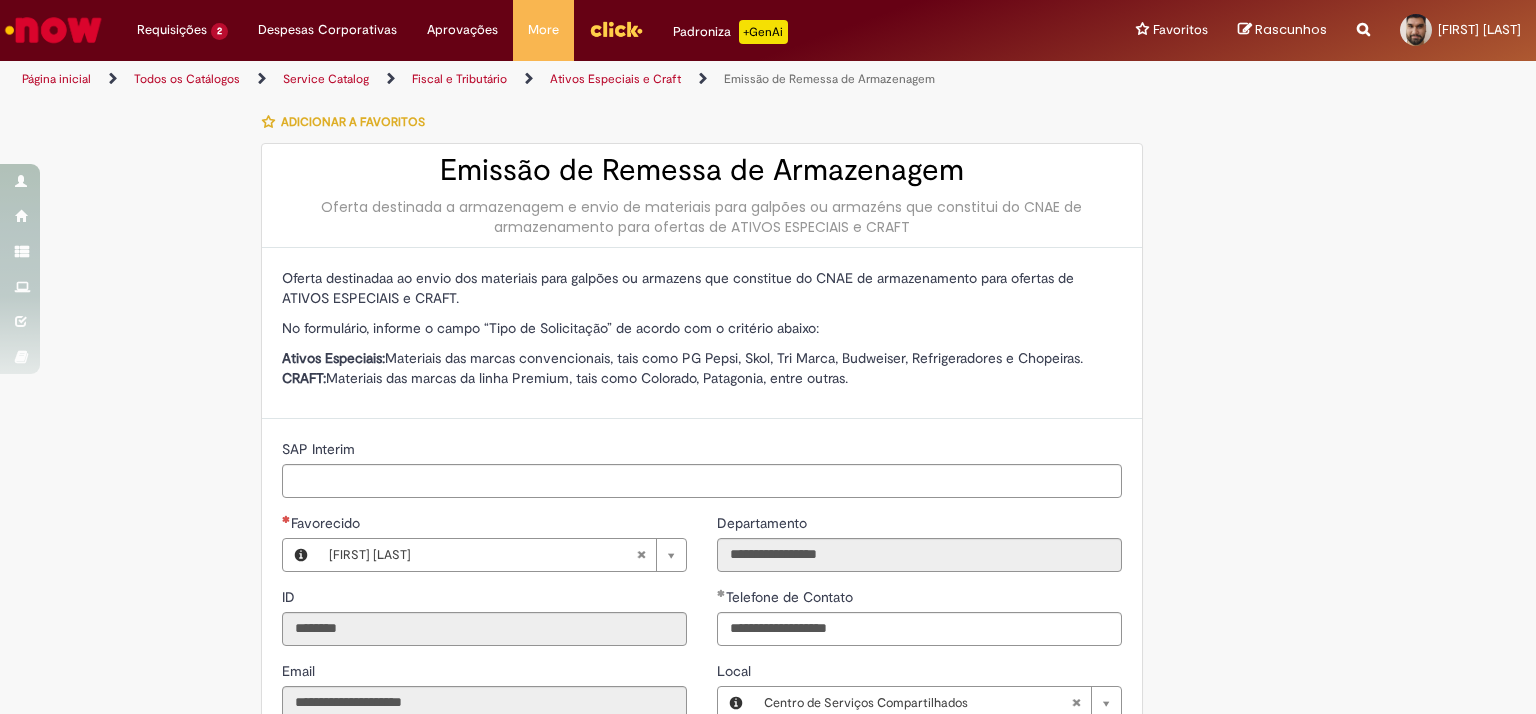 type on "**********" 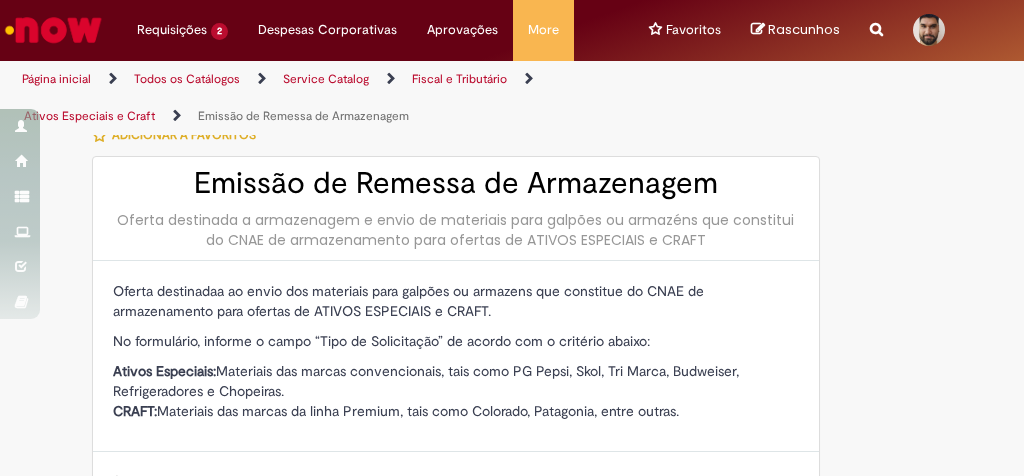 scroll, scrollTop: 0, scrollLeft: 0, axis: both 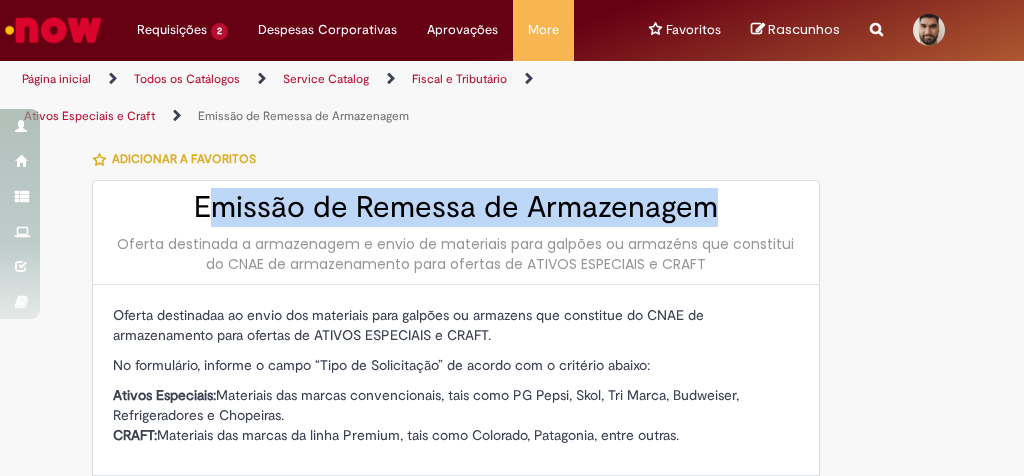 drag, startPoint x: 200, startPoint y: 215, endPoint x: 729, endPoint y: 204, distance: 529.1144 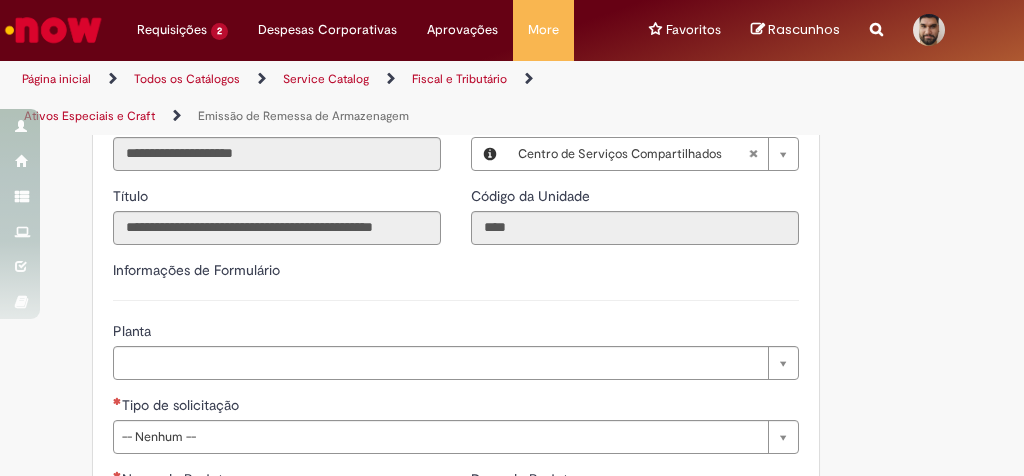 scroll, scrollTop: 600, scrollLeft: 0, axis: vertical 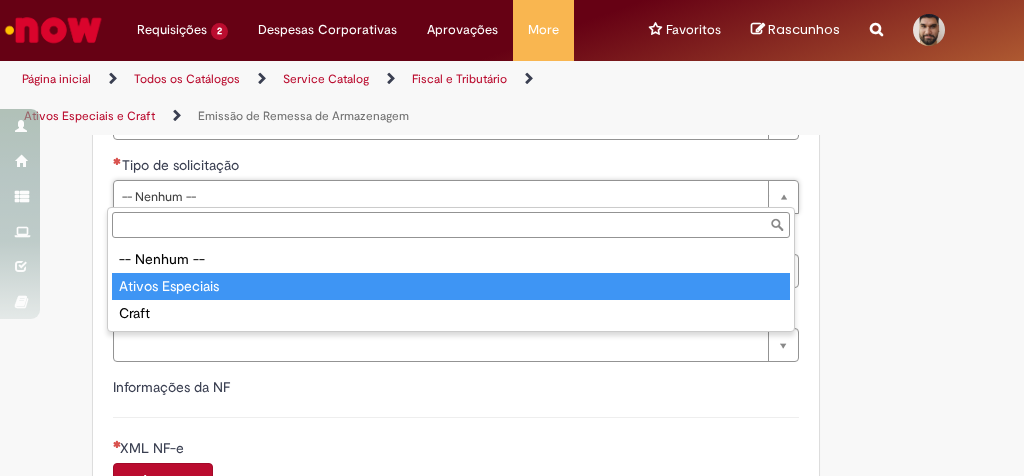 type on "**********" 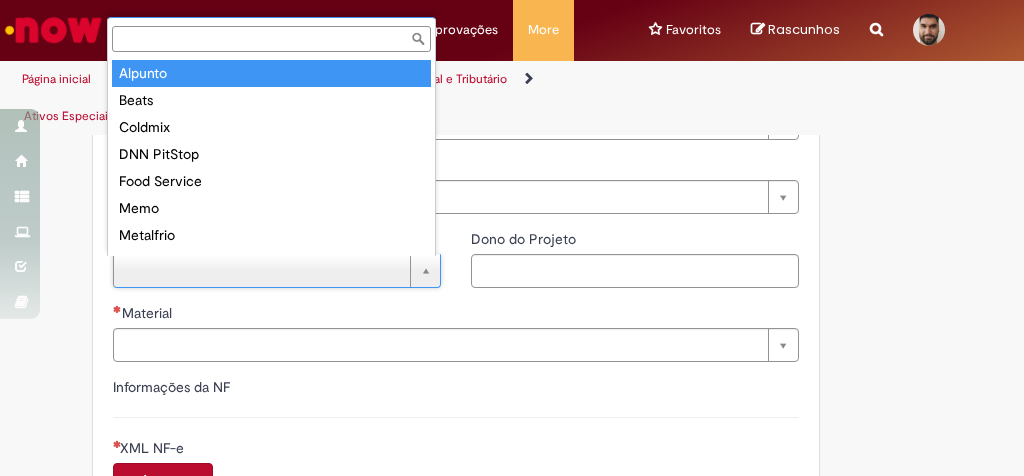 scroll, scrollTop: 16, scrollLeft: 0, axis: vertical 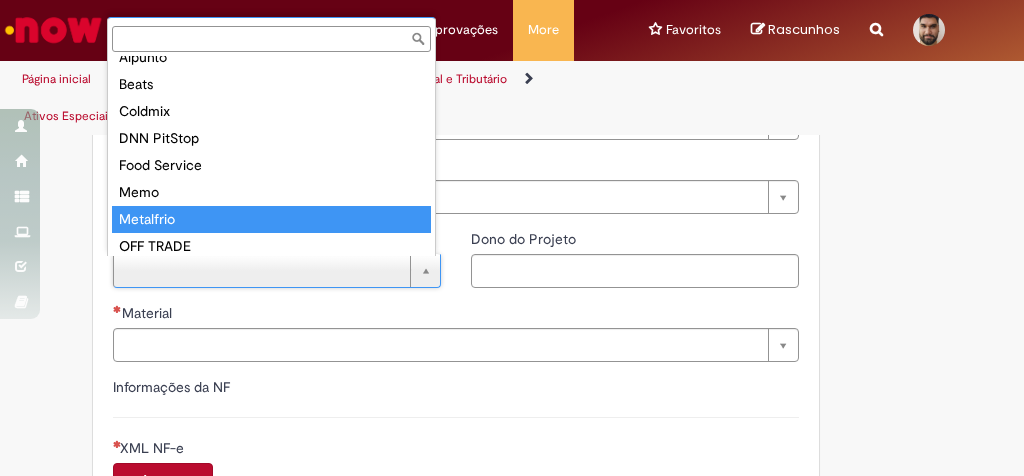 type on "*********" 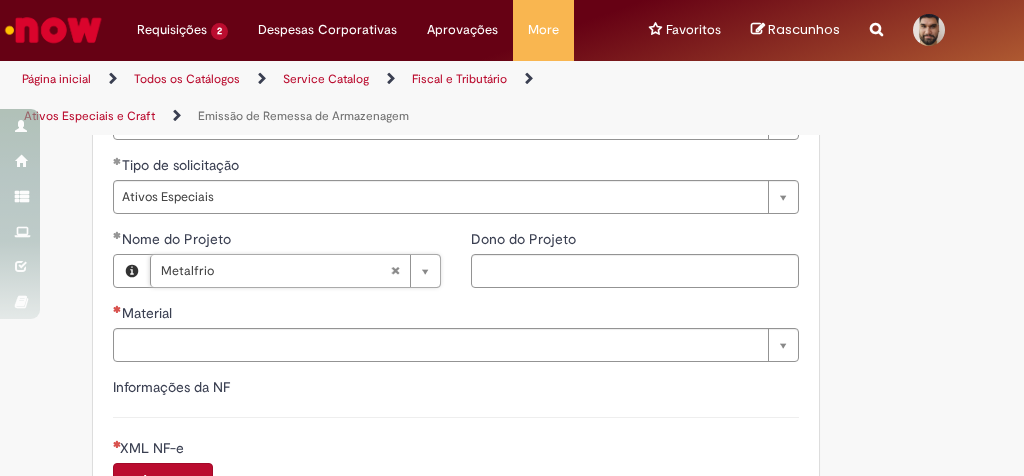 click on "**********" at bounding box center (512, 390) 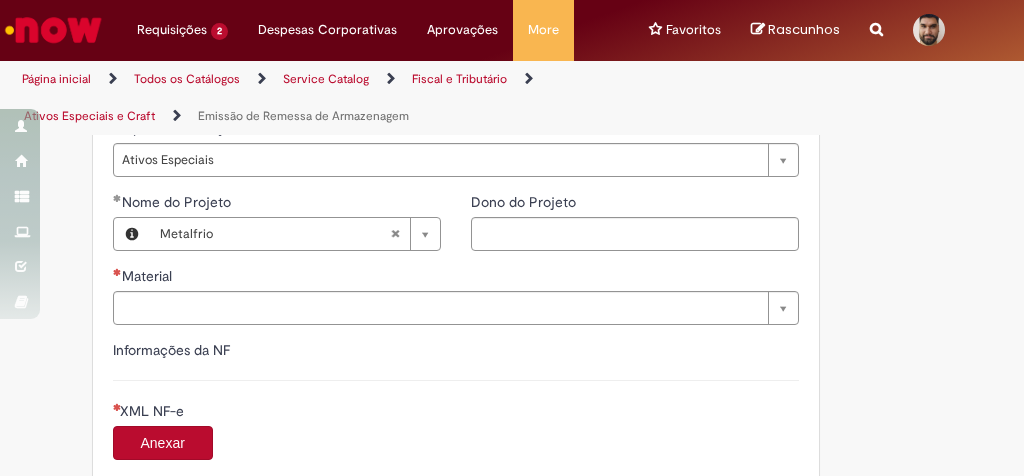scroll, scrollTop: 840, scrollLeft: 0, axis: vertical 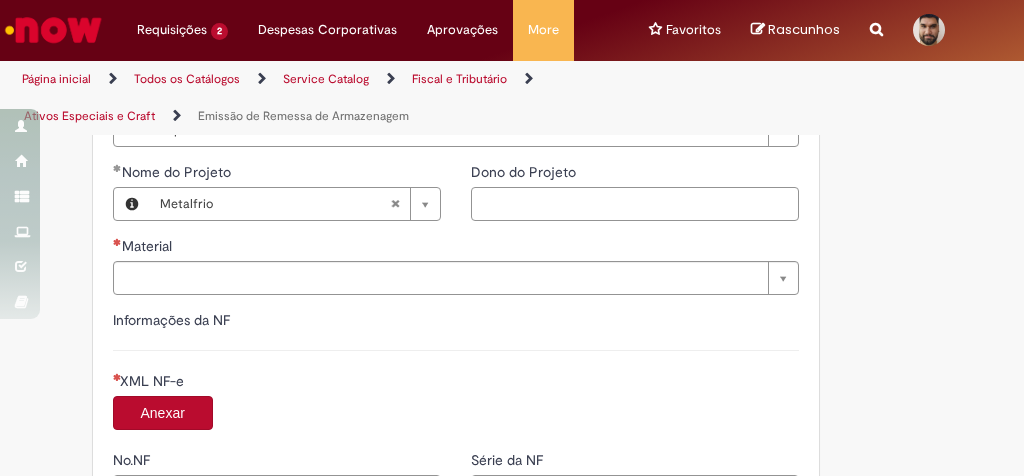 click on "Dono do Projeto" at bounding box center (635, 204) 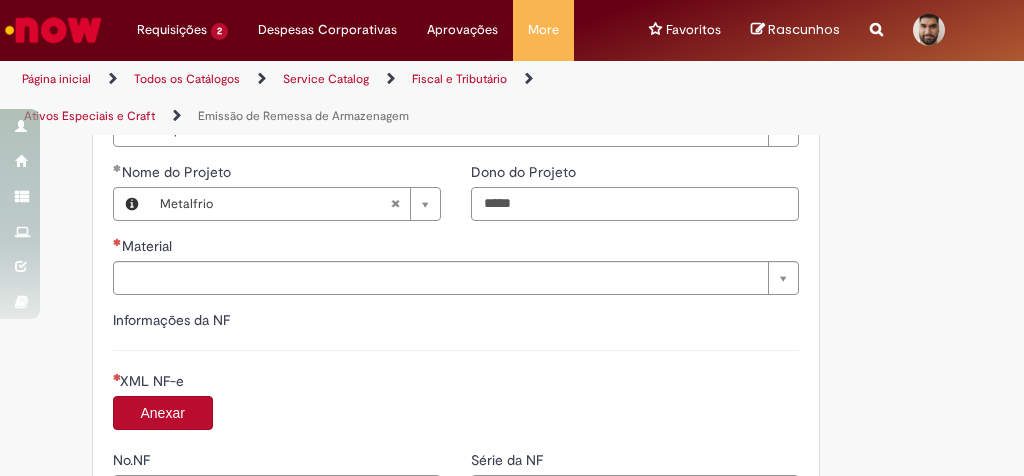 type on "*****" 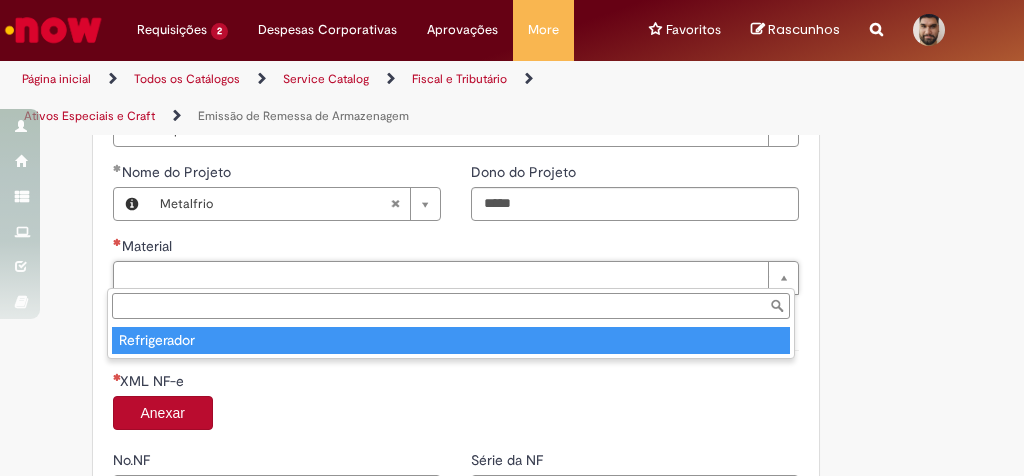 type on "**********" 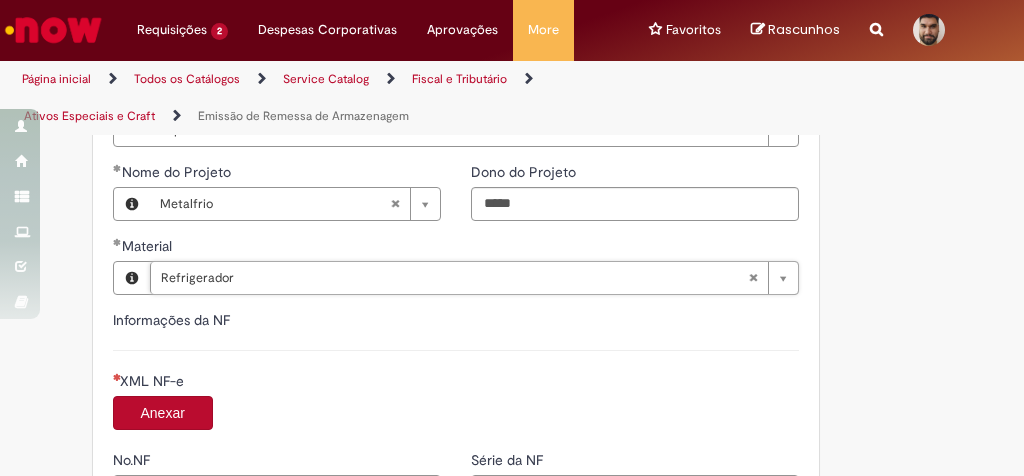 type 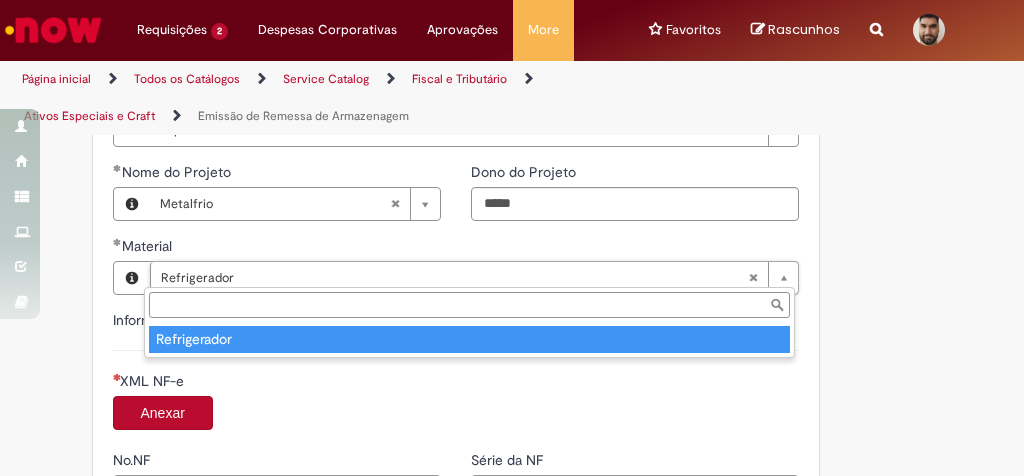type on "**********" 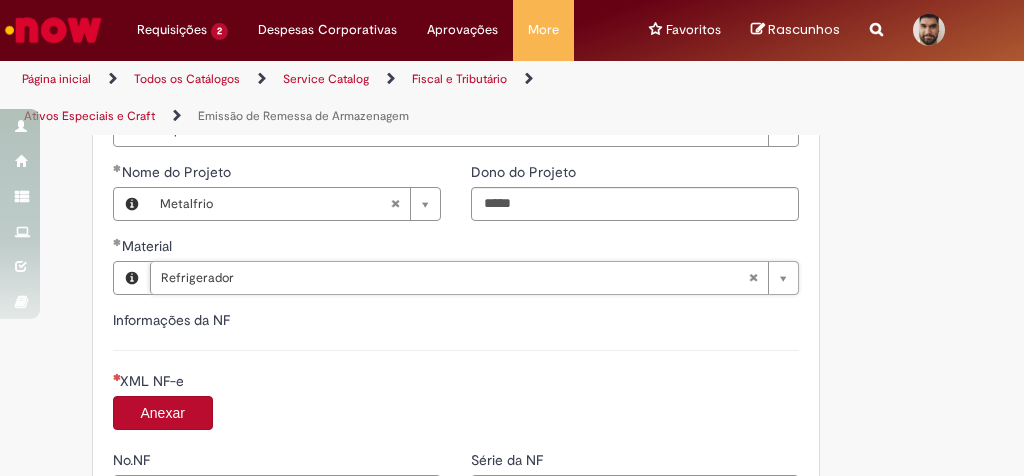 type 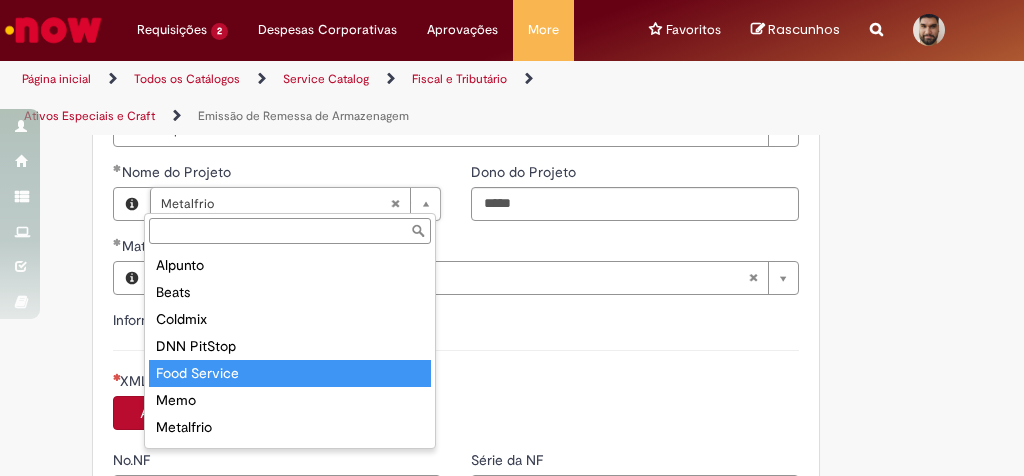 type on "**********" 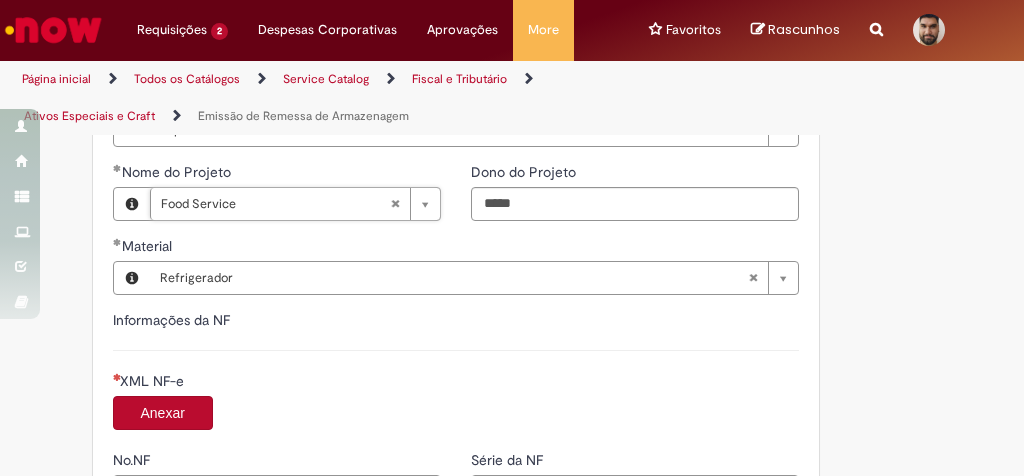 scroll, scrollTop: 0, scrollLeft: 54, axis: horizontal 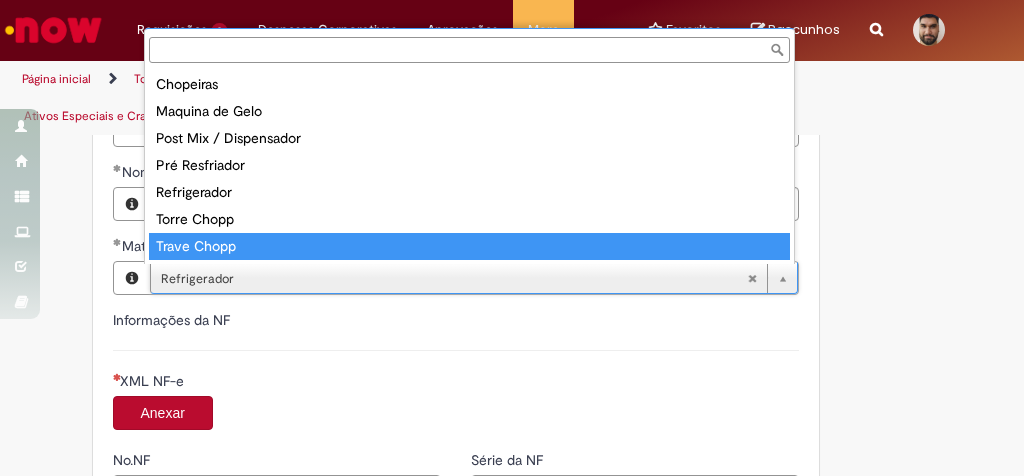 type on "**********" 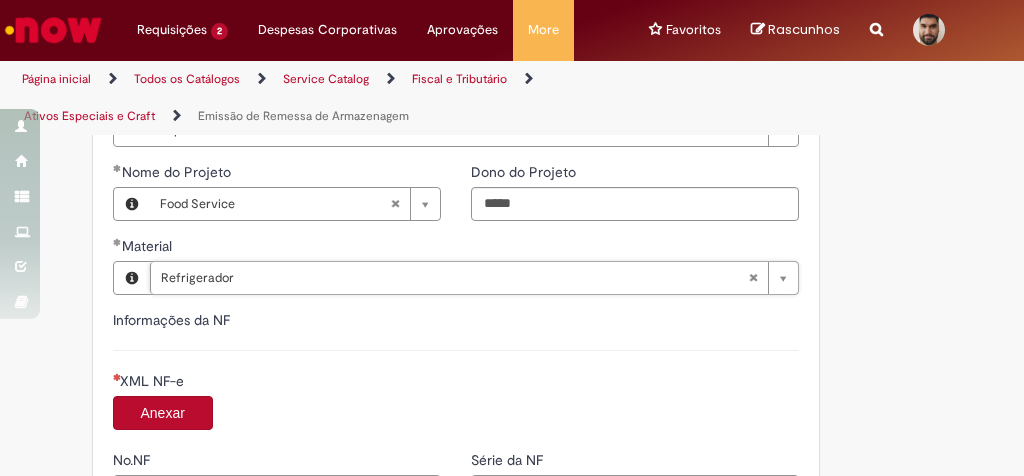 type 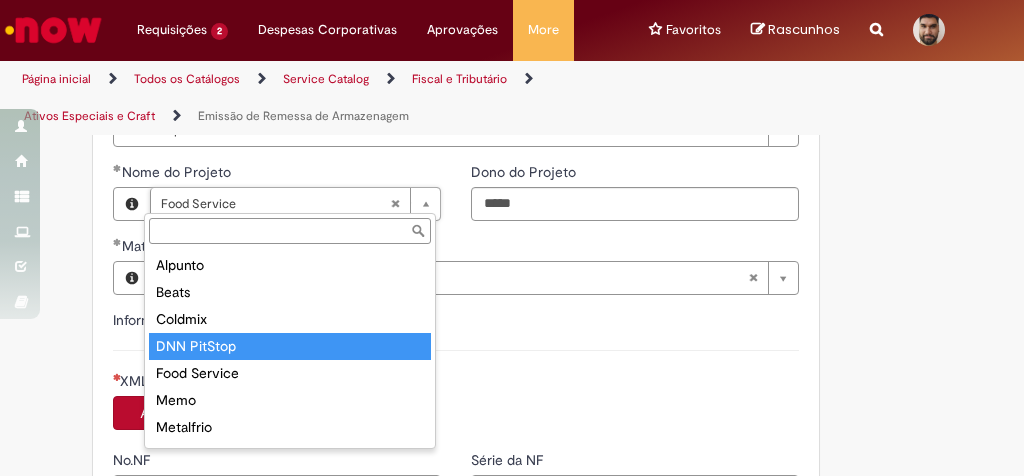 type on "**********" 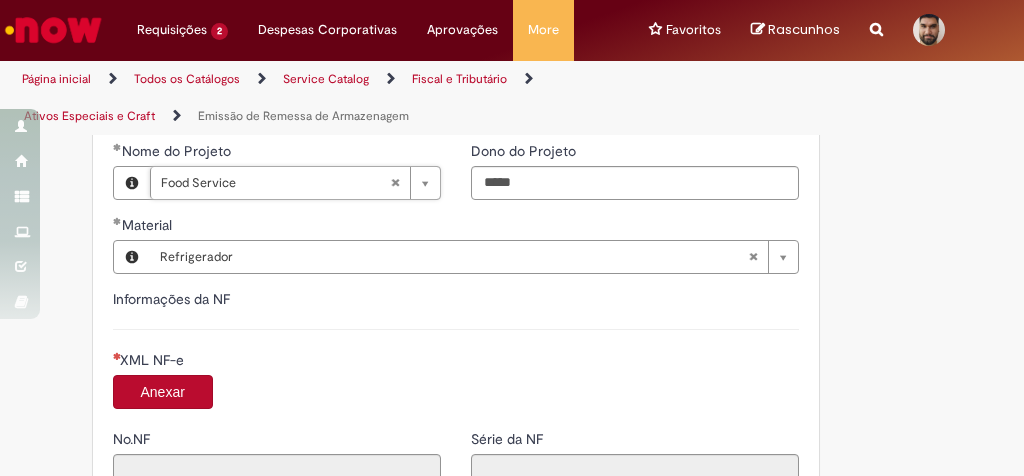 scroll, scrollTop: 773, scrollLeft: 0, axis: vertical 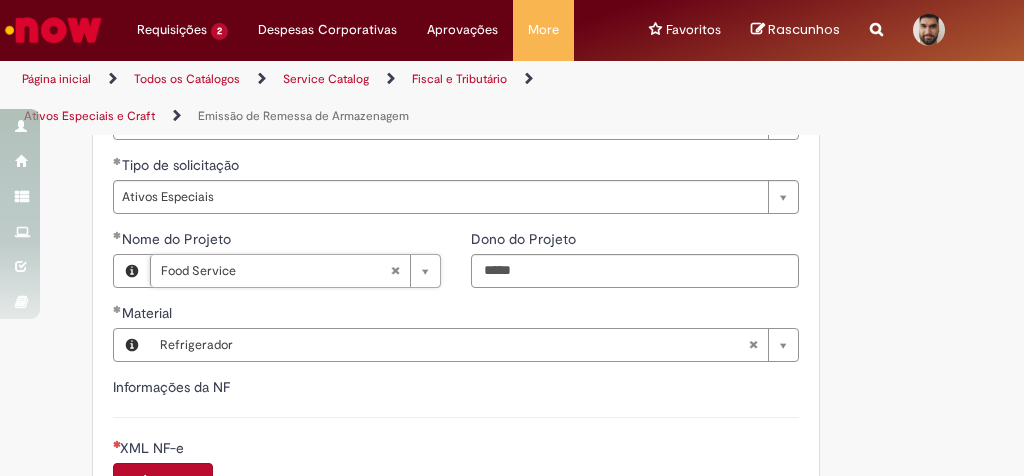 type 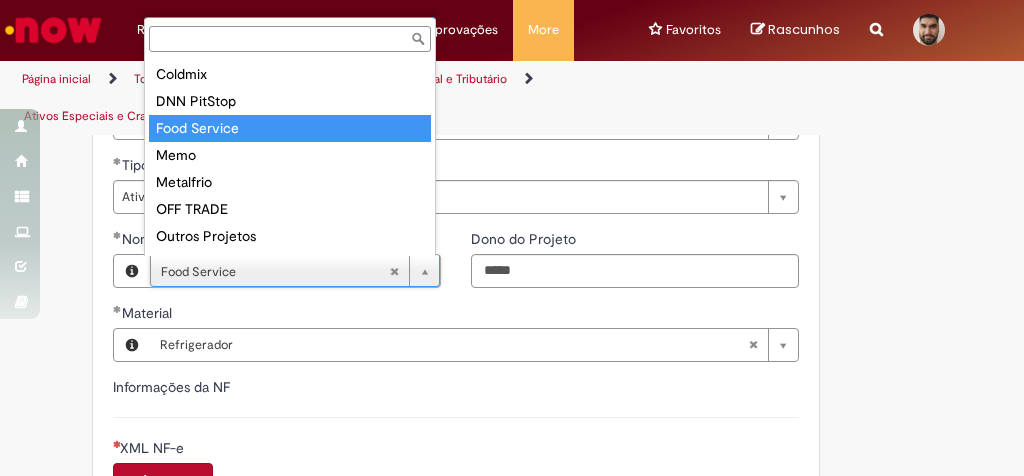 scroll, scrollTop: 82, scrollLeft: 0, axis: vertical 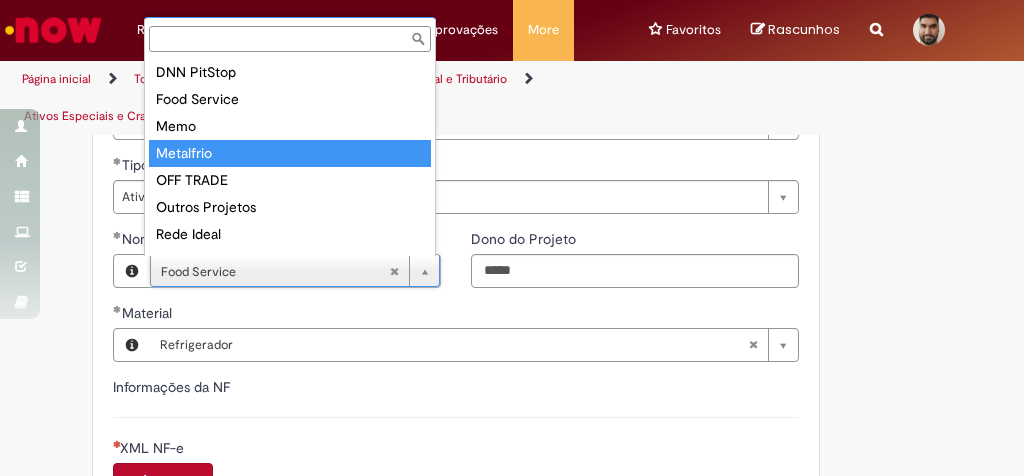 type on "*********" 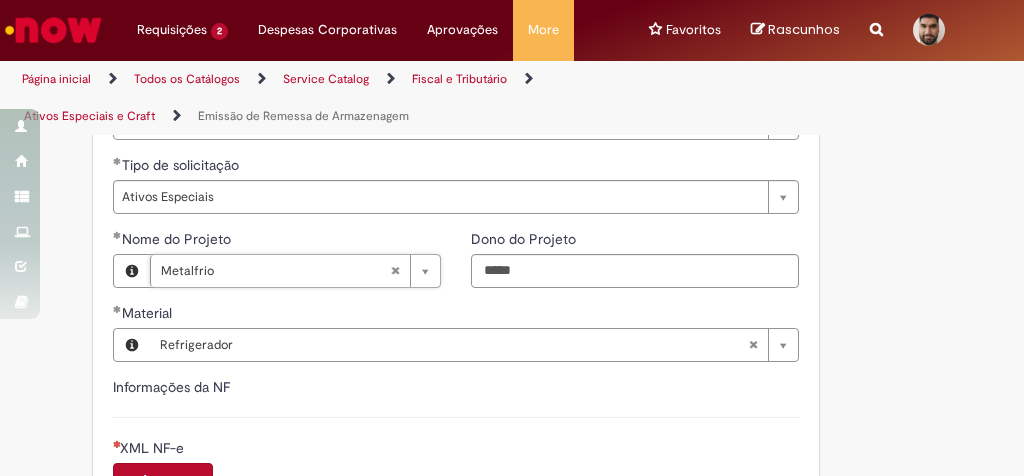 scroll, scrollTop: 0, scrollLeft: 54, axis: horizontal 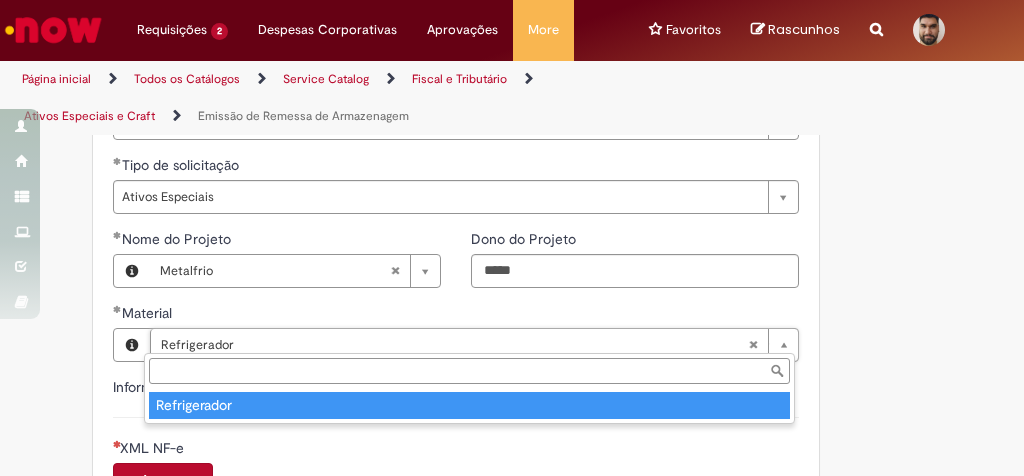 type on "**********" 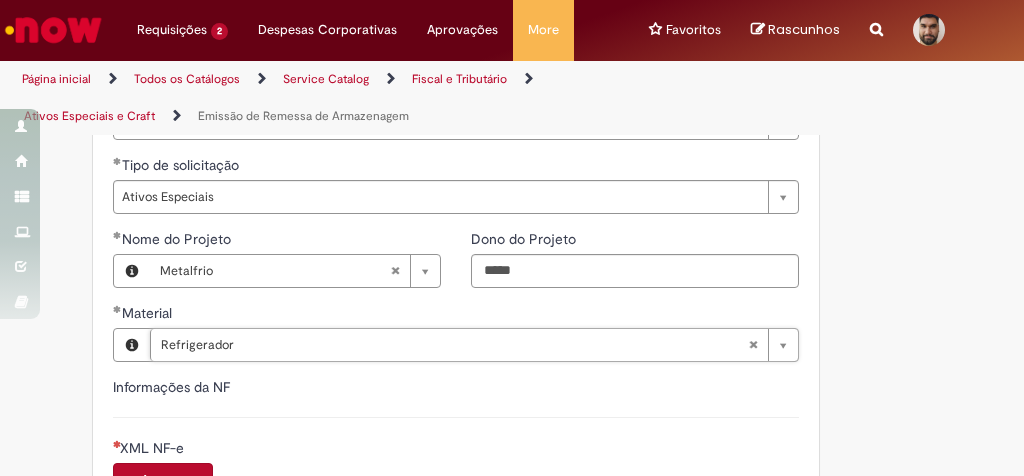 scroll, scrollTop: 0, scrollLeft: 76, axis: horizontal 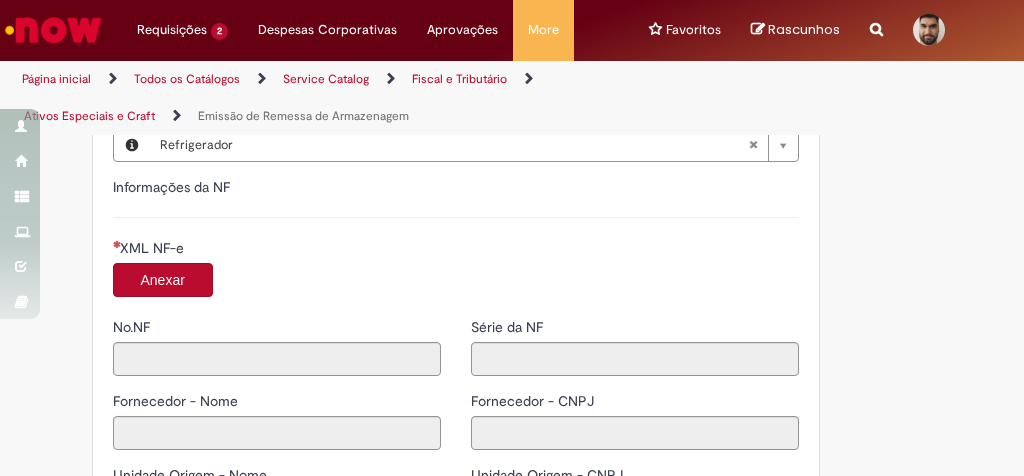click on "Anexar" at bounding box center [163, 280] 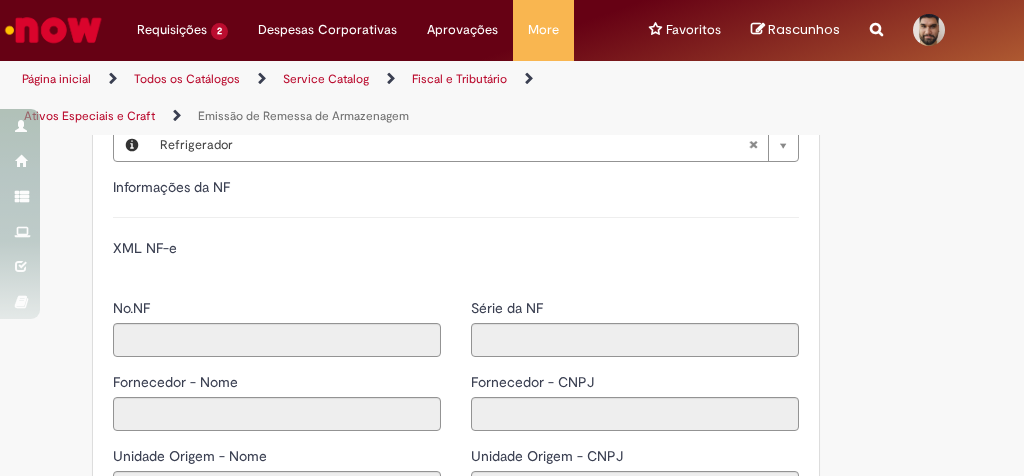 type on "******" 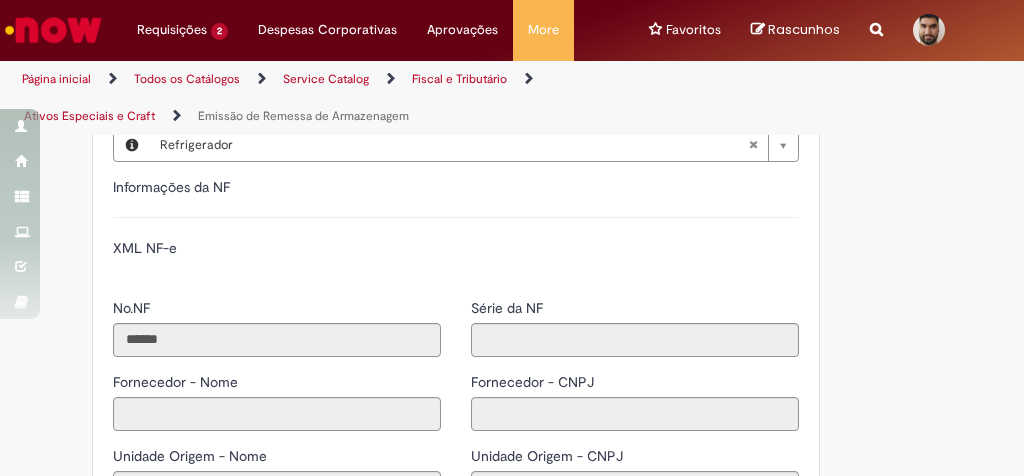 type on "*" 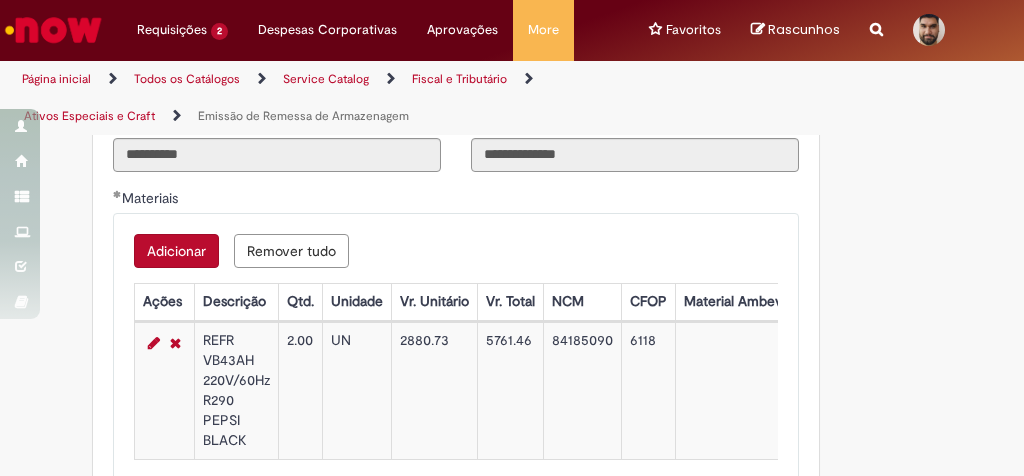 scroll, scrollTop: 1506, scrollLeft: 0, axis: vertical 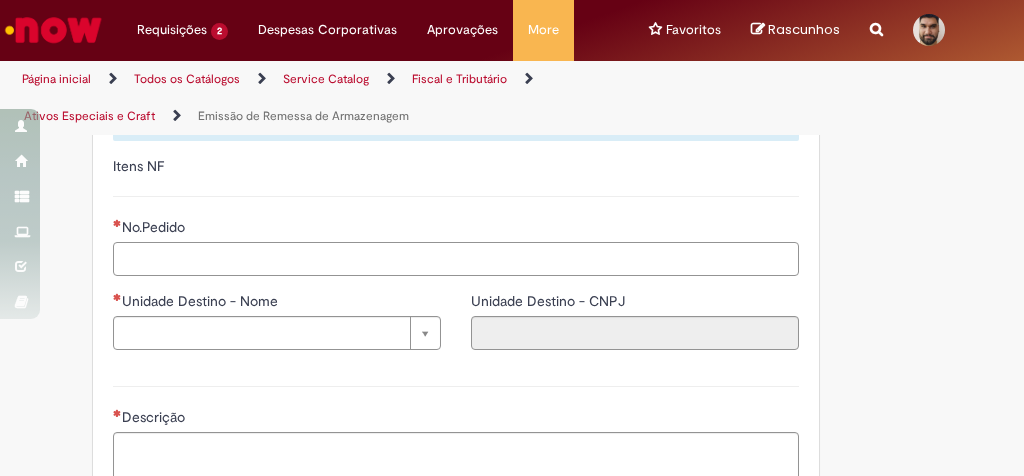 click on "No.Pedido" at bounding box center (456, 259) 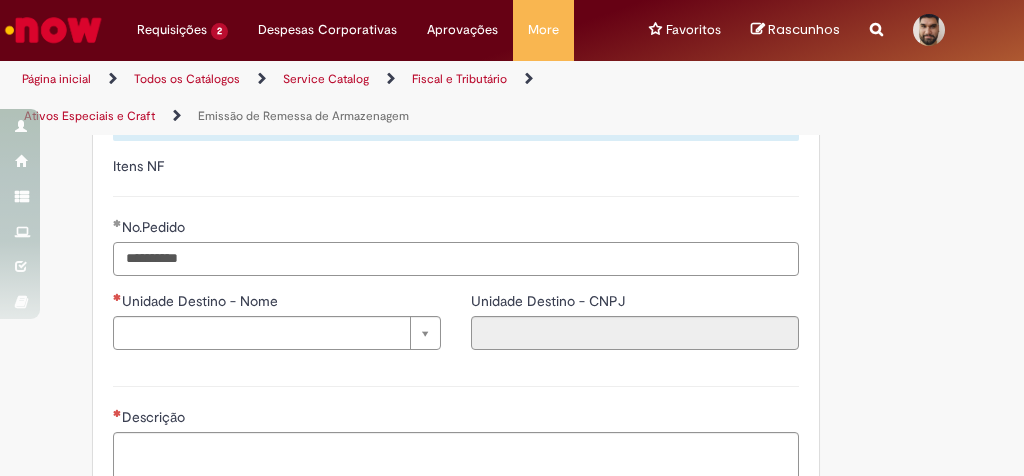 type on "**********" 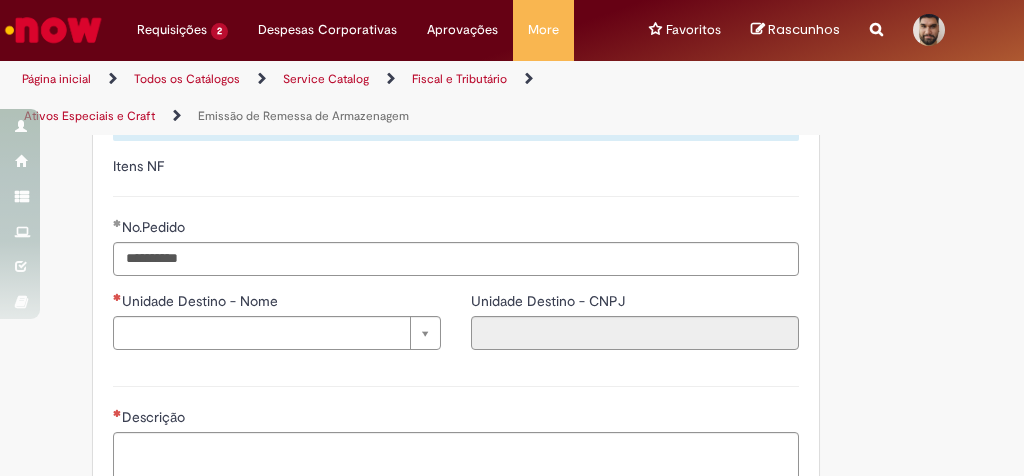 type 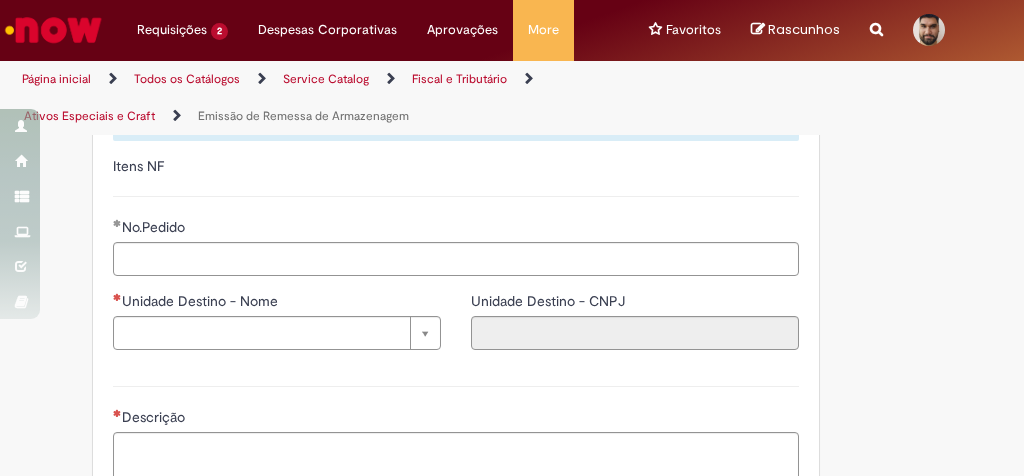 click on "**********" at bounding box center (431, -542) 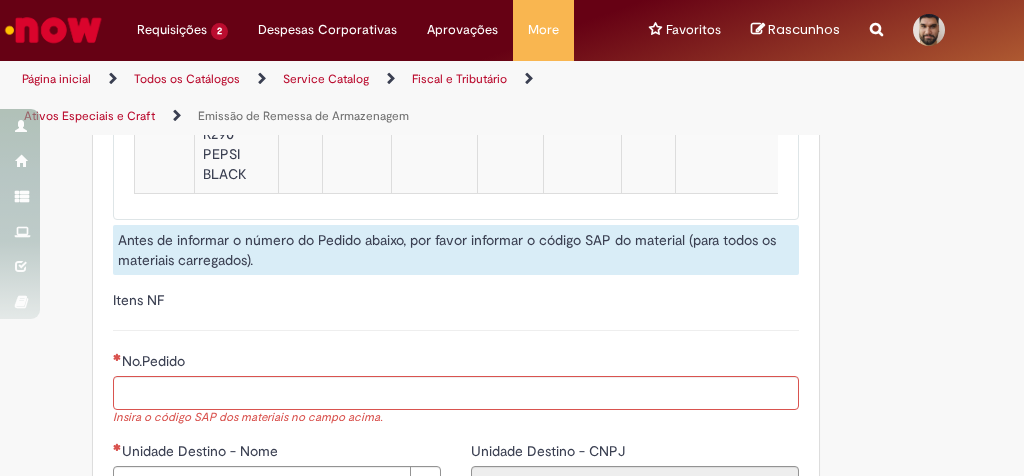 scroll, scrollTop: 1573, scrollLeft: 0, axis: vertical 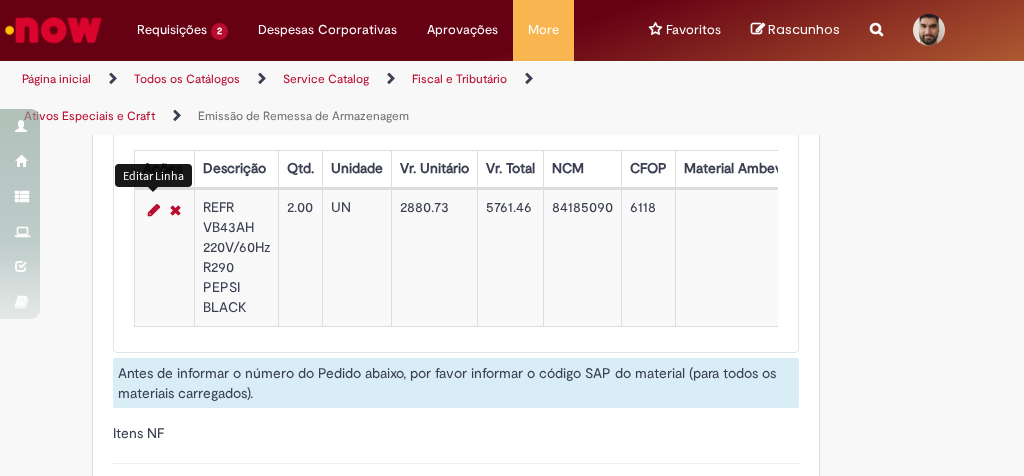 click at bounding box center (154, 210) 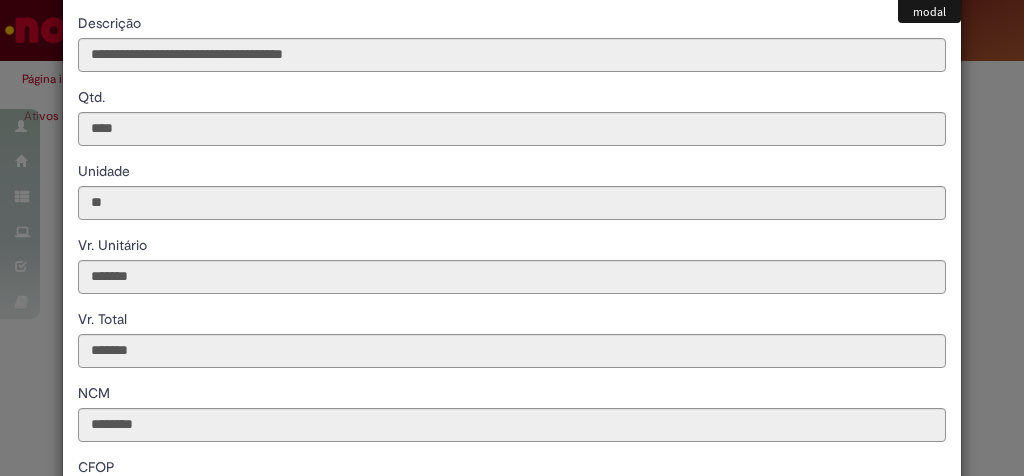 scroll, scrollTop: 266, scrollLeft: 0, axis: vertical 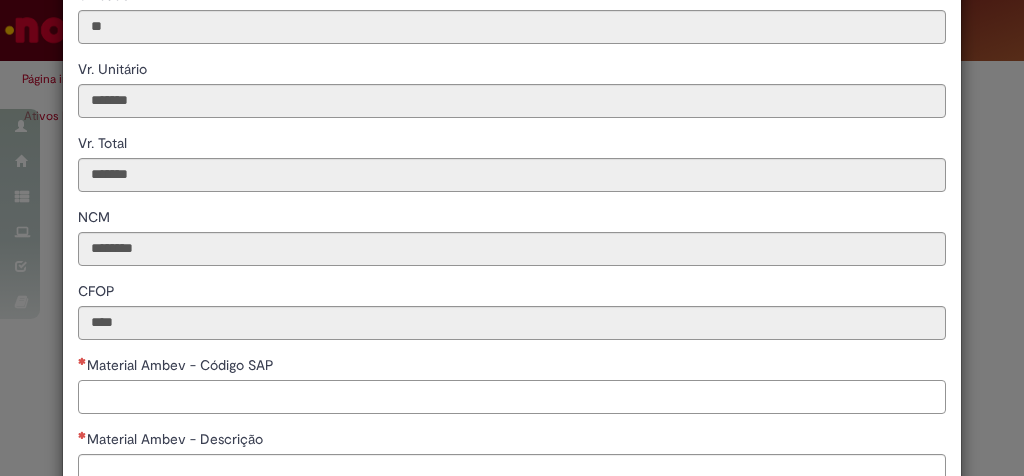 click on "Material Ambev - Código SAP" at bounding box center (512, 397) 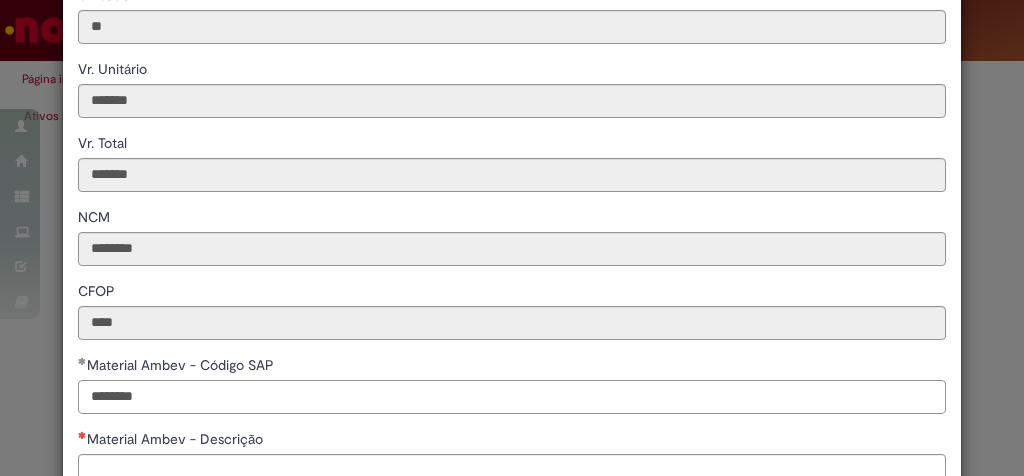 type on "********" 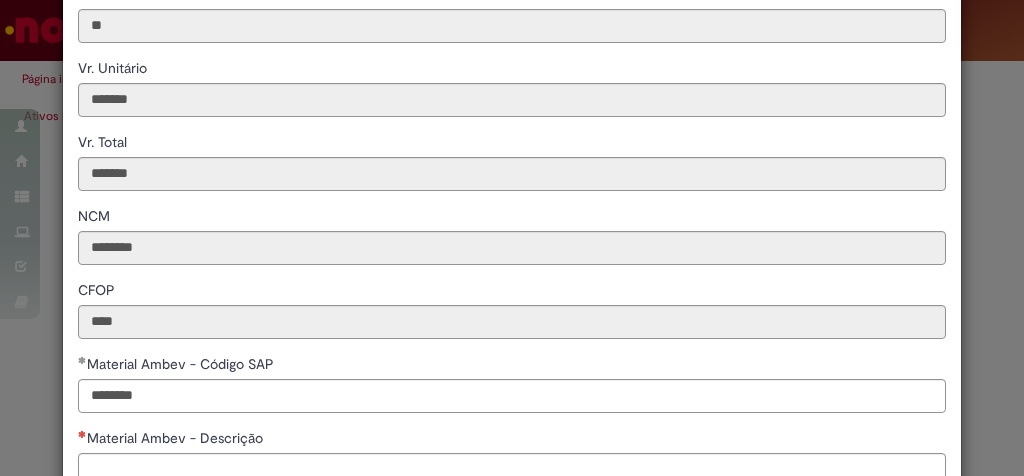 click on "Material Ambev - Código SAP" at bounding box center (512, 366) 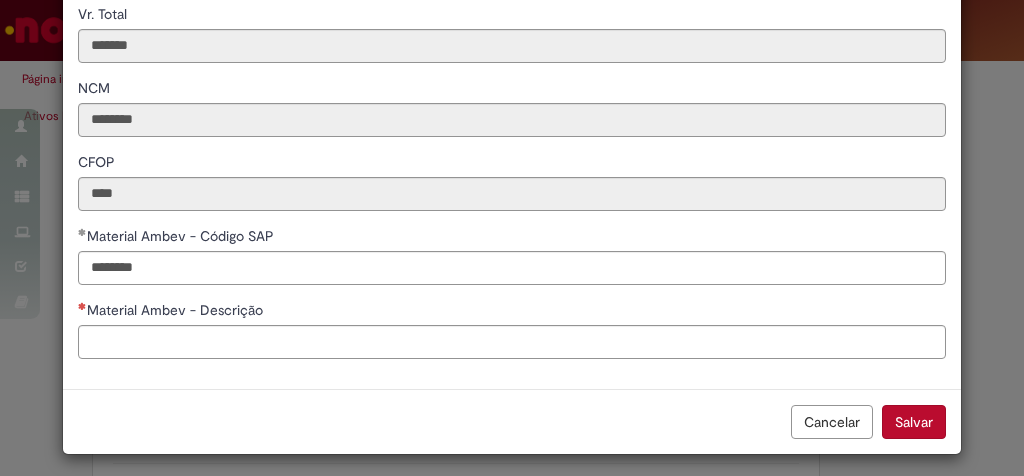 scroll, scrollTop: 400, scrollLeft: 0, axis: vertical 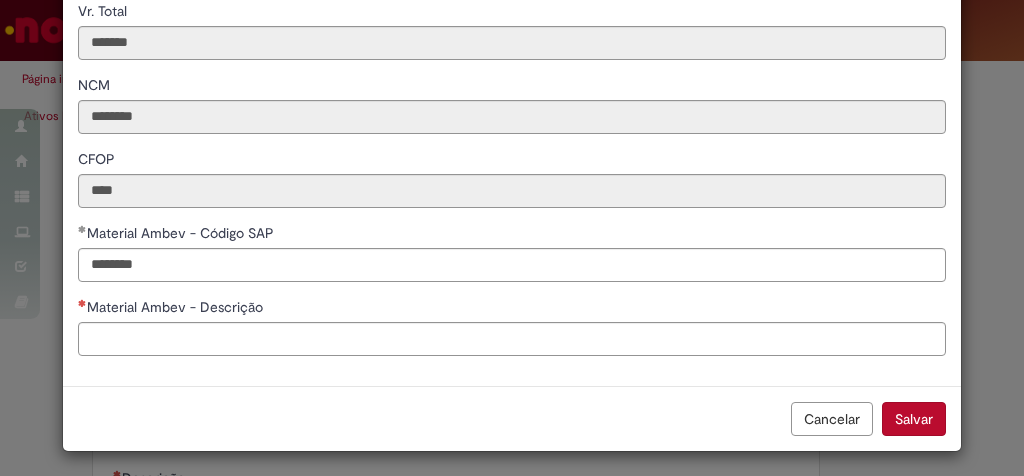 click on "Cancelar   Salvar" at bounding box center (512, 418) 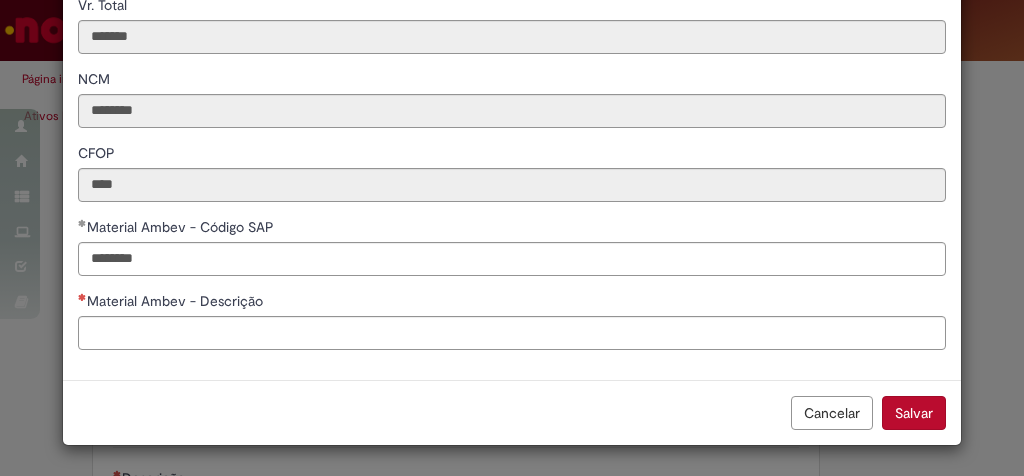 scroll, scrollTop: 400, scrollLeft: 0, axis: vertical 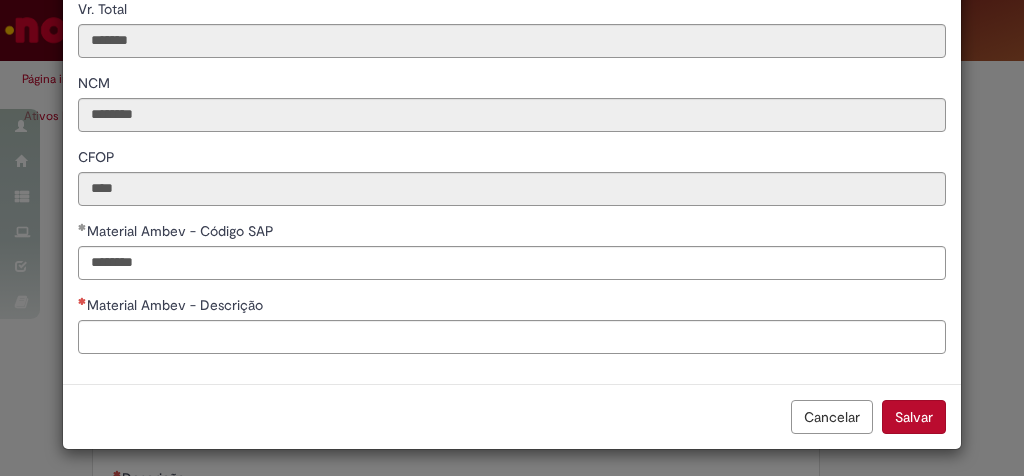 click on "**********" at bounding box center (512, 36) 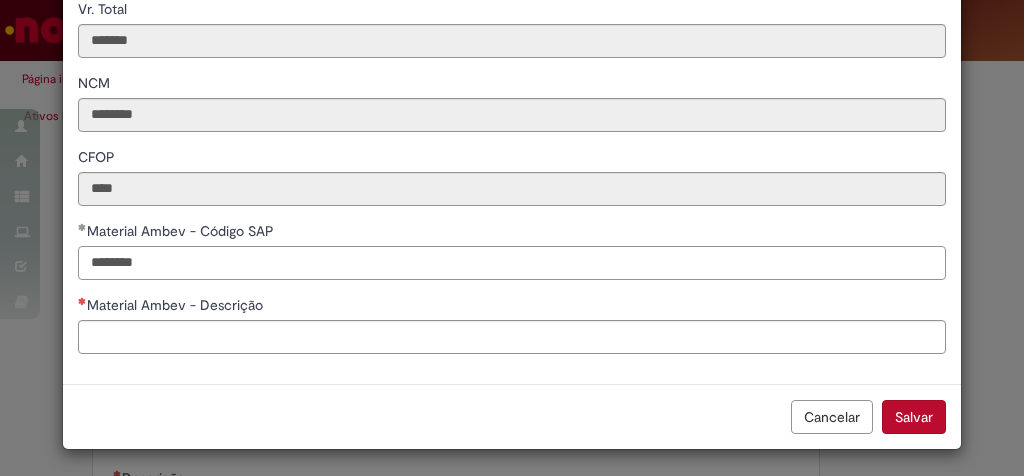 click on "********" at bounding box center [512, 263] 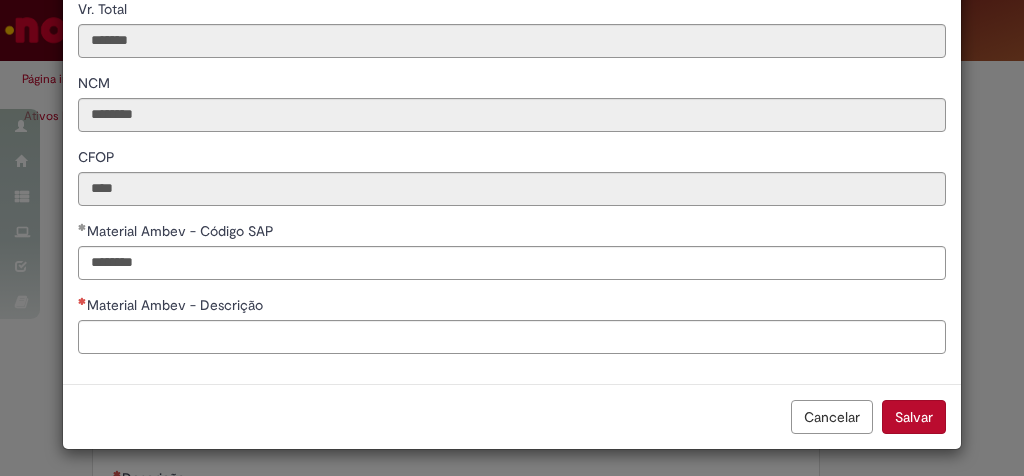 click on "**********" at bounding box center [512, 36] 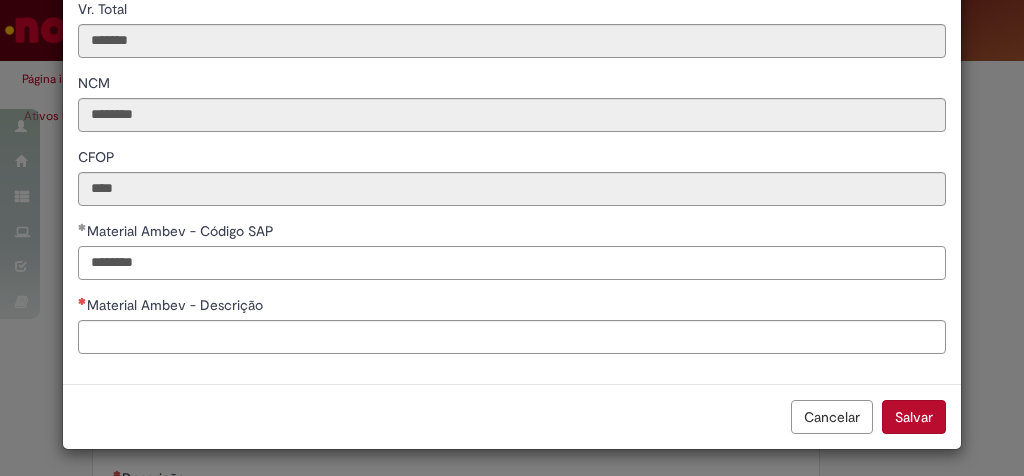 click on "********" at bounding box center [512, 263] 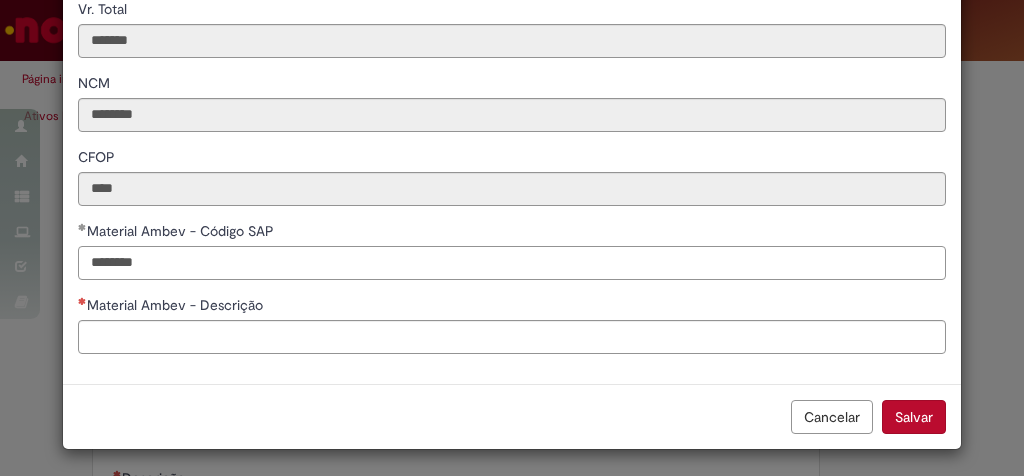 drag, startPoint x: 203, startPoint y: 266, endPoint x: 36, endPoint y: 279, distance: 167.50522 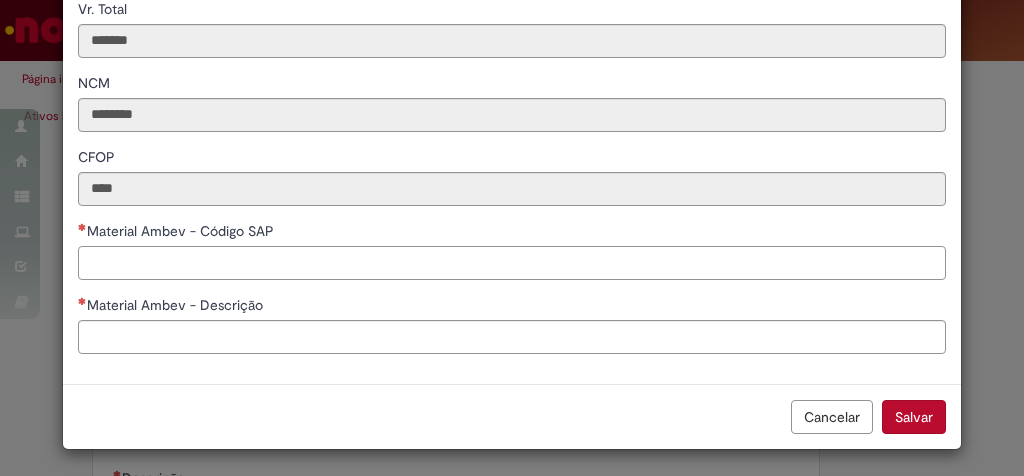 click on "Material Ambev - Código SAP" at bounding box center (512, 263) 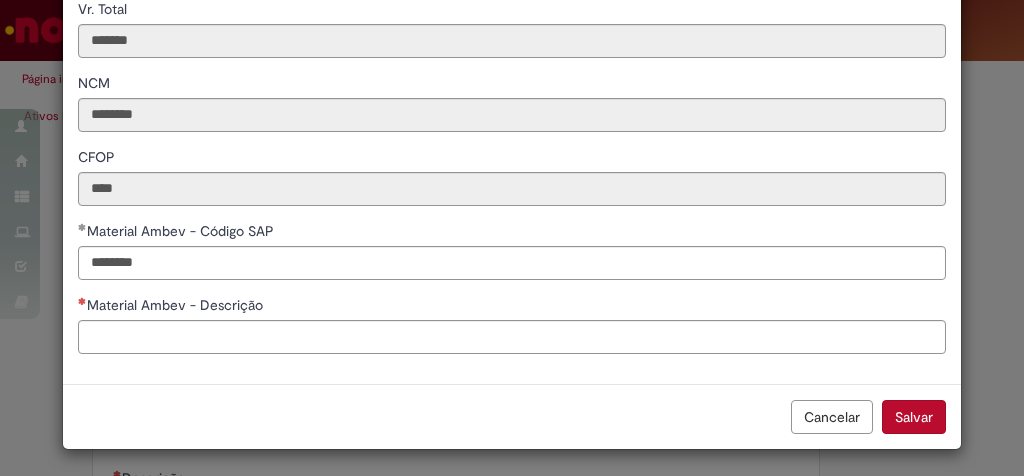 scroll, scrollTop: 400, scrollLeft: 0, axis: vertical 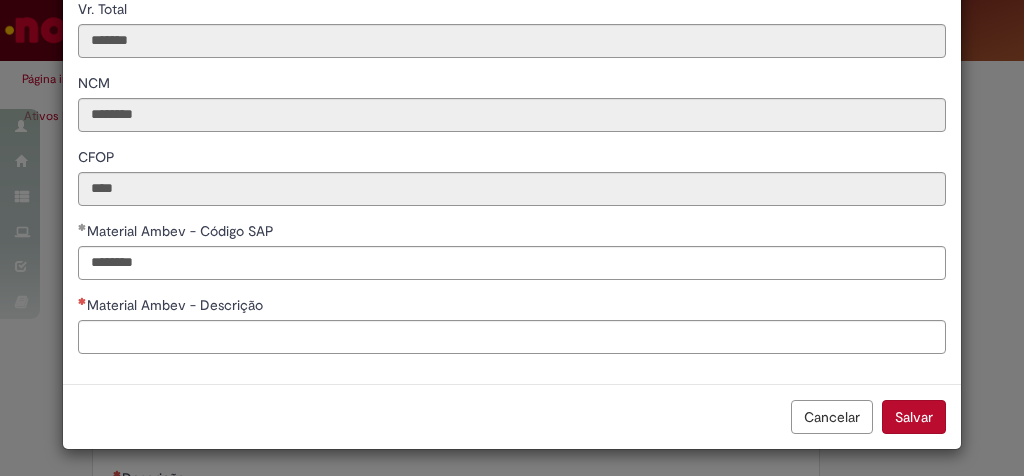 click on "**********" at bounding box center (512, 36) 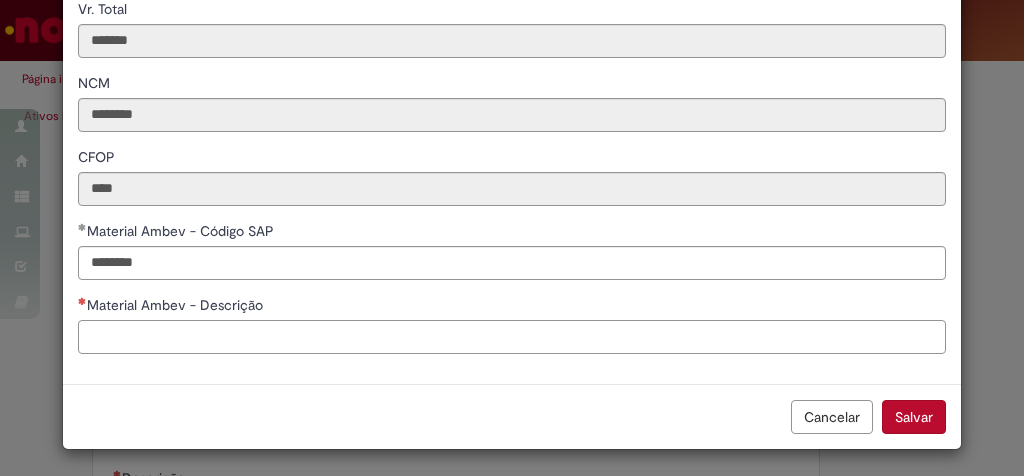 click on "Material Ambev - Descrição" at bounding box center [512, 337] 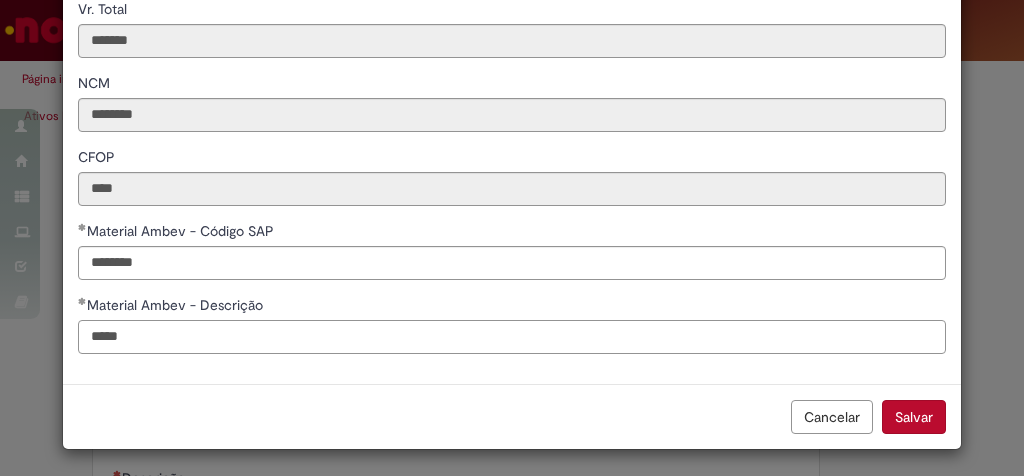 type on "*****" 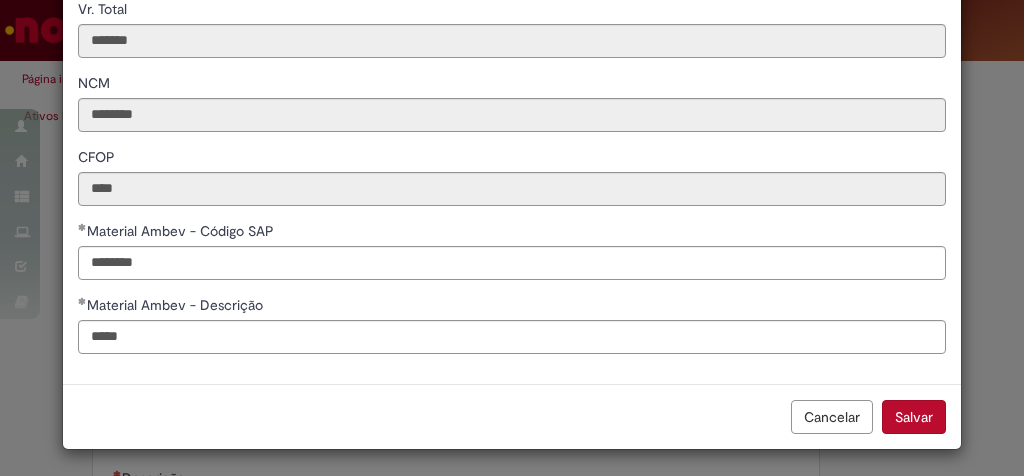 click on "Cancelar   Salvar" at bounding box center (512, 416) 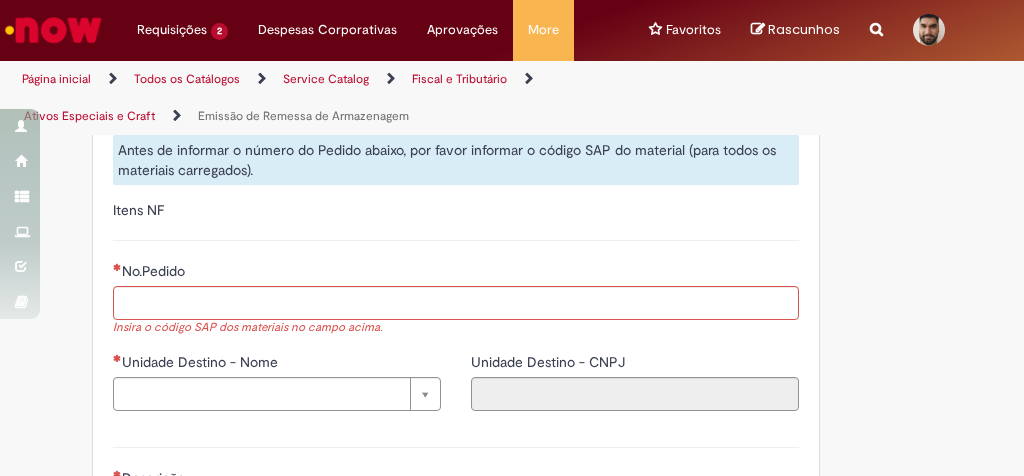 scroll, scrollTop: 400, scrollLeft: 0, axis: vertical 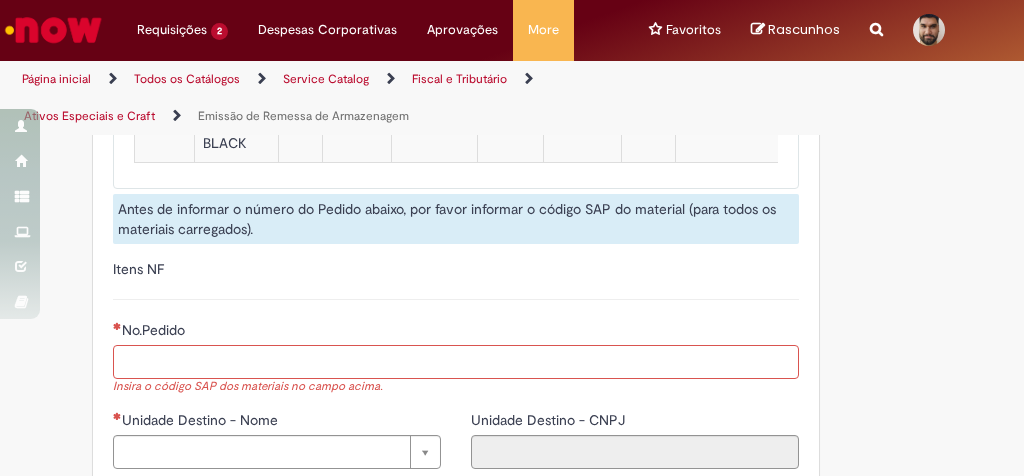 click on "No.Pedido" at bounding box center (456, 362) 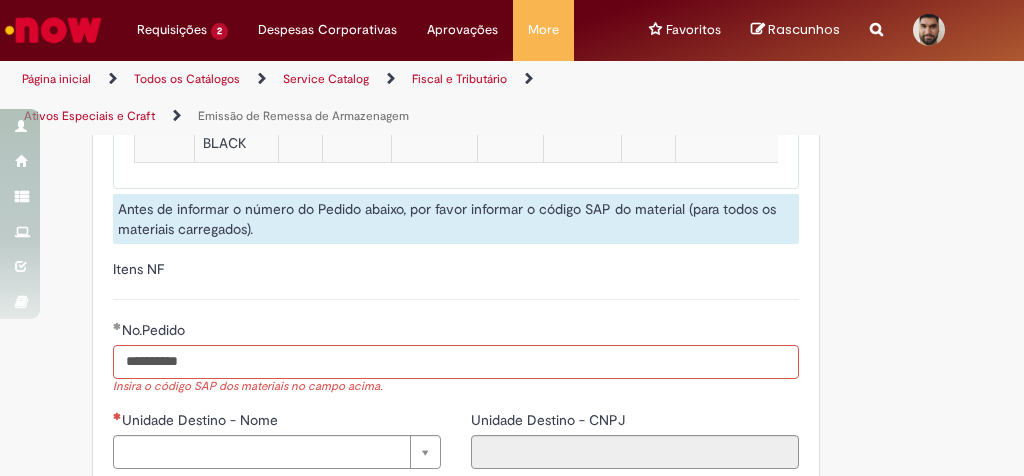 type on "**********" 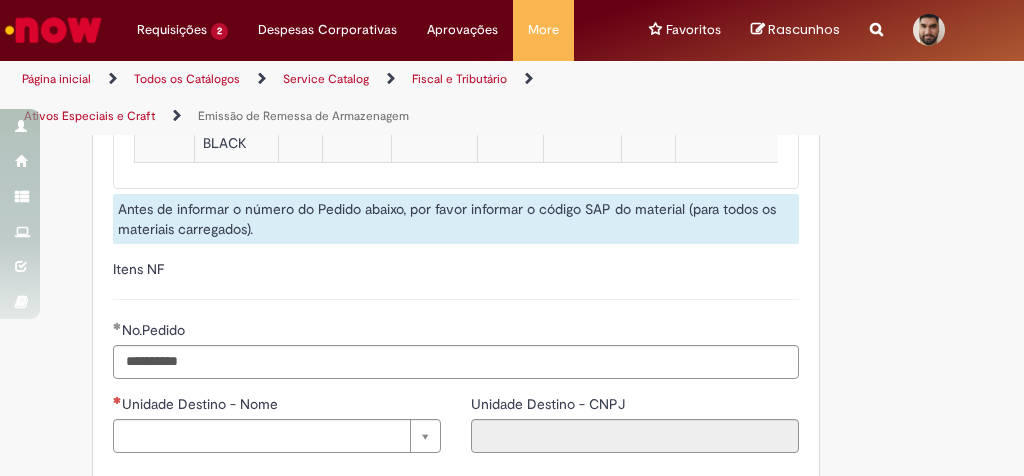 click on "**********" at bounding box center [431, -439] 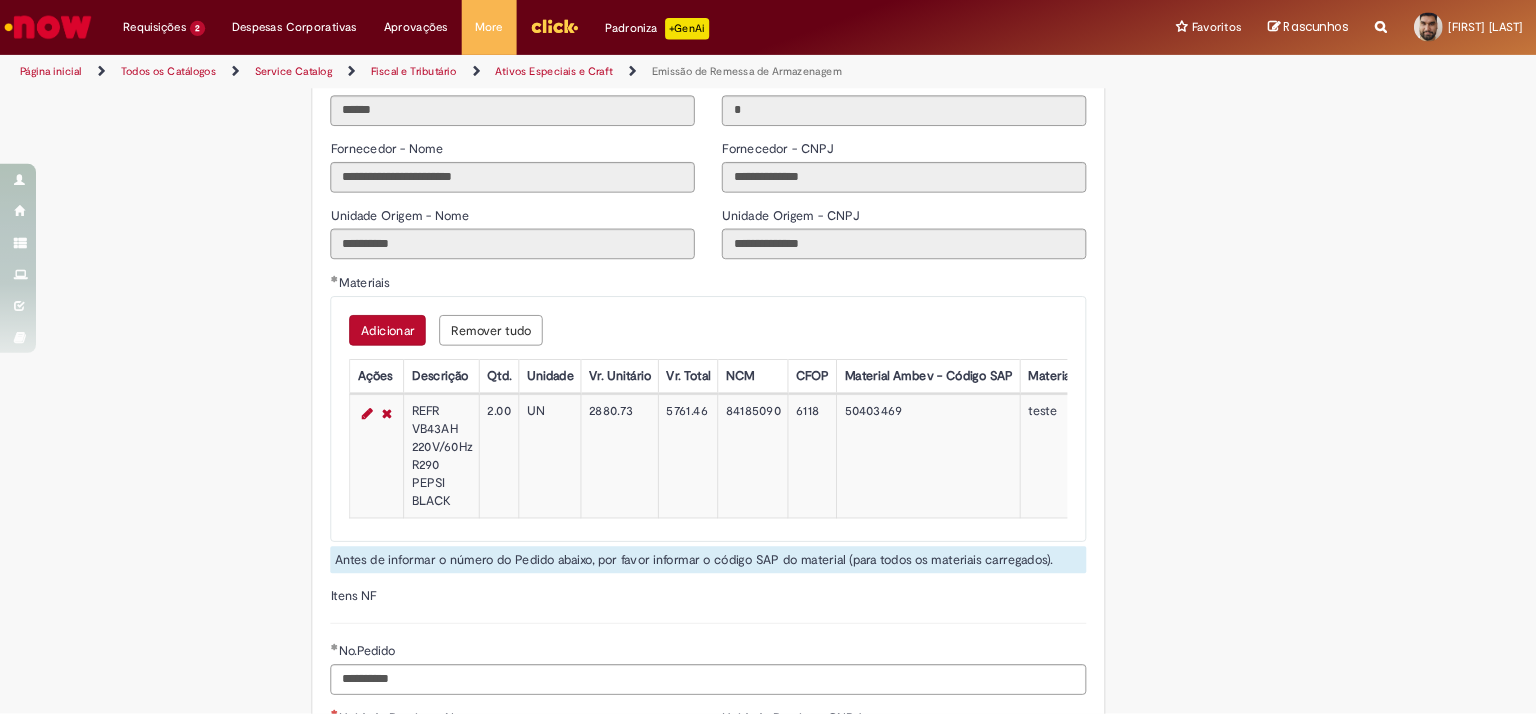 scroll, scrollTop: 1267, scrollLeft: 0, axis: vertical 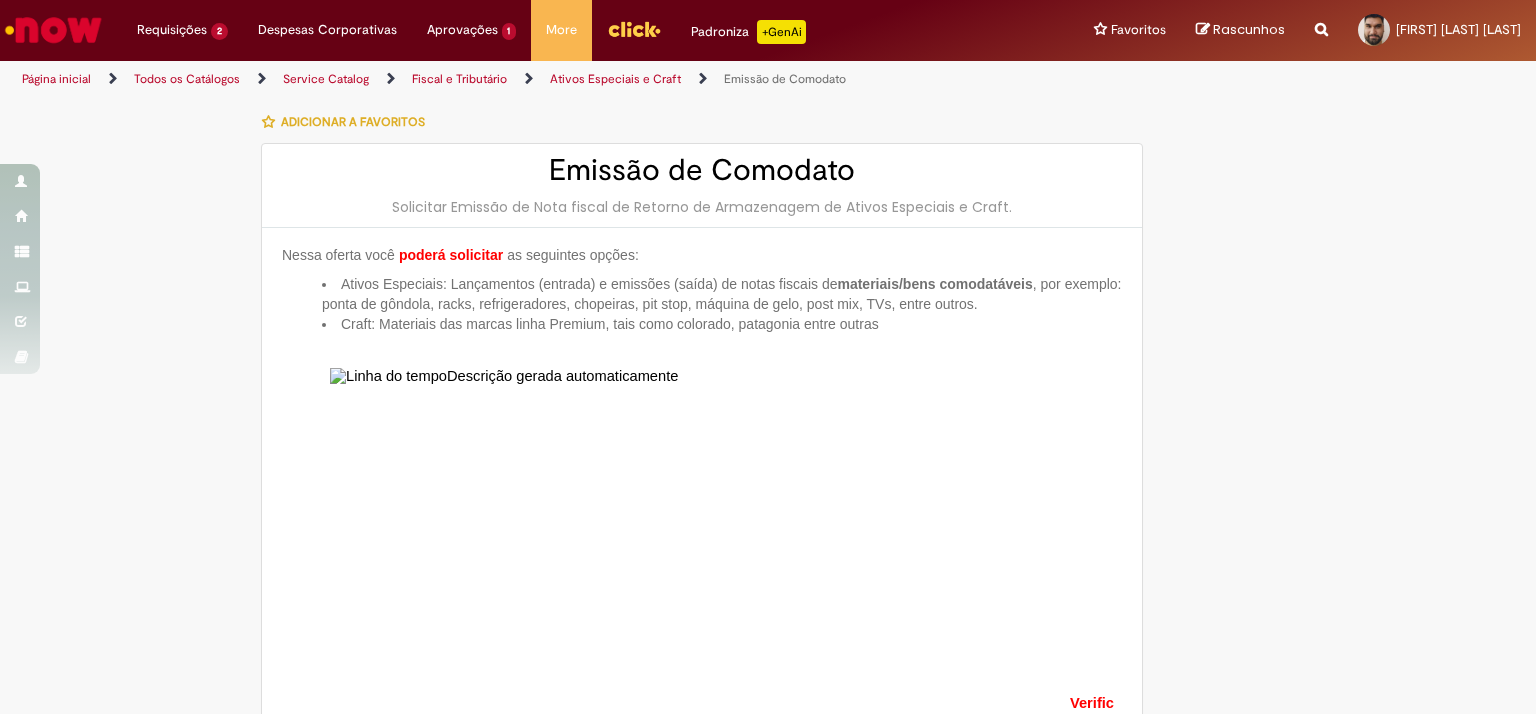 select on "**********" 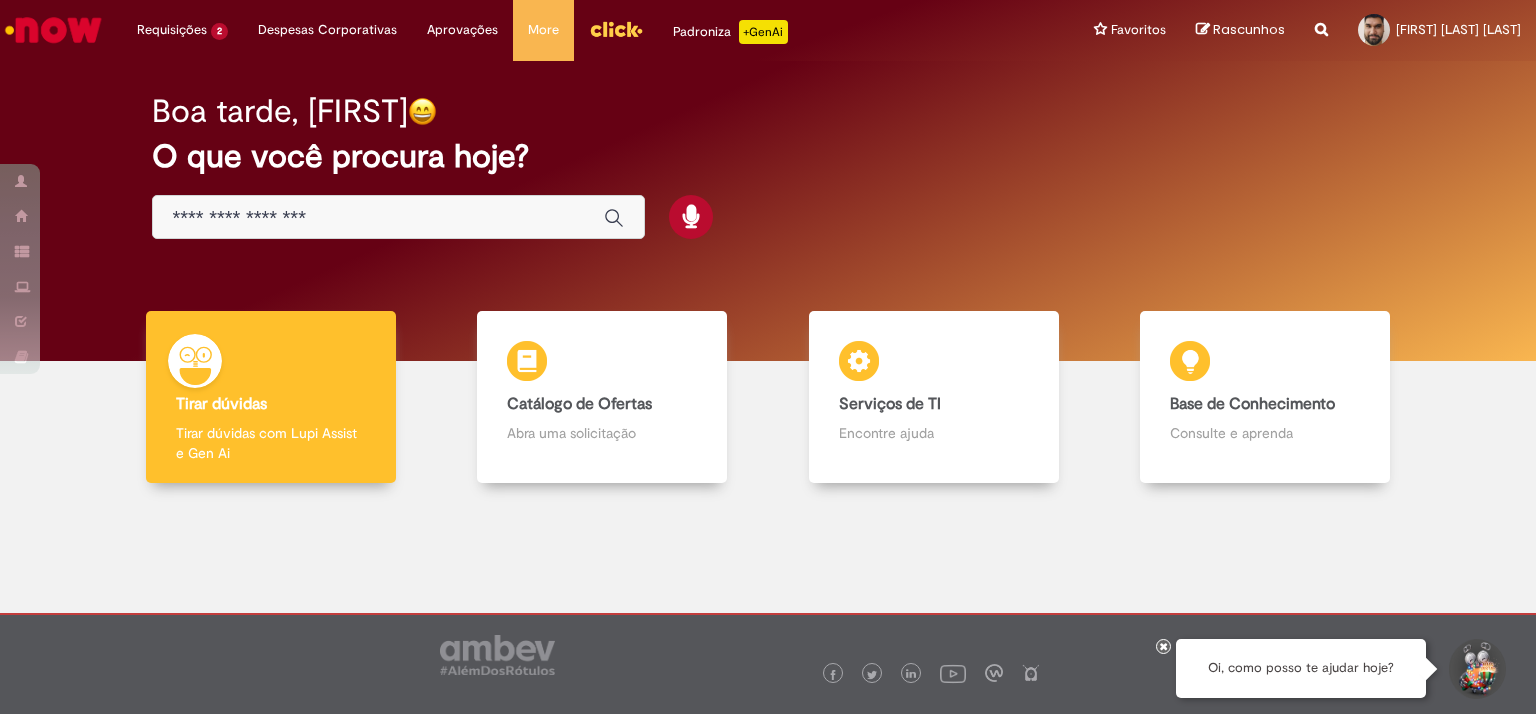 scroll, scrollTop: 0, scrollLeft: 0, axis: both 